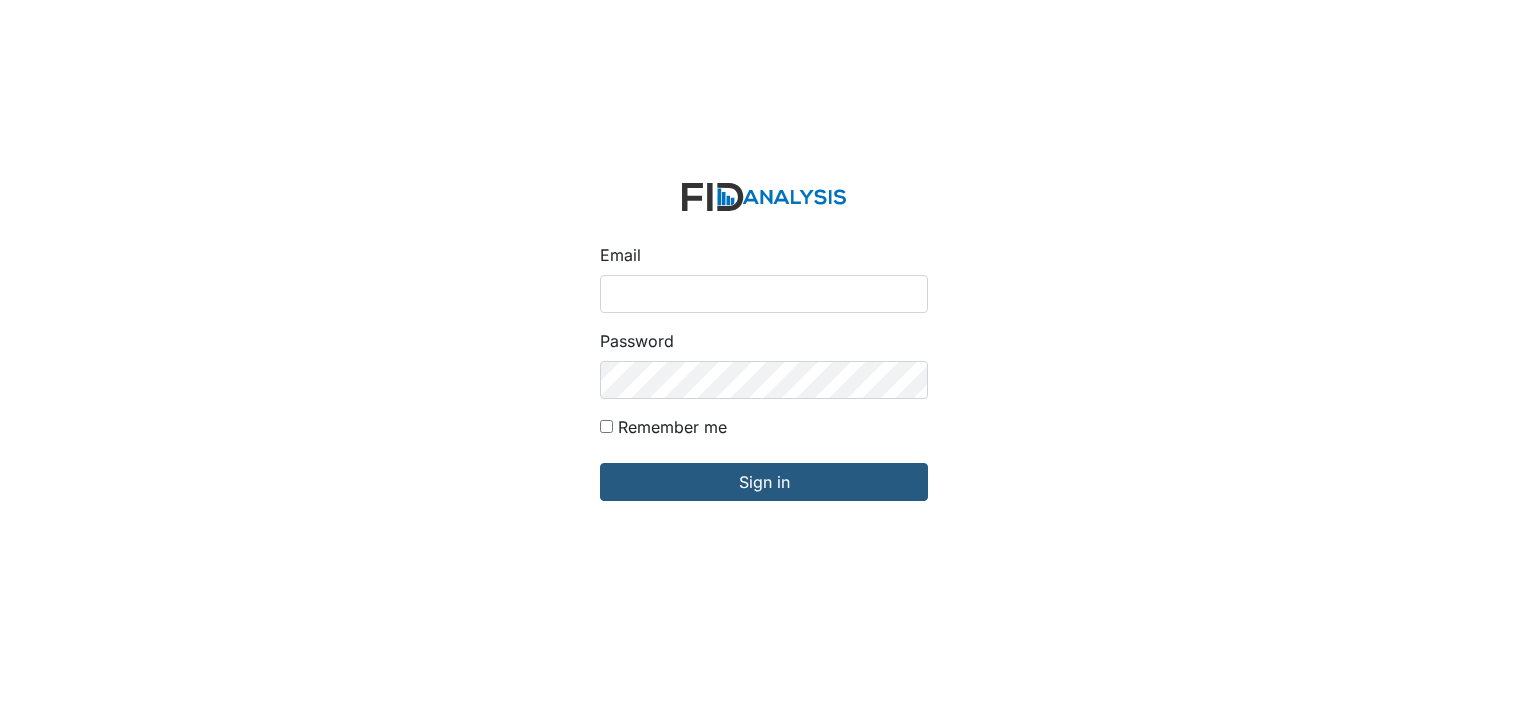 scroll, scrollTop: 0, scrollLeft: 0, axis: both 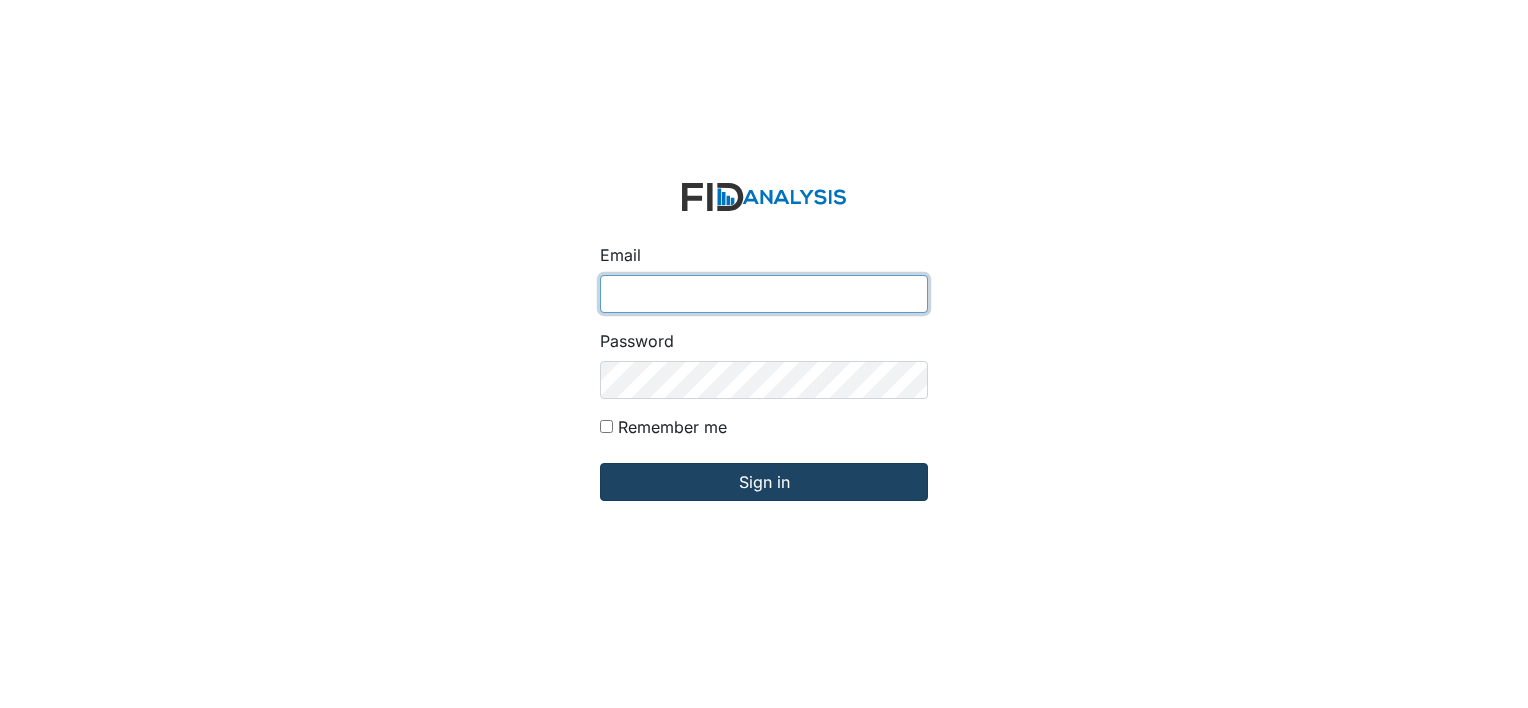 type on "[PERSON_NAME][EMAIL_ADDRESS][DOMAIN_NAME]" 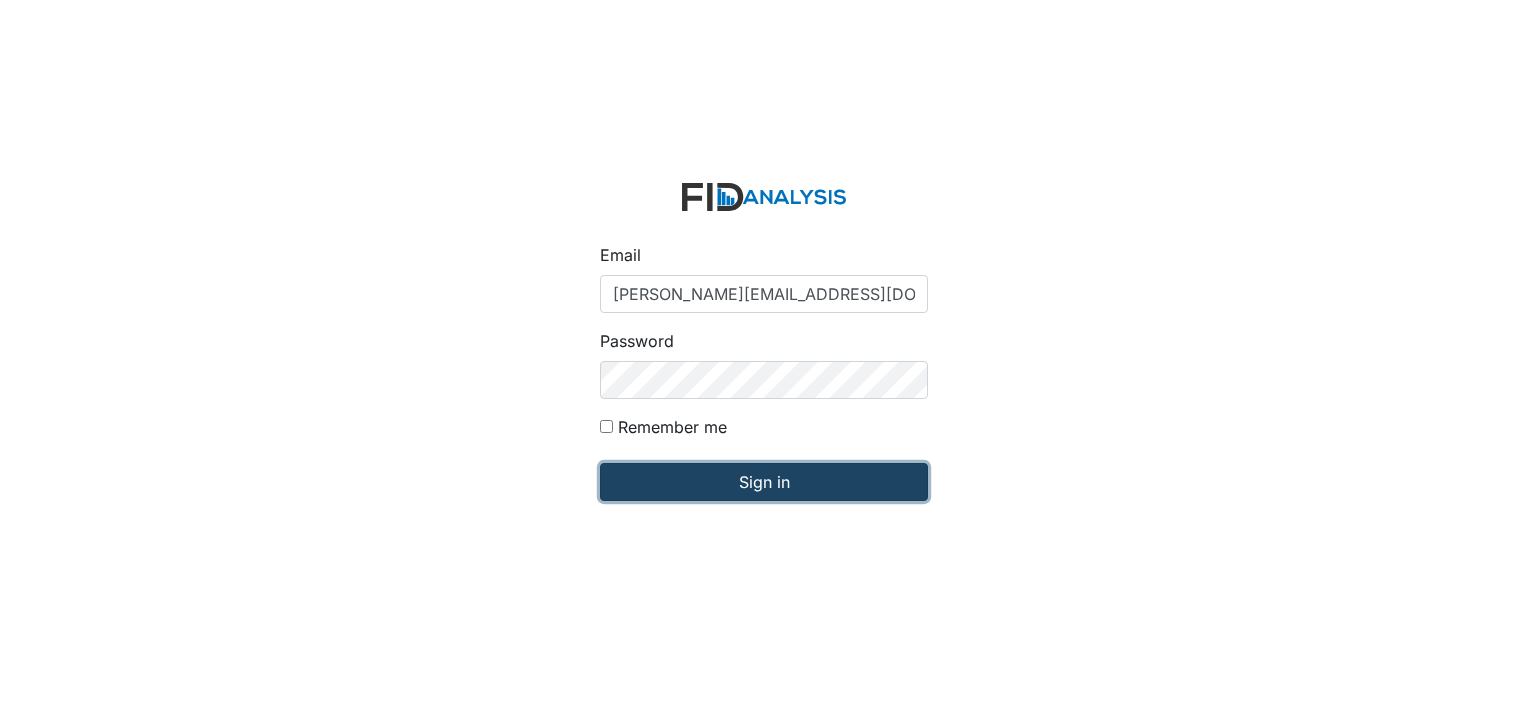 drag, startPoint x: 660, startPoint y: 495, endPoint x: 642, endPoint y: 467, distance: 33.286633 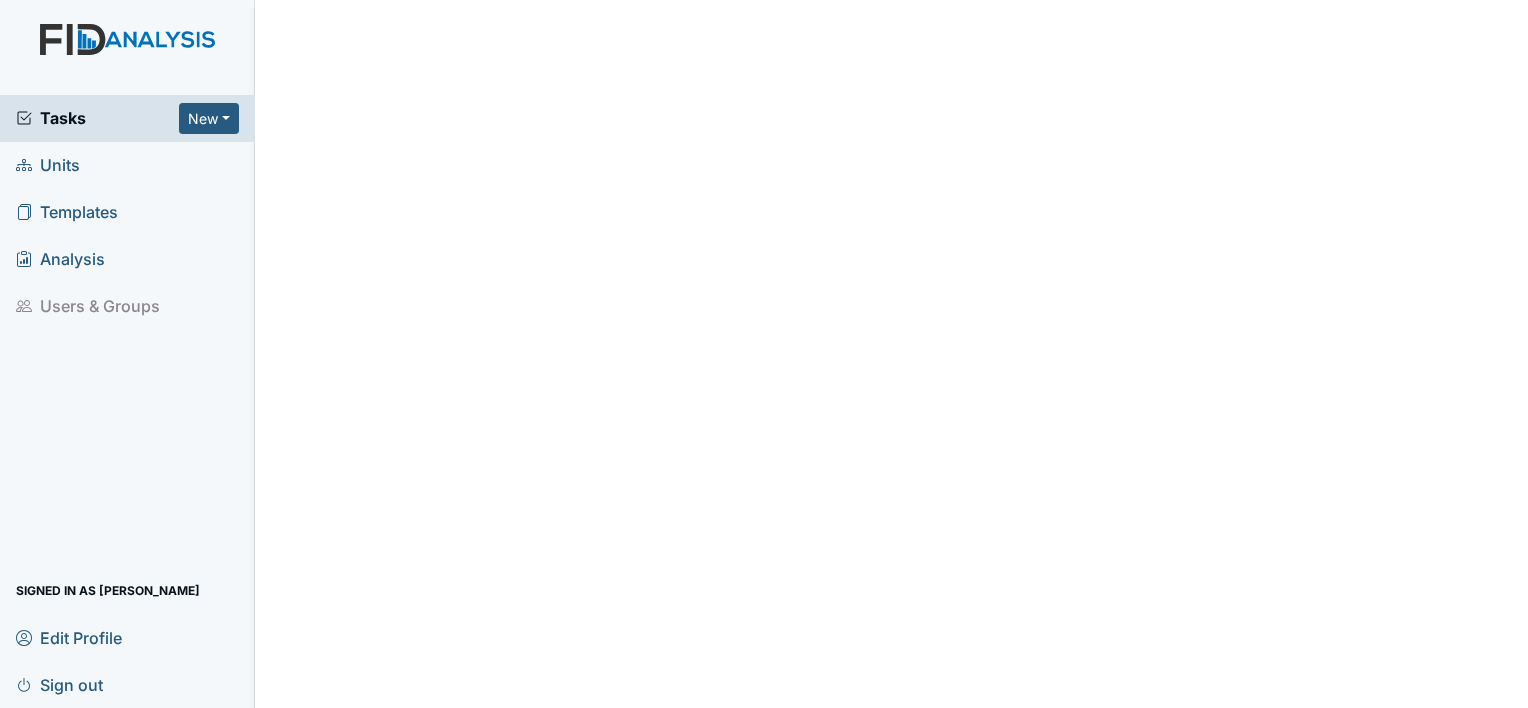 scroll, scrollTop: 0, scrollLeft: 0, axis: both 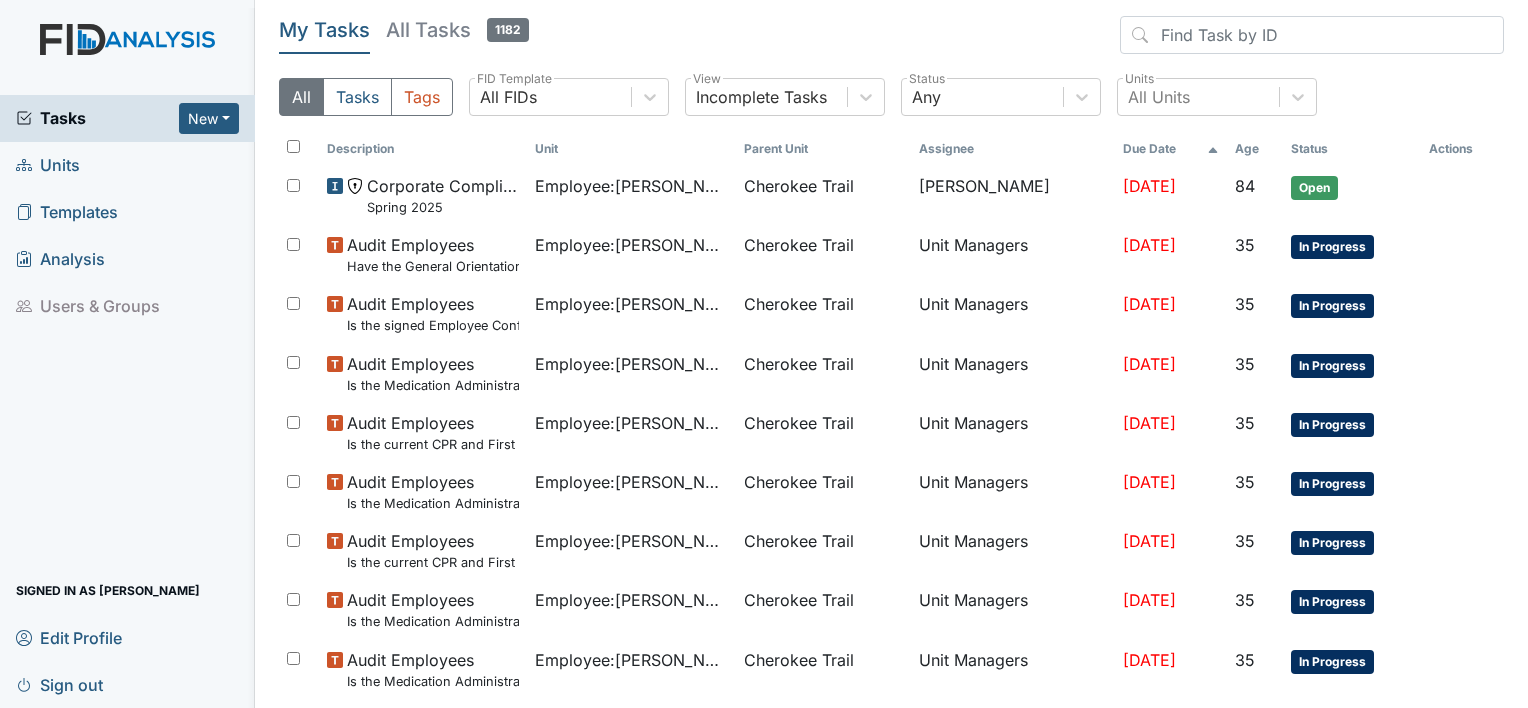 click on "Units" at bounding box center (127, 165) 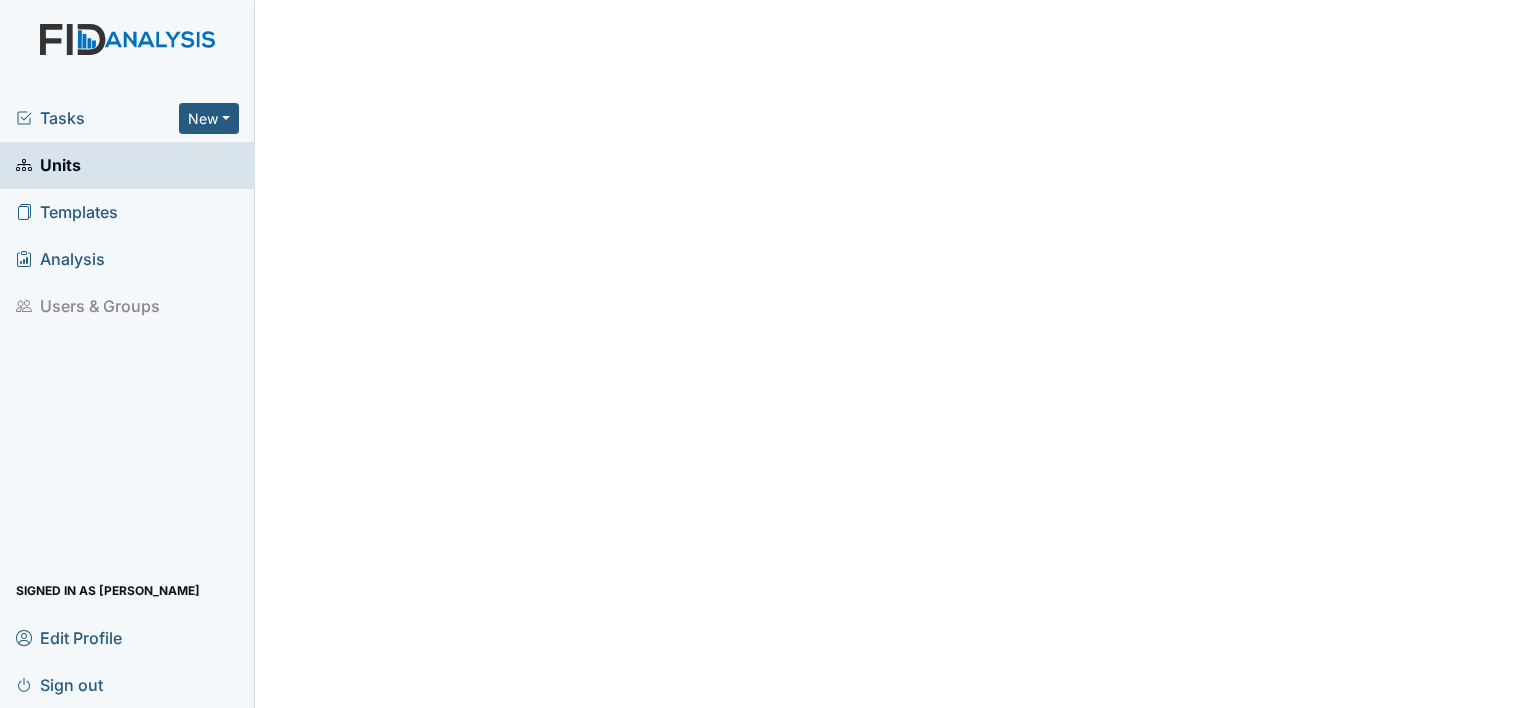 scroll, scrollTop: 0, scrollLeft: 0, axis: both 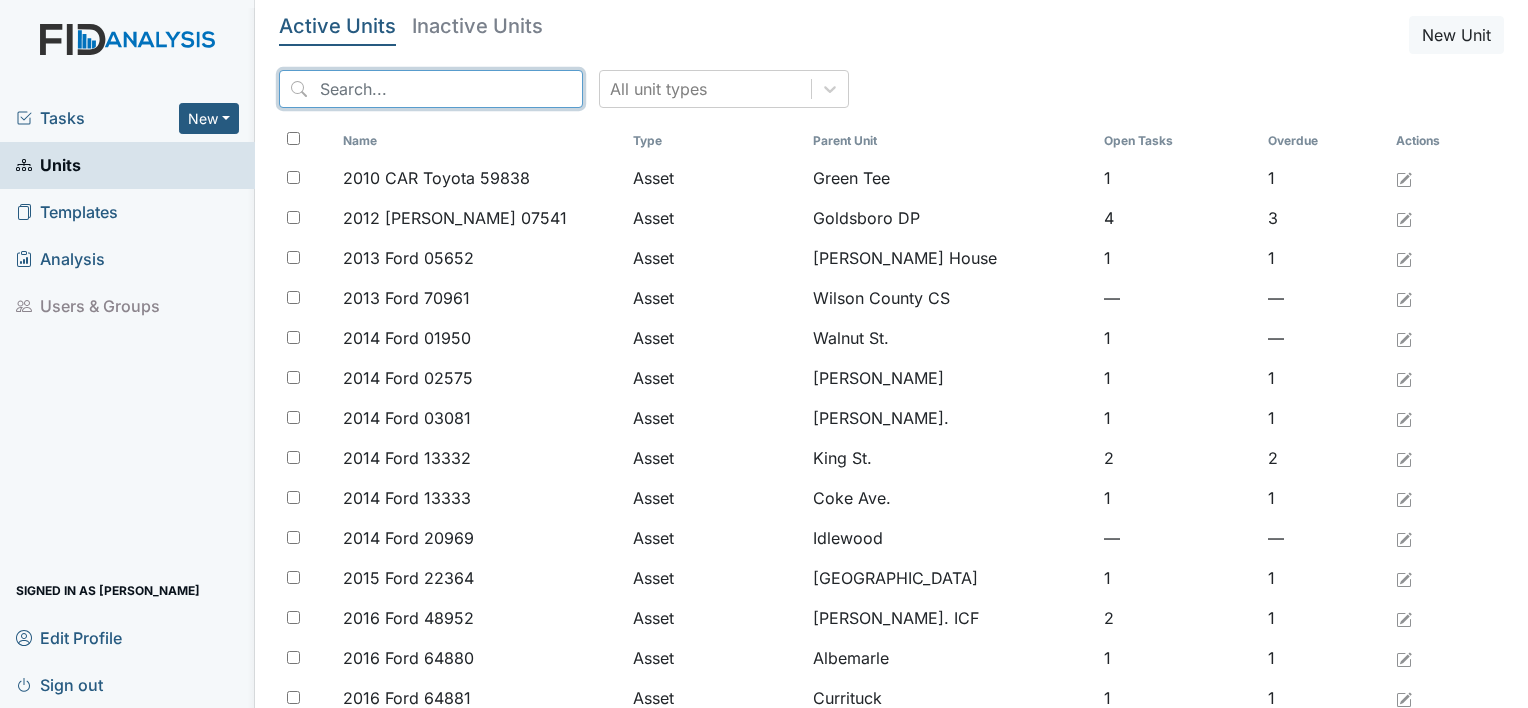 click at bounding box center (431, 89) 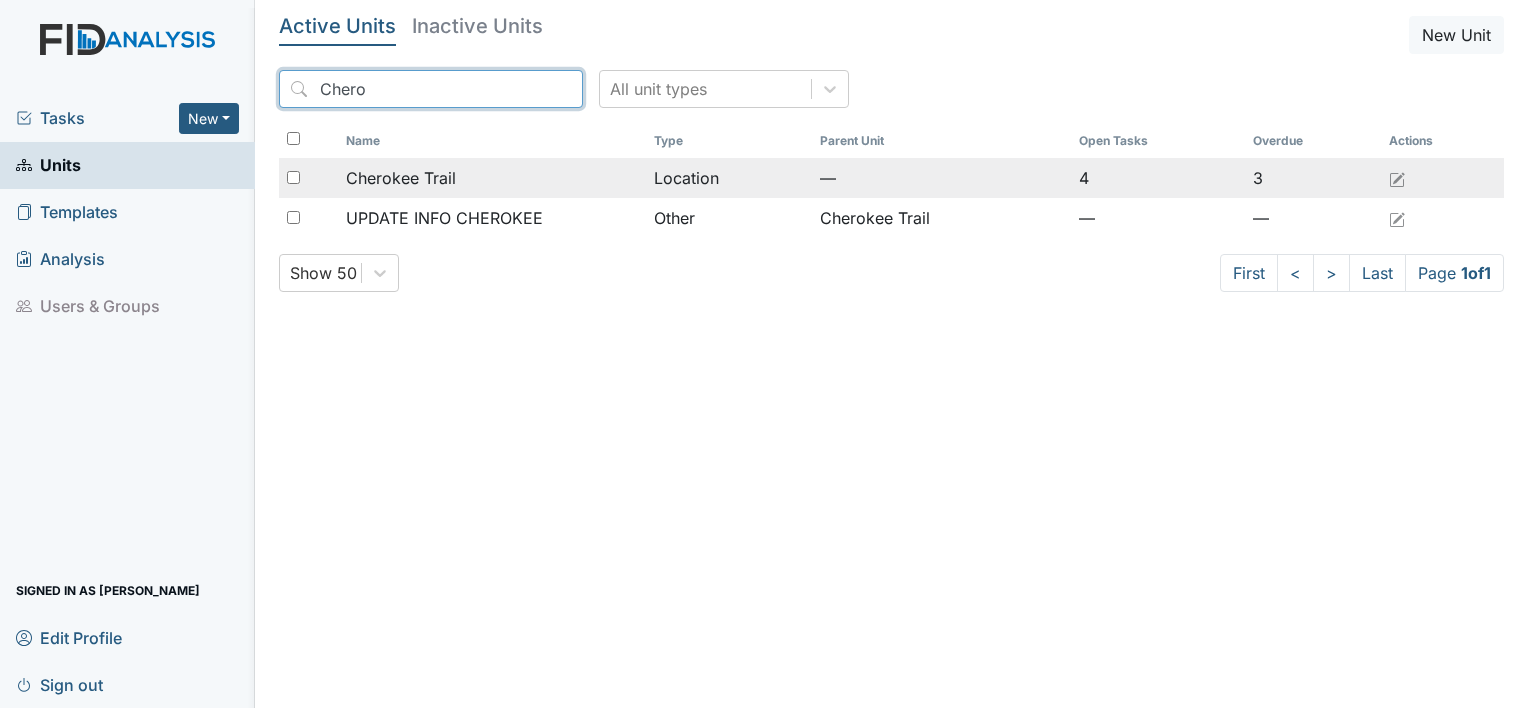 type on "Chero" 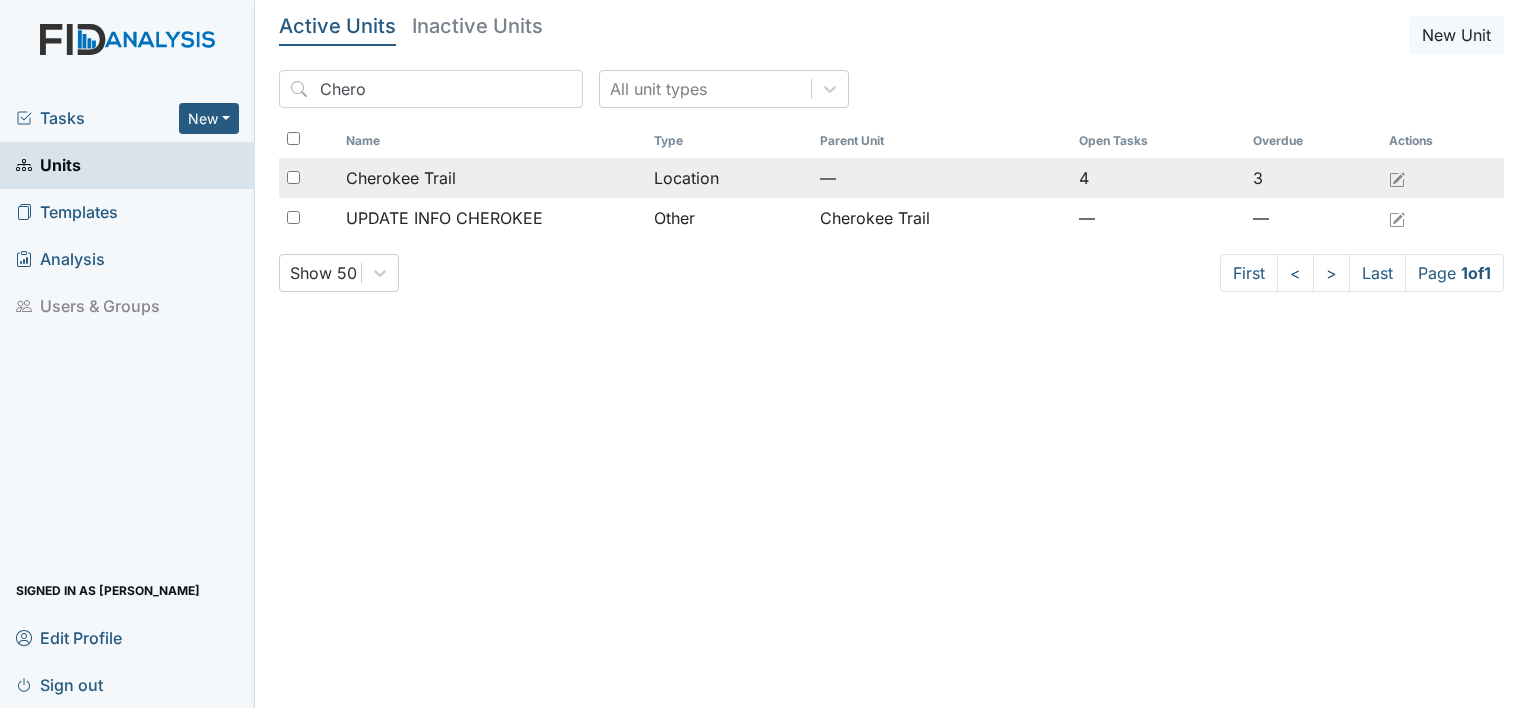 click on "Cherokee Trail" at bounding box center (401, 178) 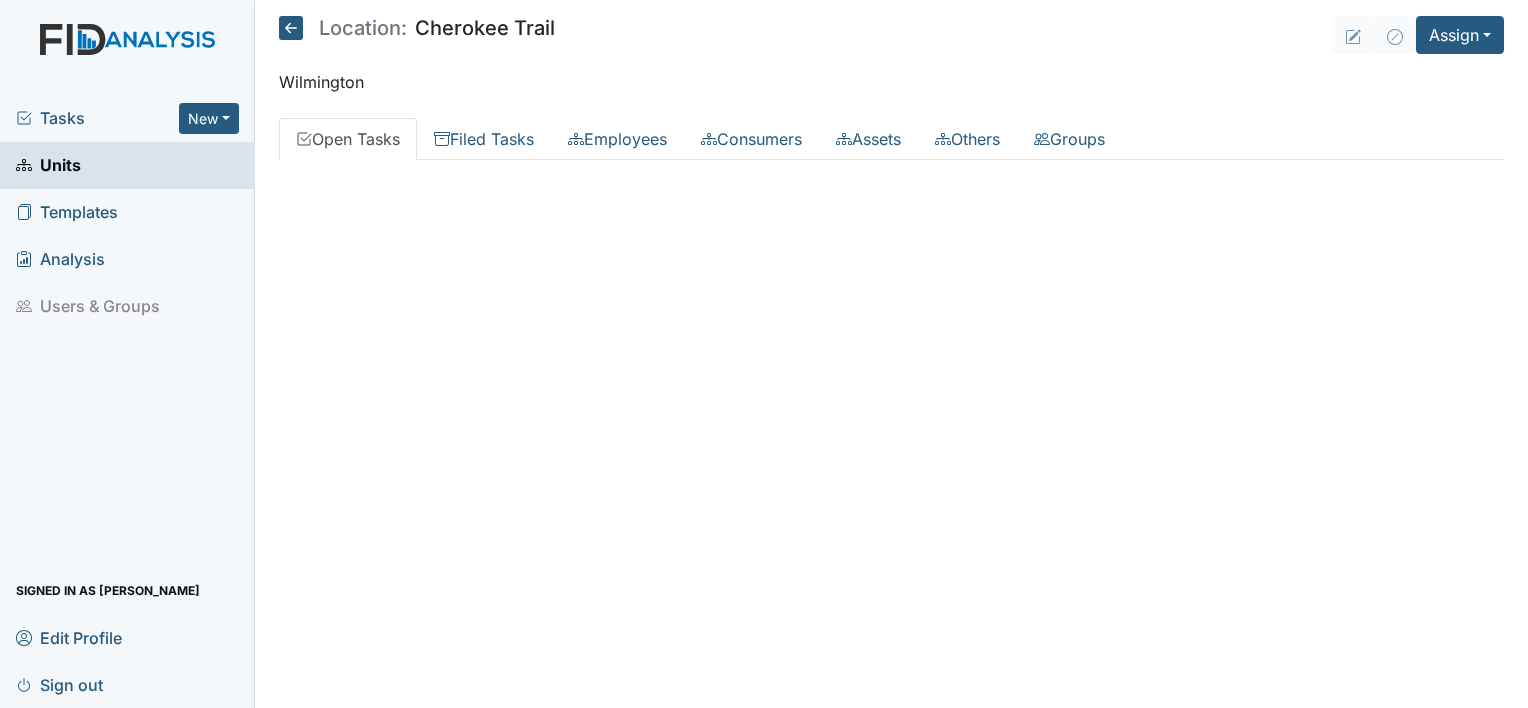scroll, scrollTop: 0, scrollLeft: 0, axis: both 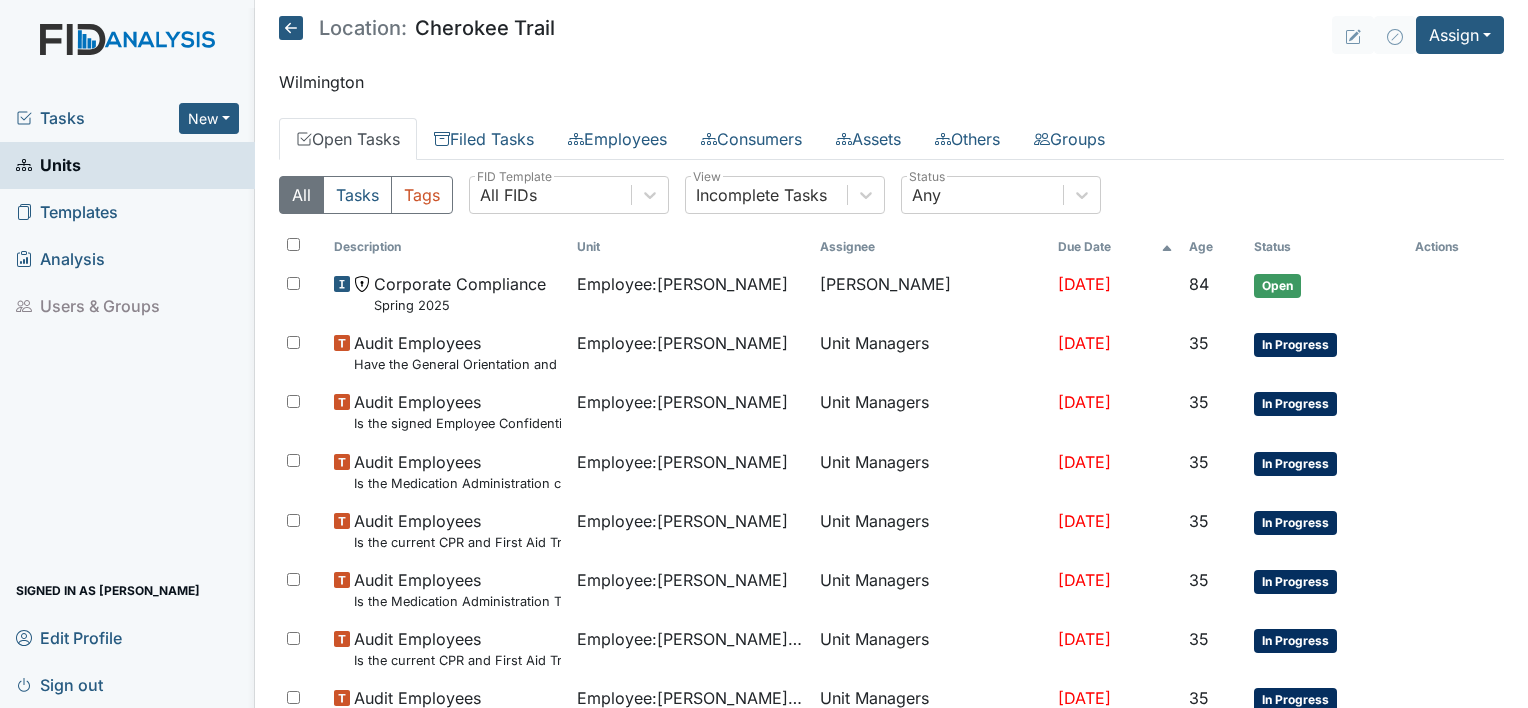 drag, startPoint x: 1526, startPoint y: 244, endPoint x: 1480, endPoint y: 124, distance: 128.51459 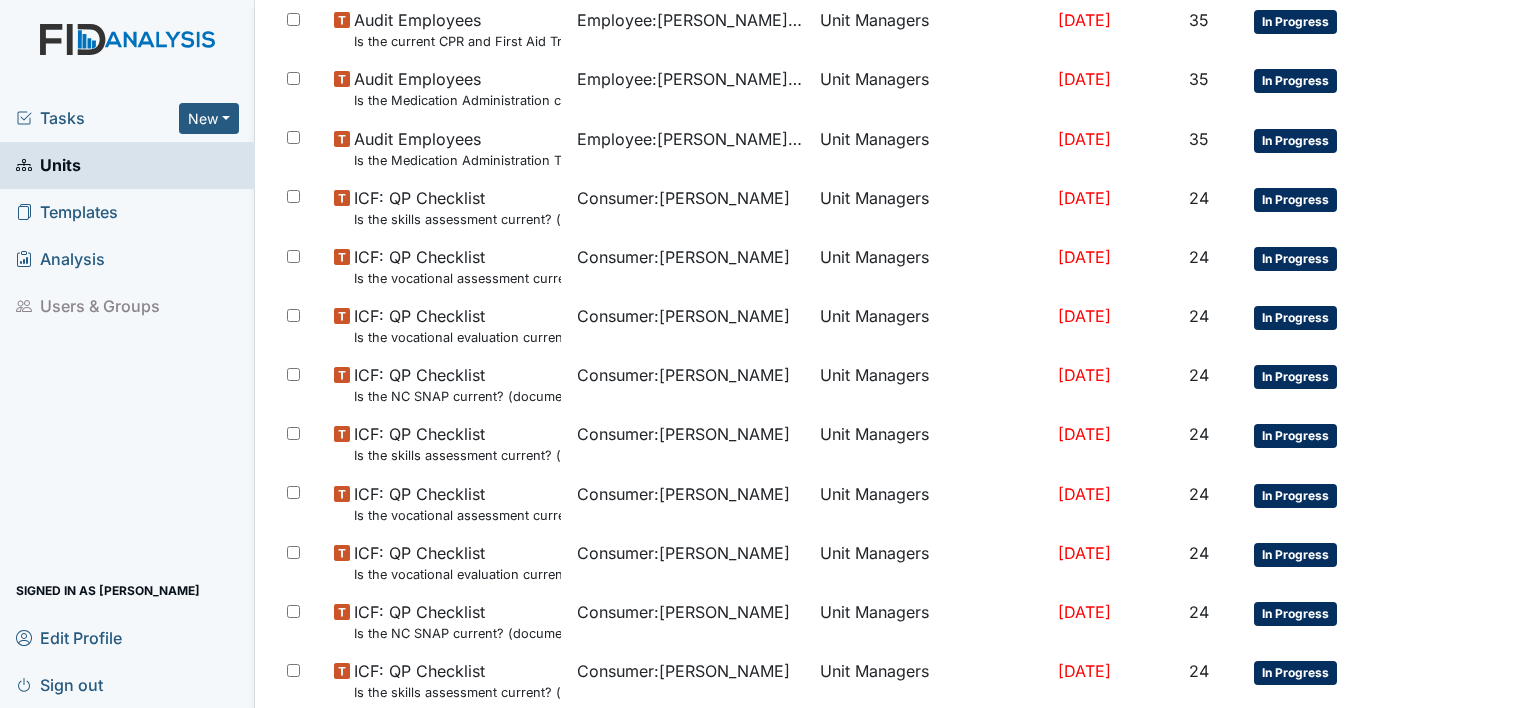 scroll, scrollTop: 1238, scrollLeft: 0, axis: vertical 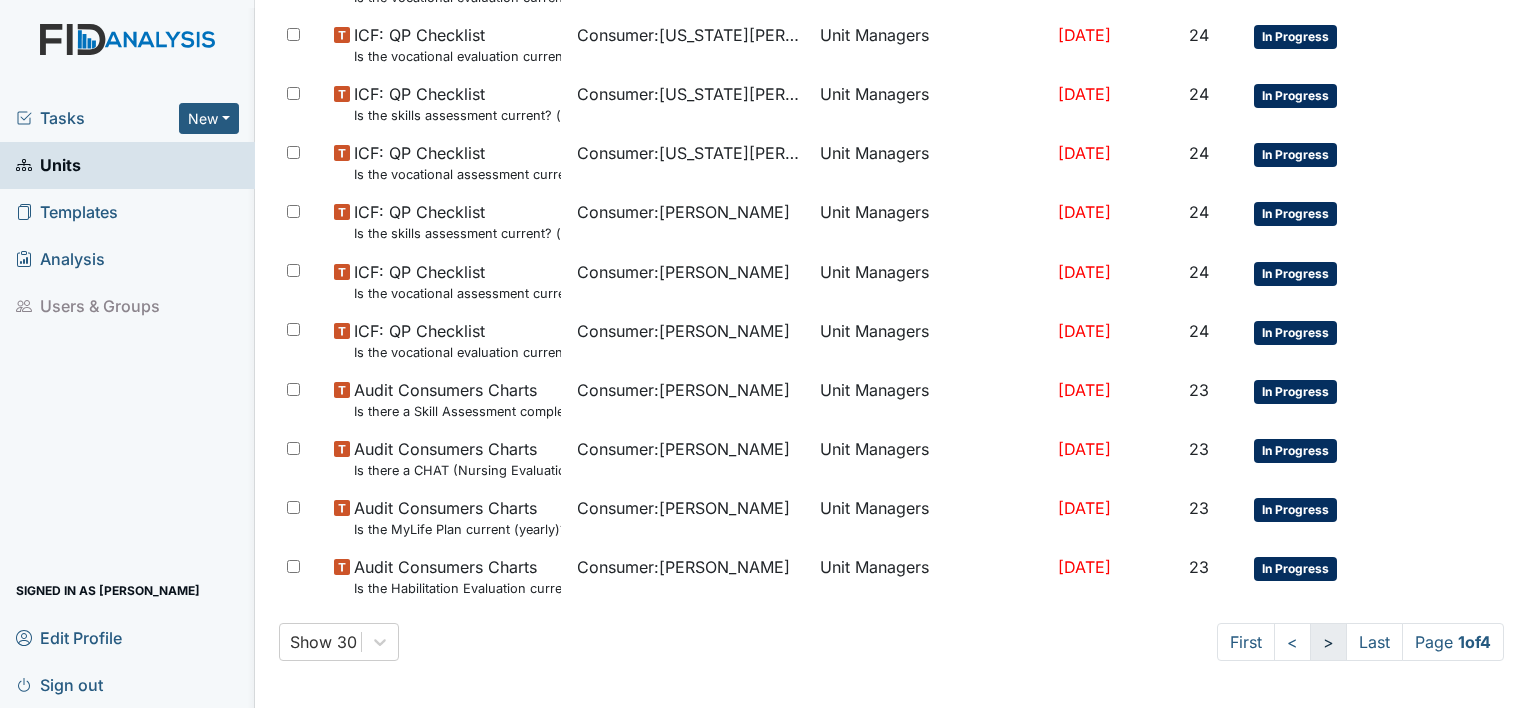 click on ">" at bounding box center (1328, 642) 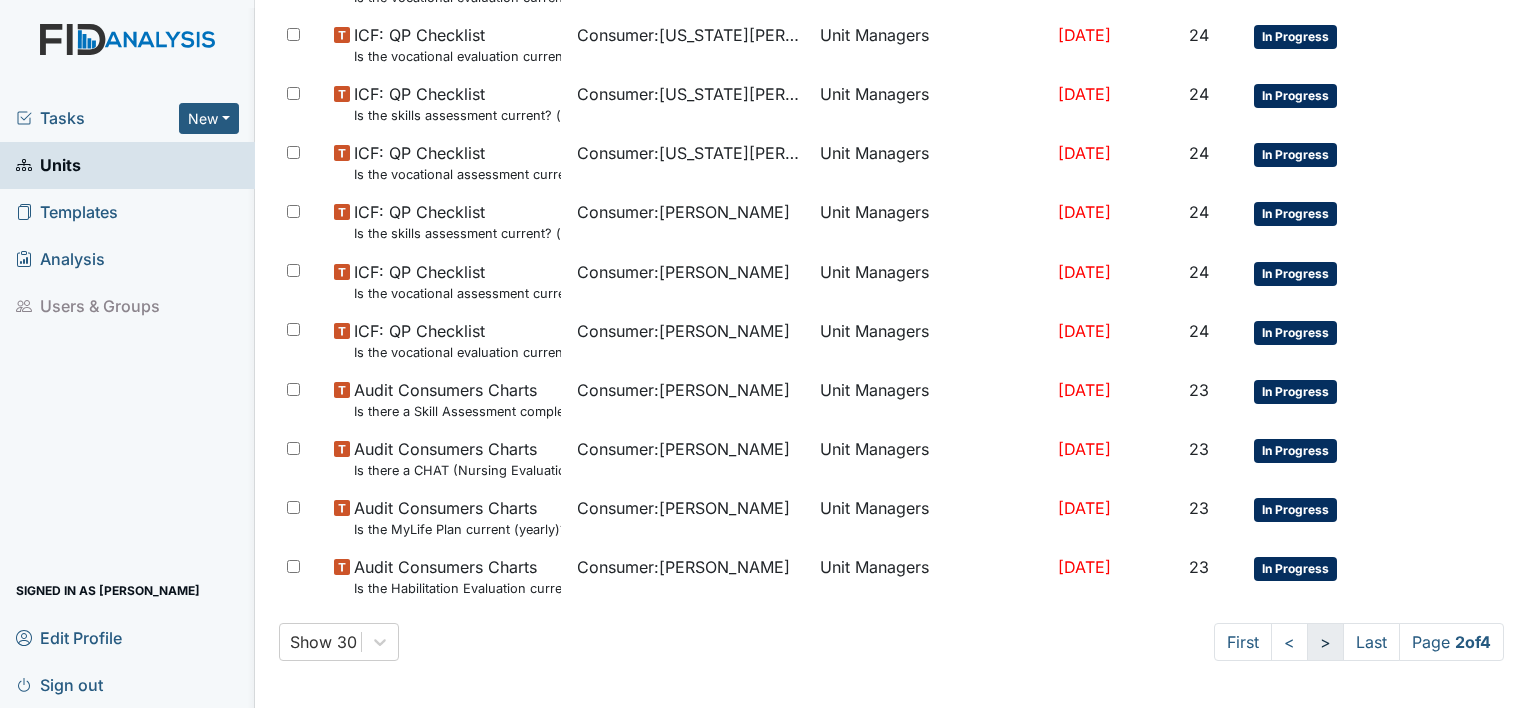 click on ">" at bounding box center [1325, 642] 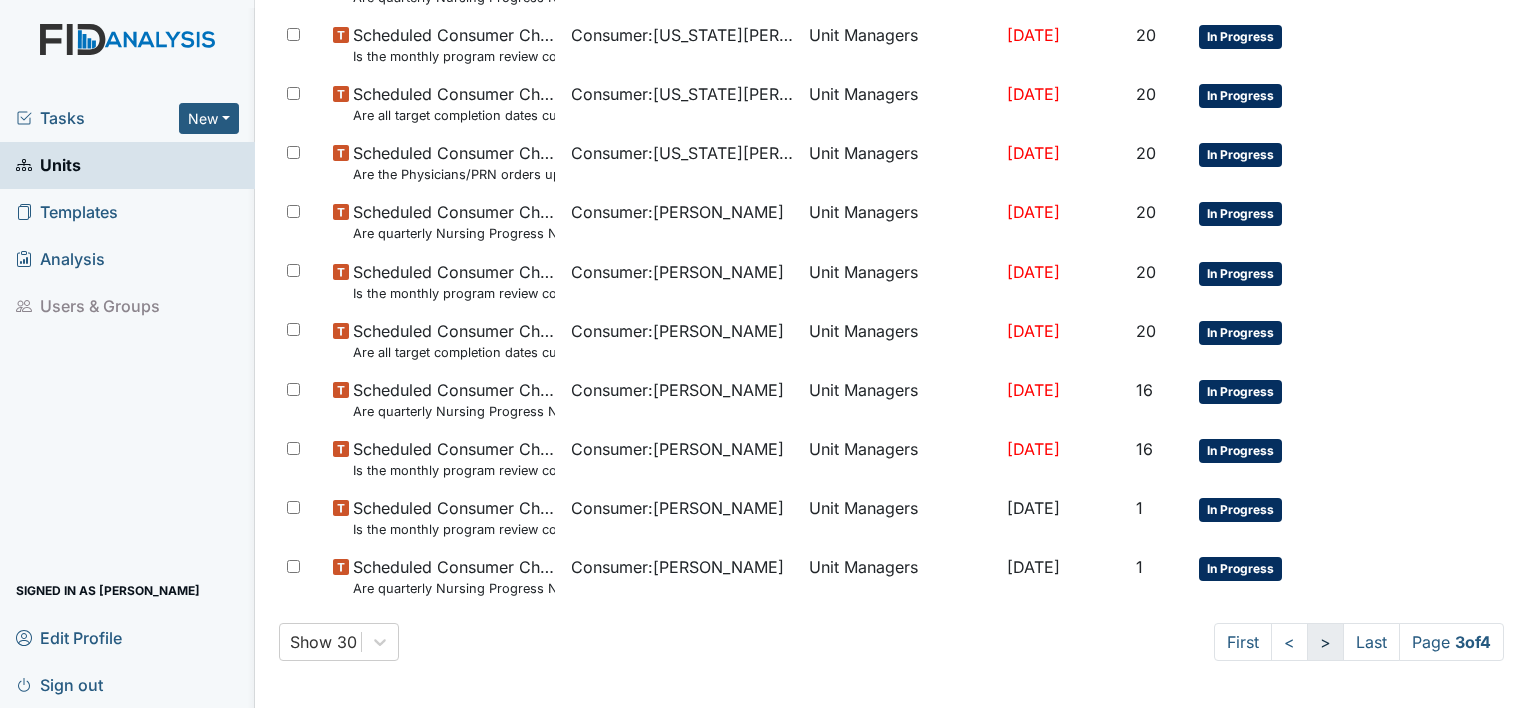click on ">" at bounding box center [1325, 642] 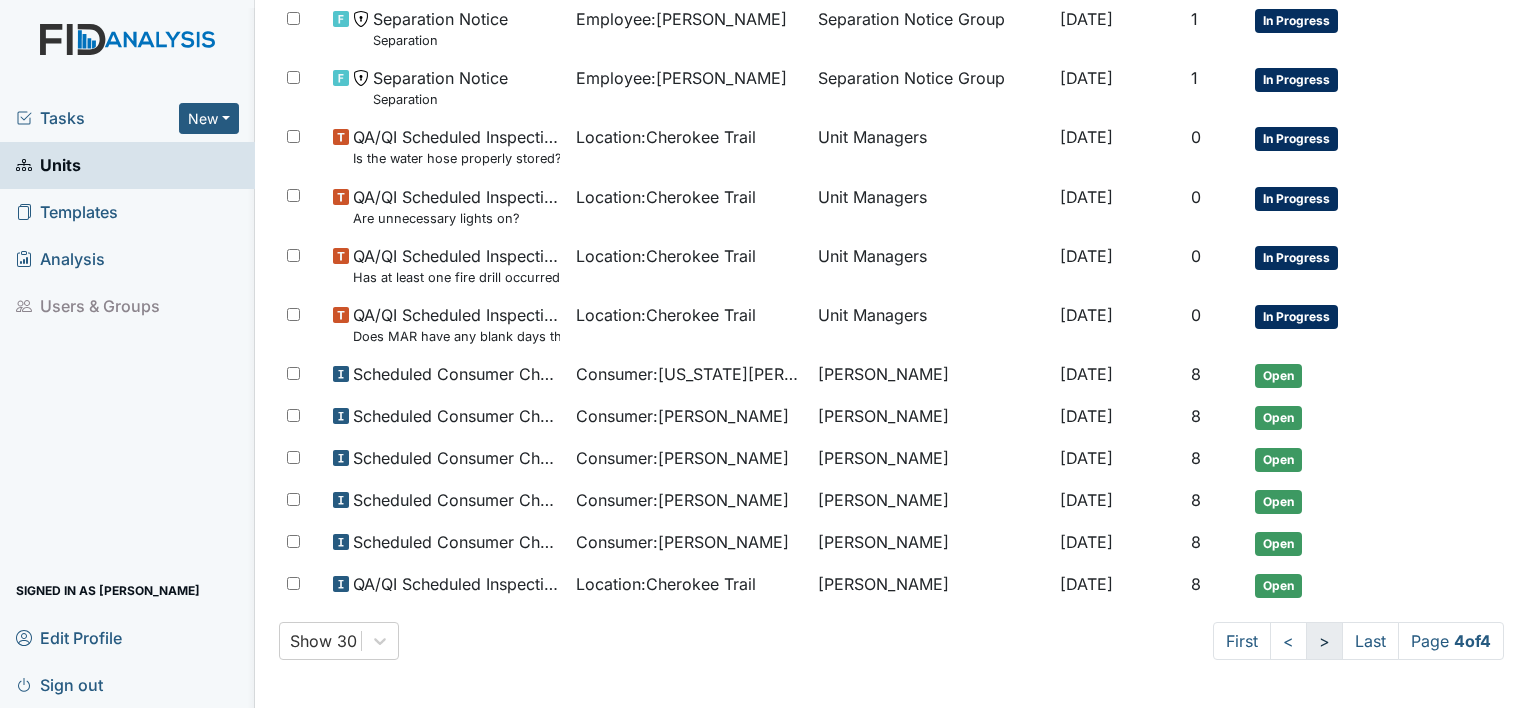 scroll, scrollTop: 260, scrollLeft: 0, axis: vertical 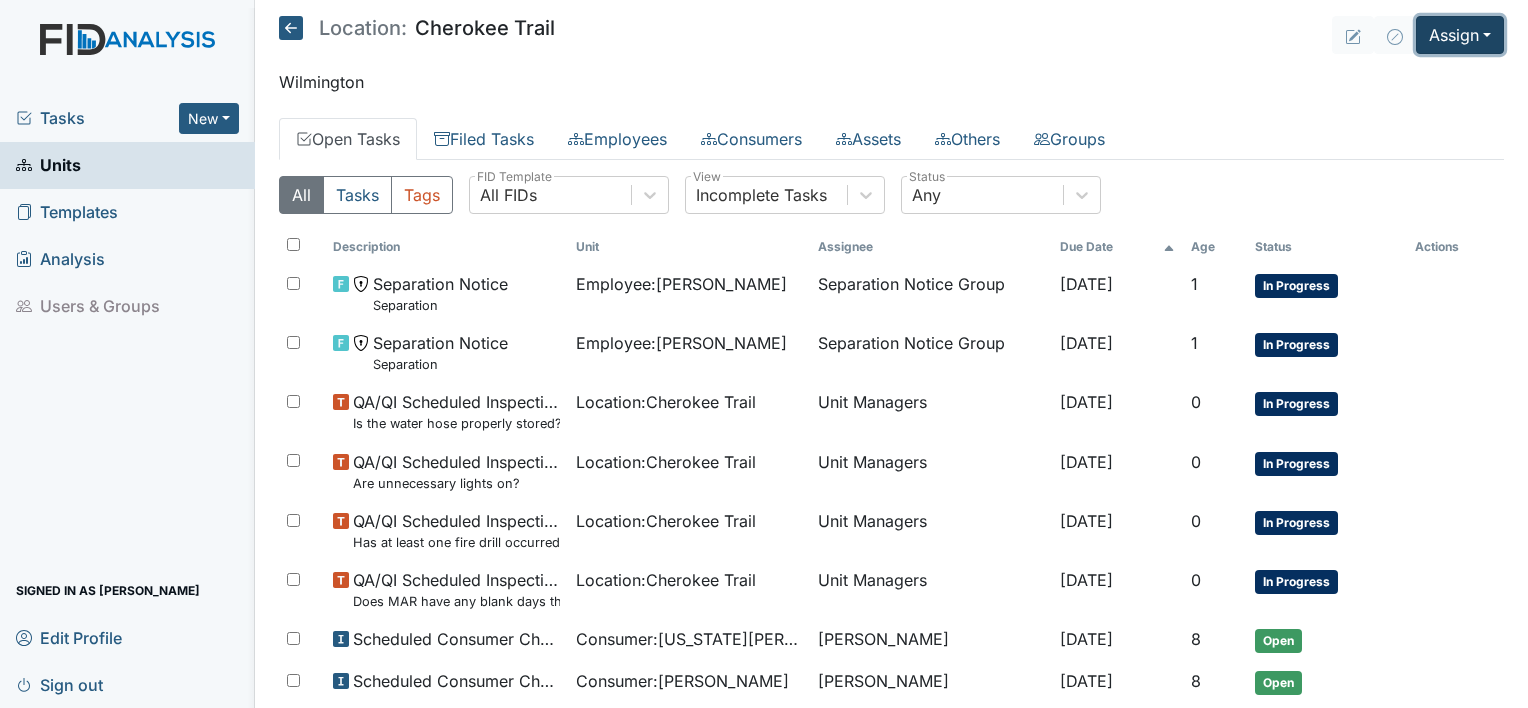 click on "Assign" at bounding box center [1460, 35] 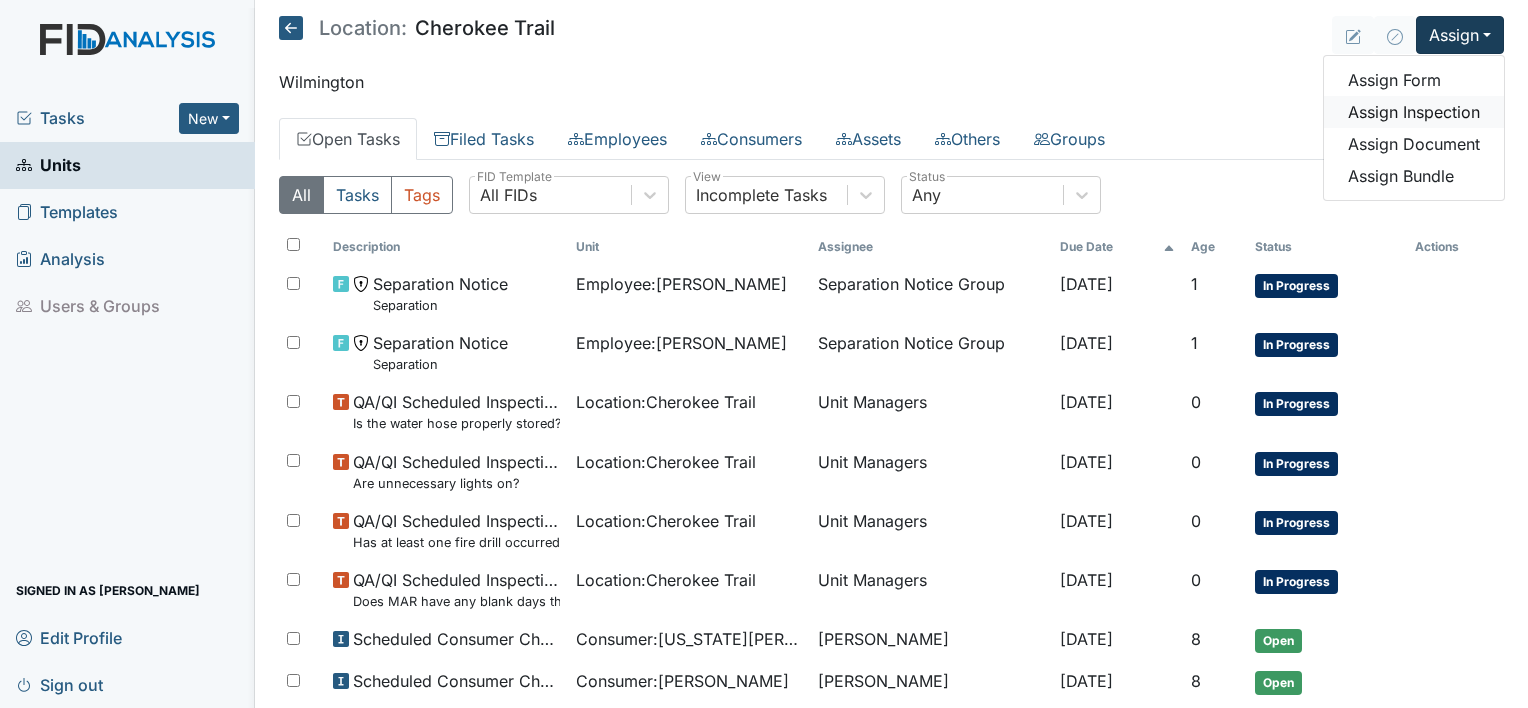 click on "Assign Inspection" at bounding box center [1414, 112] 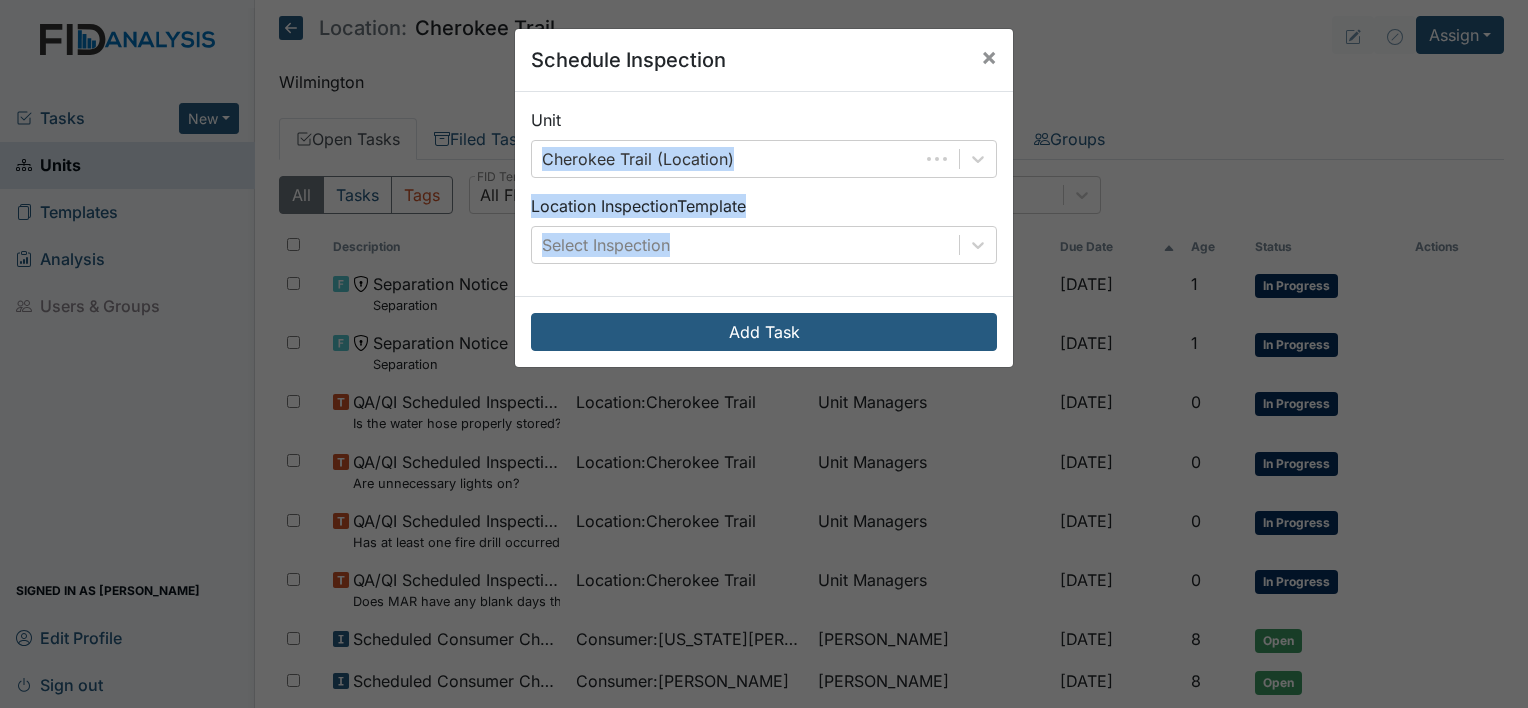 drag, startPoint x: 1418, startPoint y: 116, endPoint x: 814, endPoint y: 277, distance: 625.0896 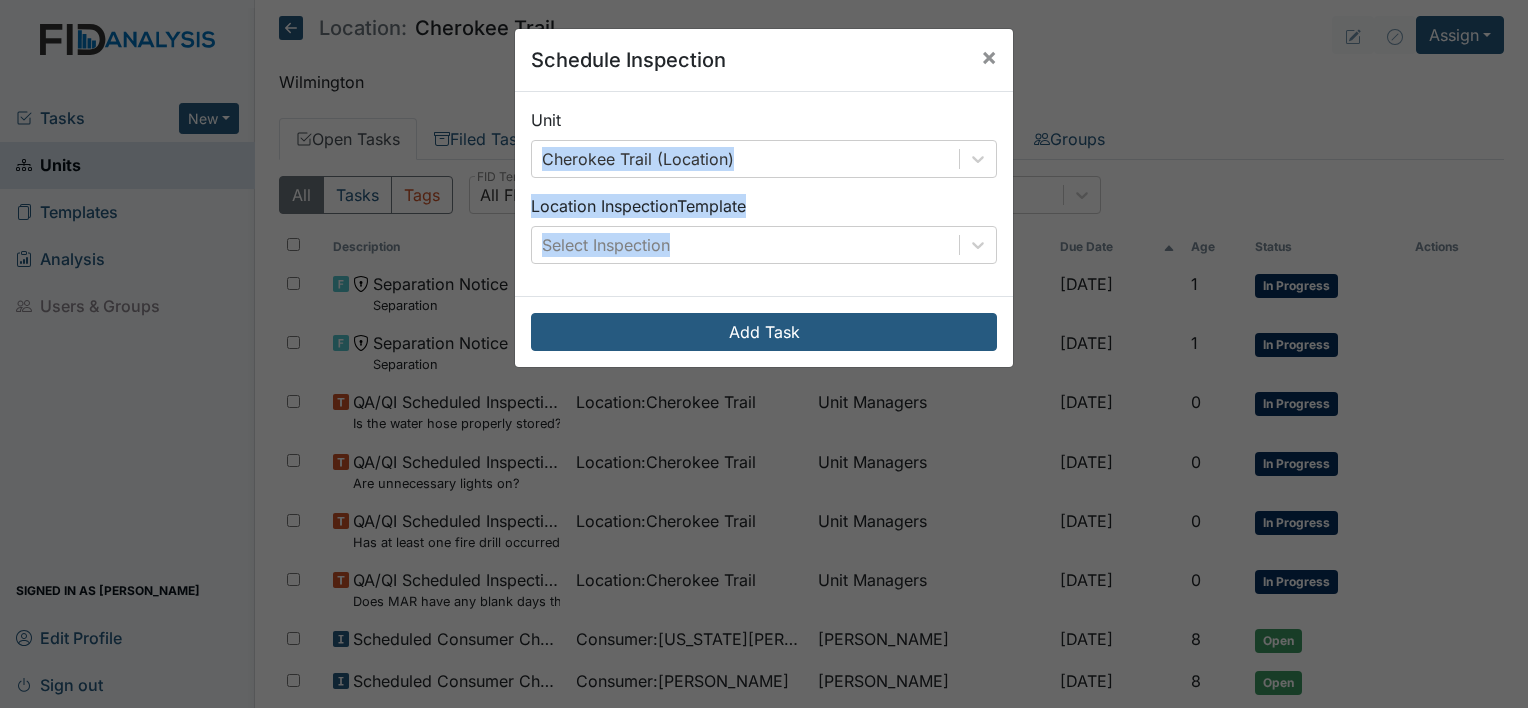 click on "Unit  Cherokee Trail (Location)   Location   Inspection  Template Select Inspection" at bounding box center (764, 194) 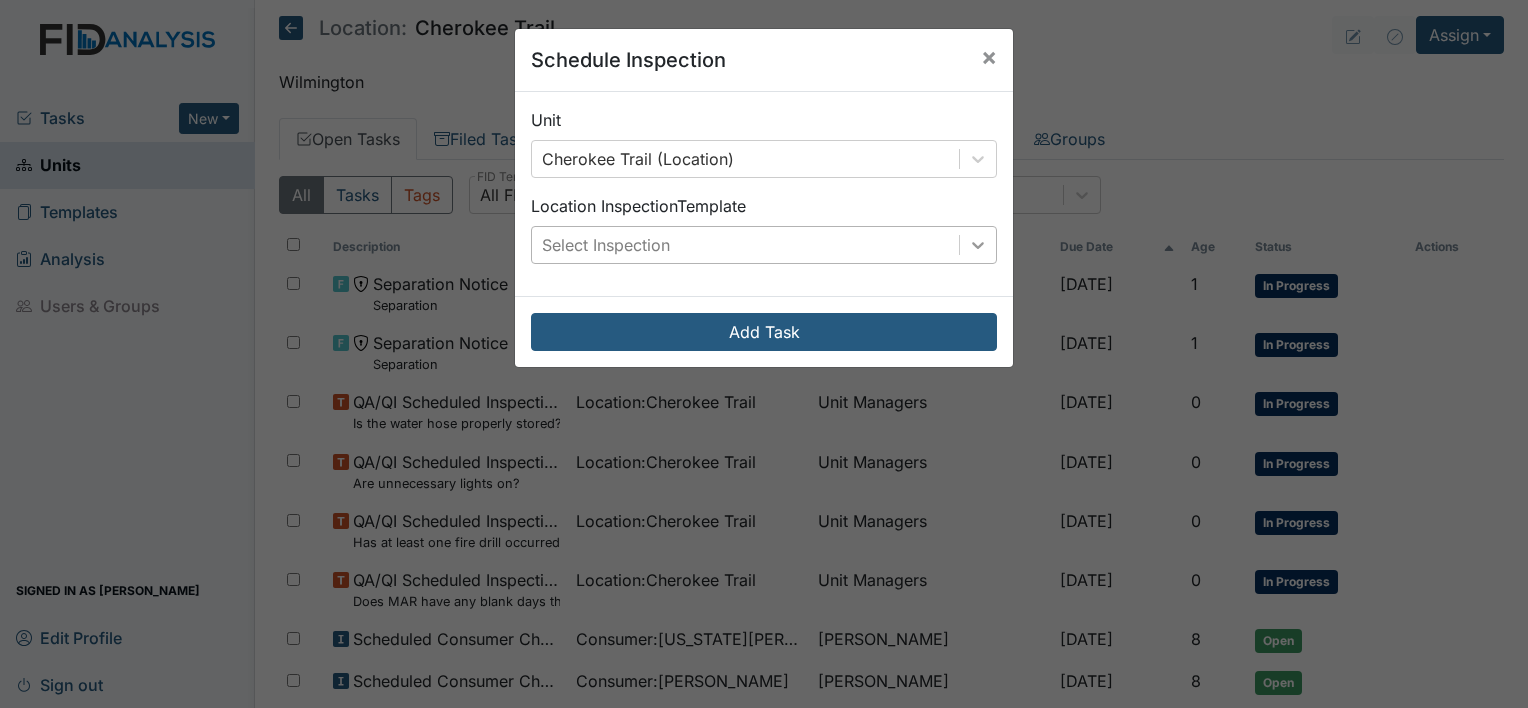 click 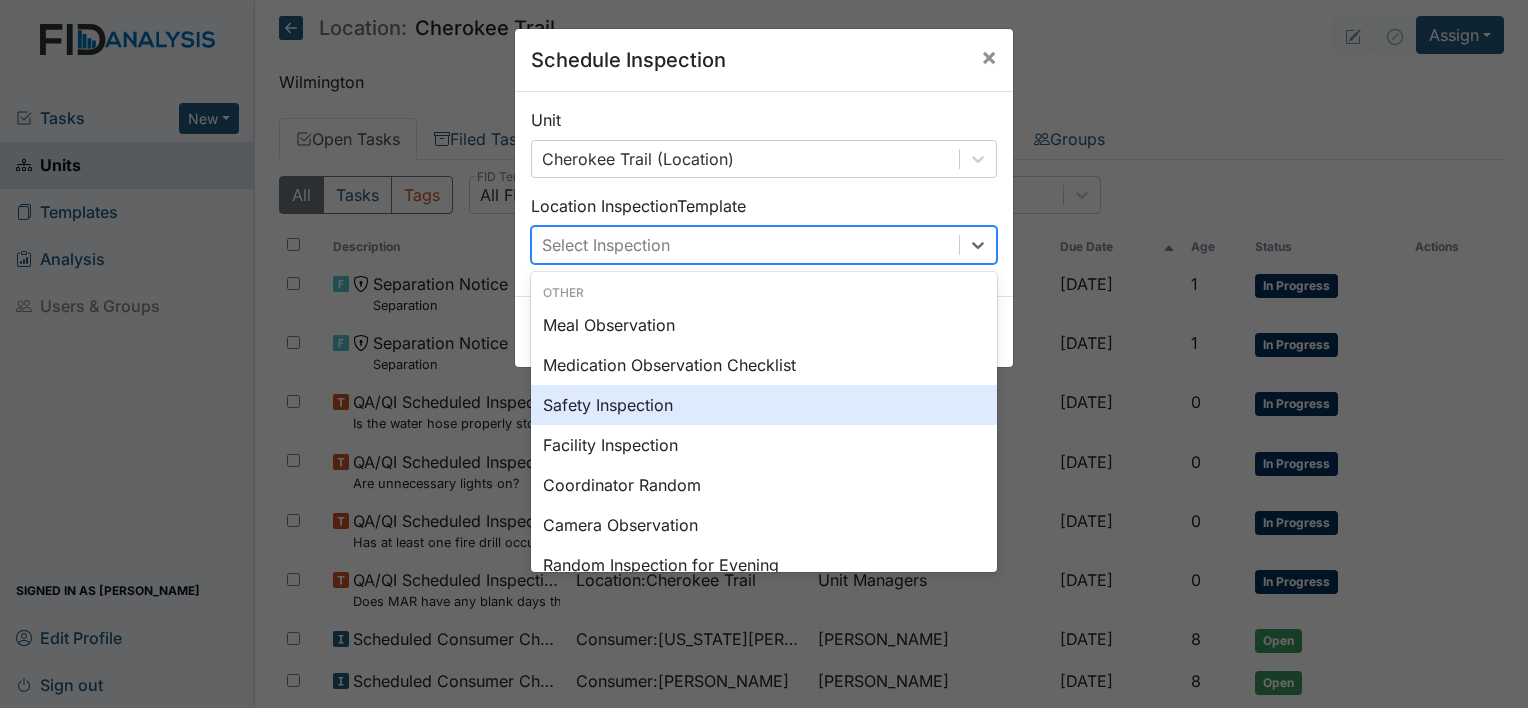 click on "Safety Inspection" at bounding box center [764, 405] 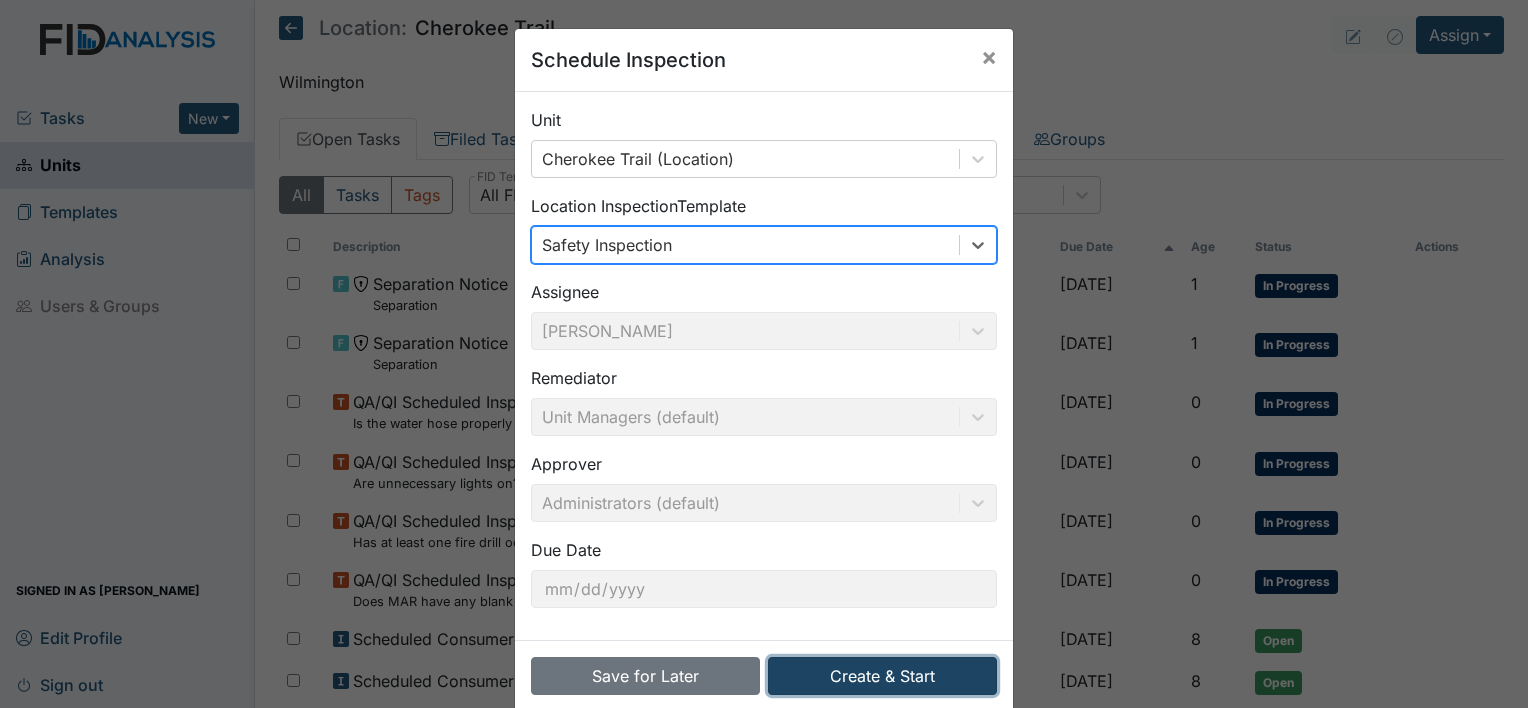 click on "Create & Start" at bounding box center (882, 676) 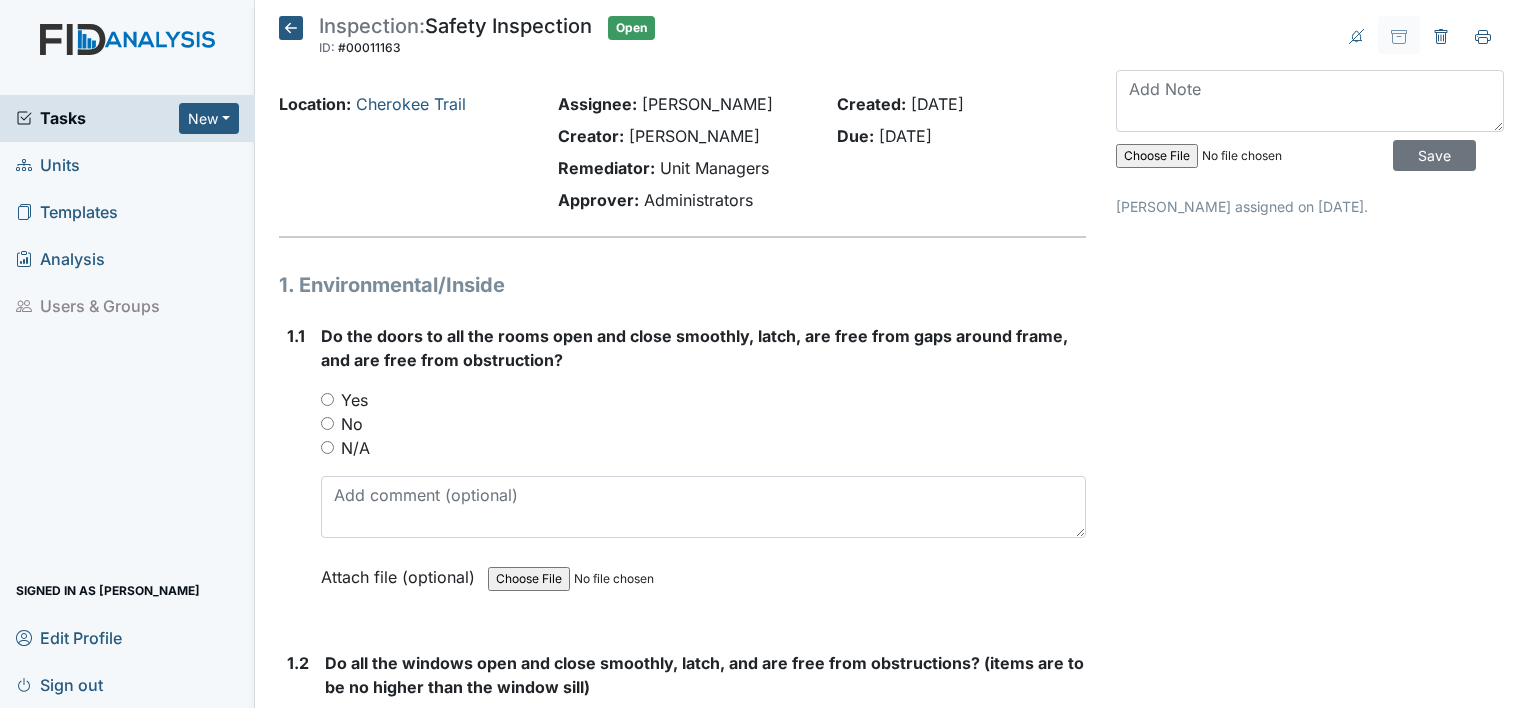 scroll, scrollTop: 0, scrollLeft: 0, axis: both 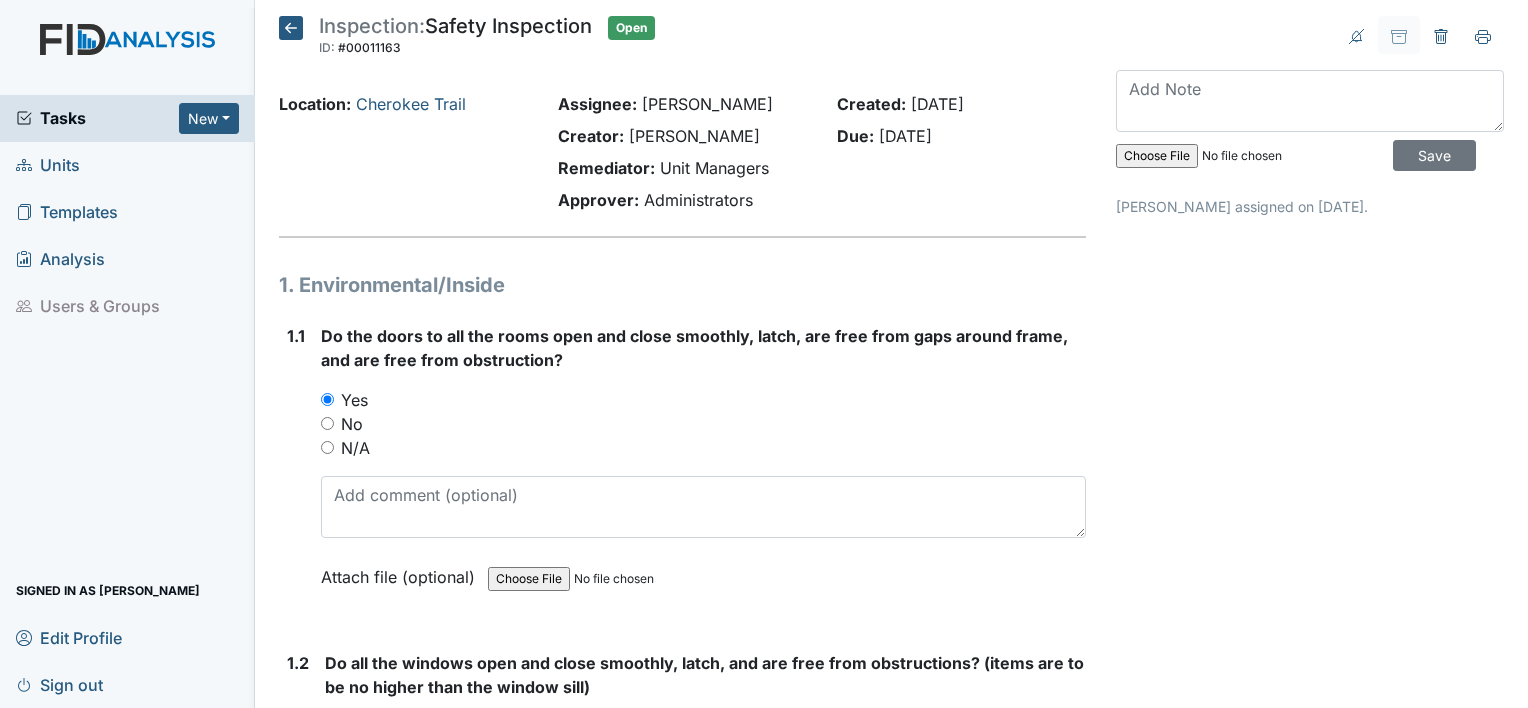 click on "No" at bounding box center (327, 423) 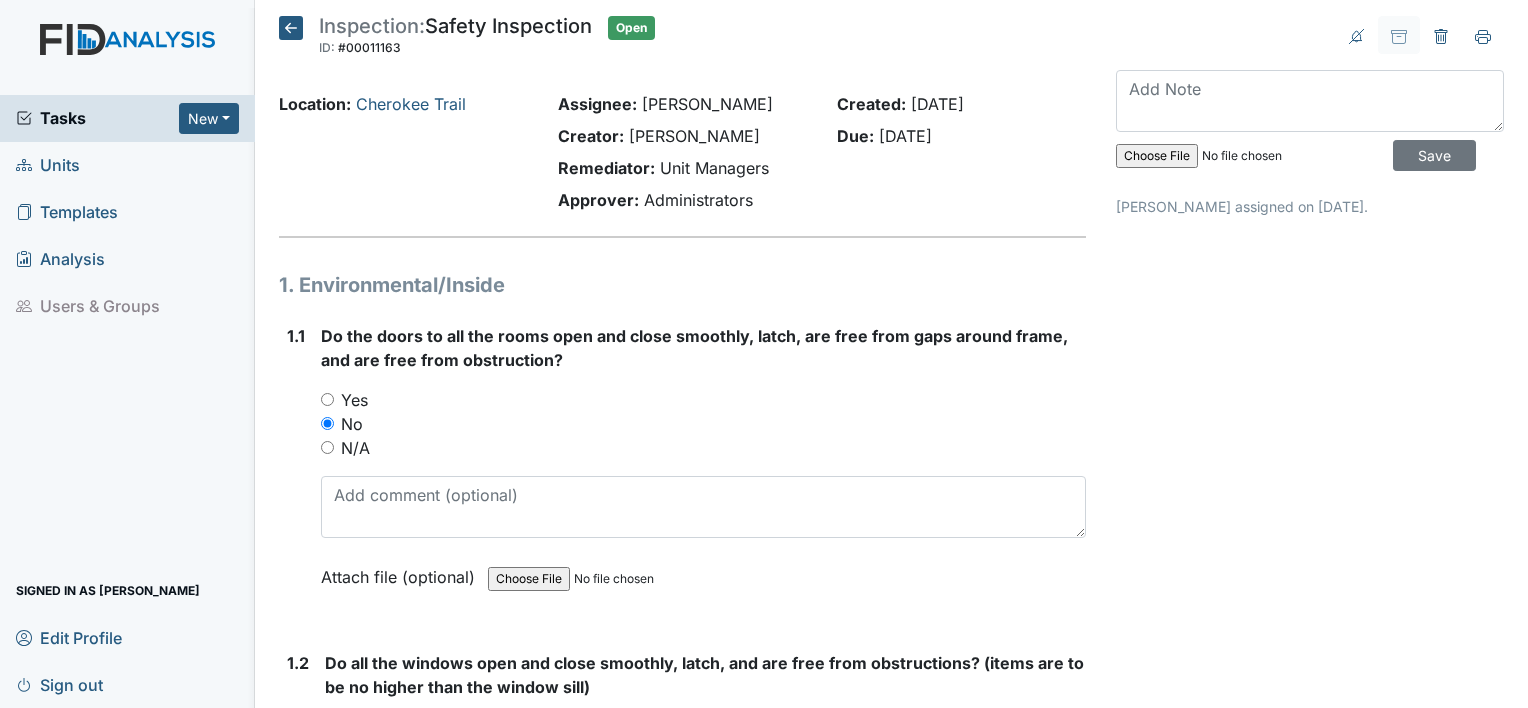 click on "Yes" at bounding box center (327, 399) 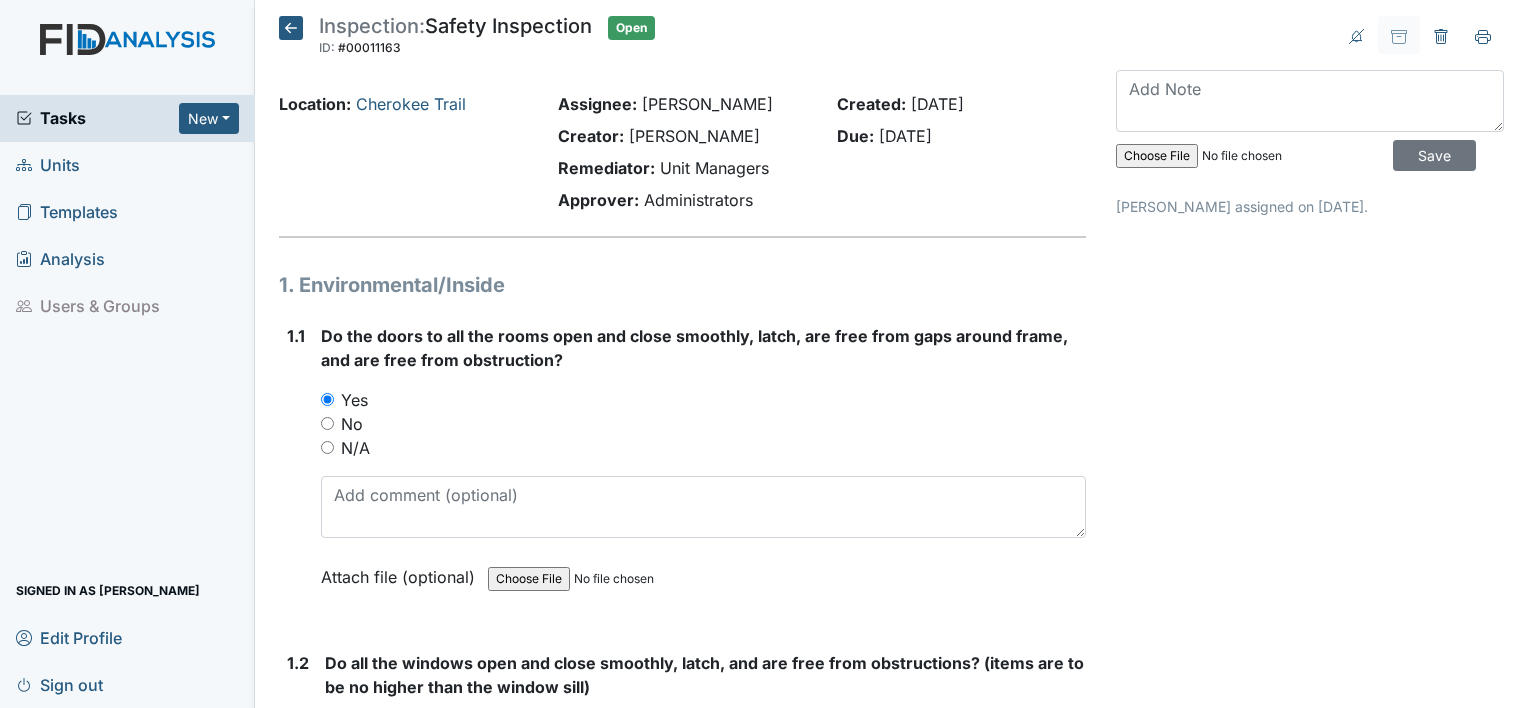 click on "1.1" at bounding box center (296, 471) 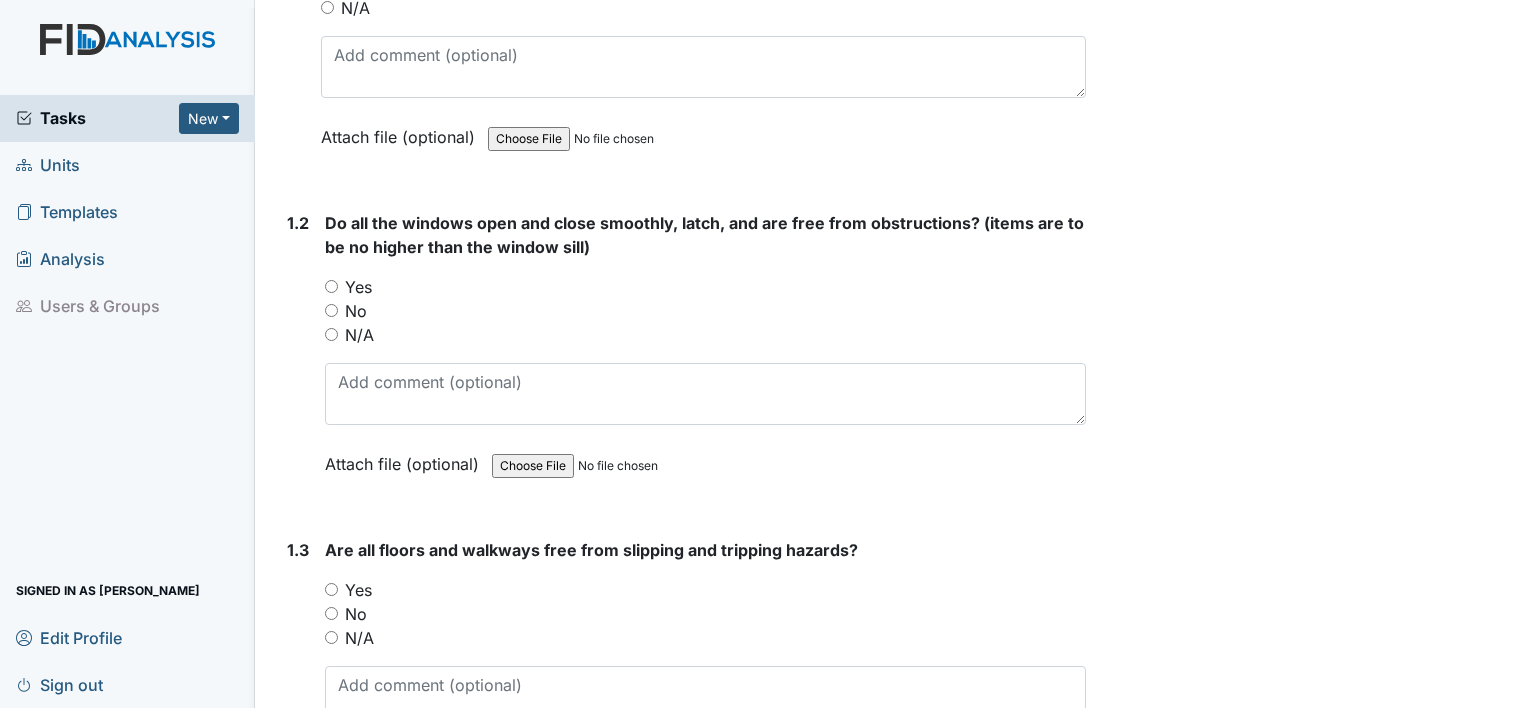 scroll, scrollTop: 480, scrollLeft: 0, axis: vertical 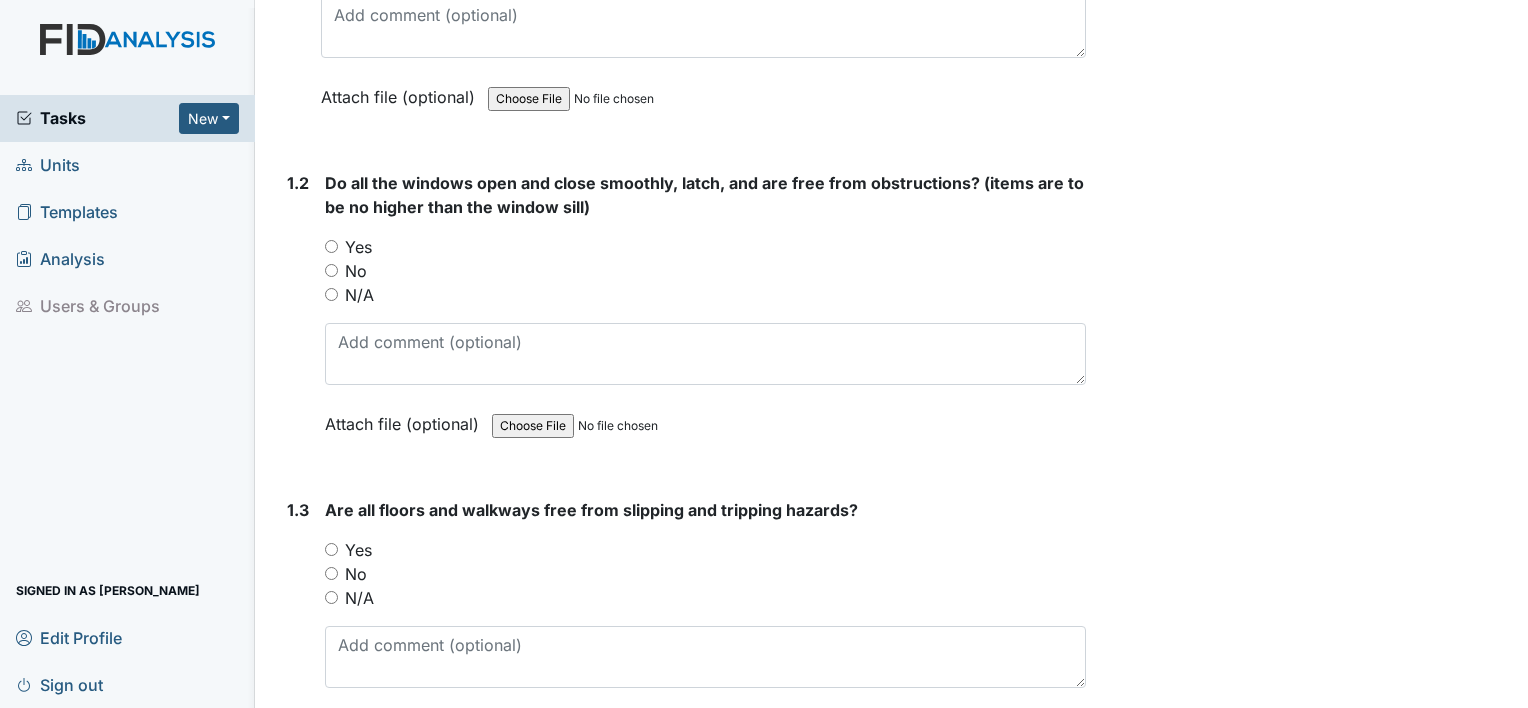 click on "Yes" at bounding box center (331, 549) 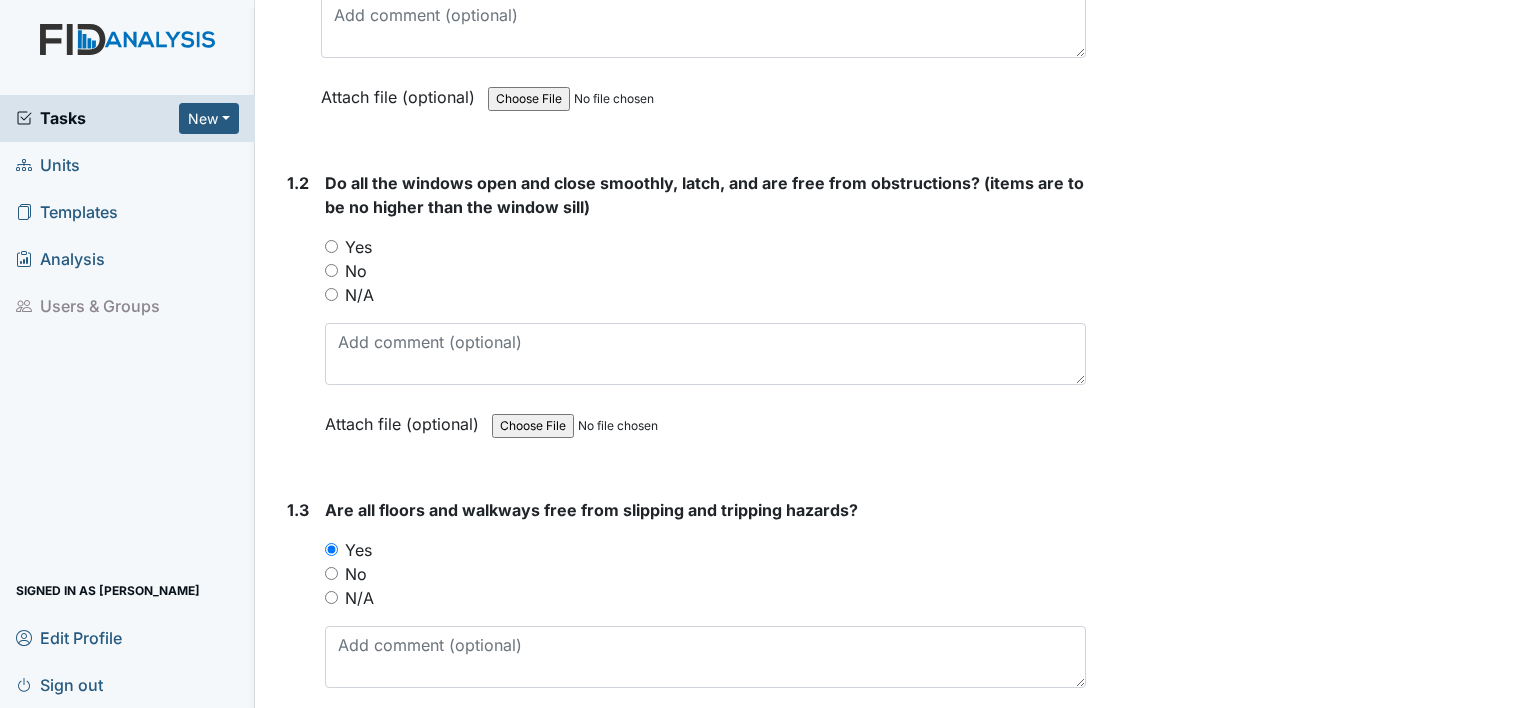 click on "N/A" at bounding box center [331, 597] 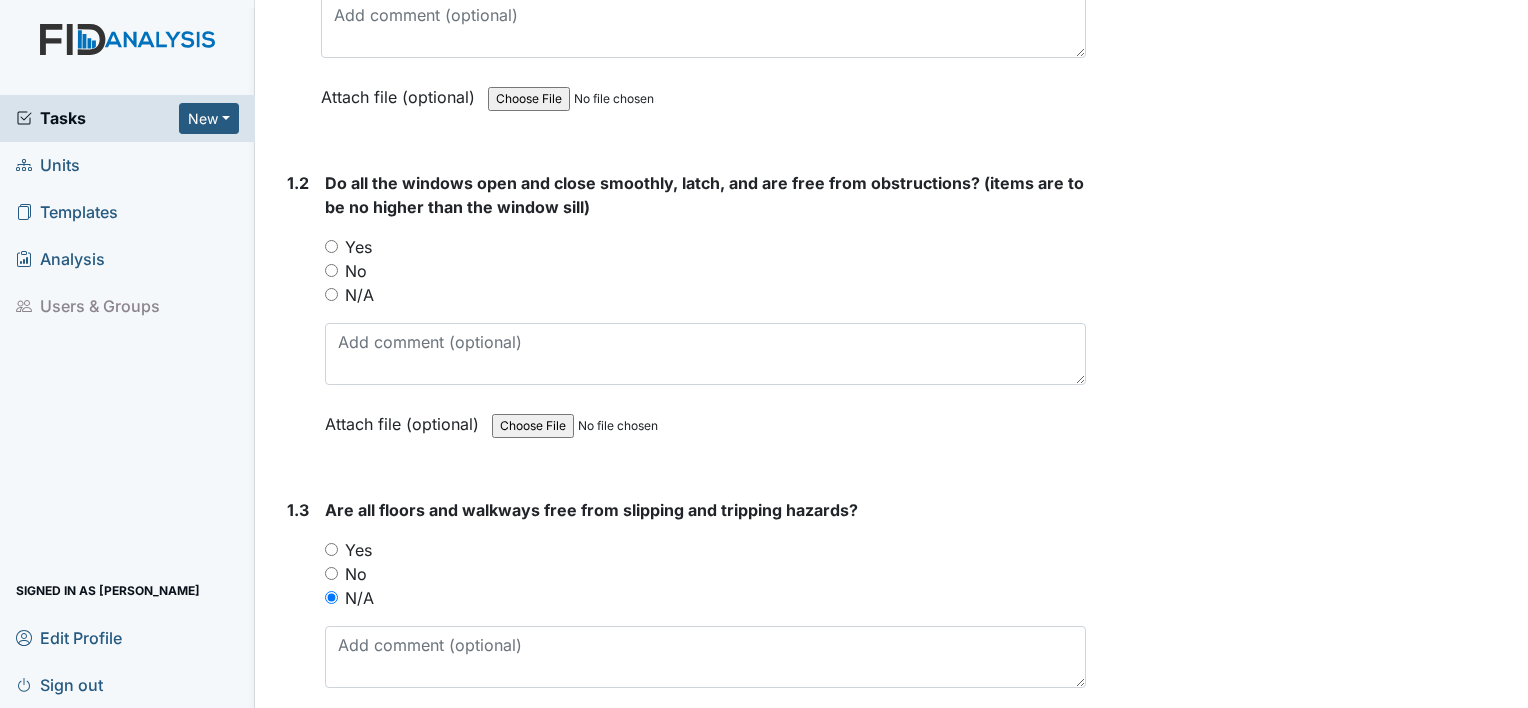 click on "Yes" at bounding box center (331, 549) 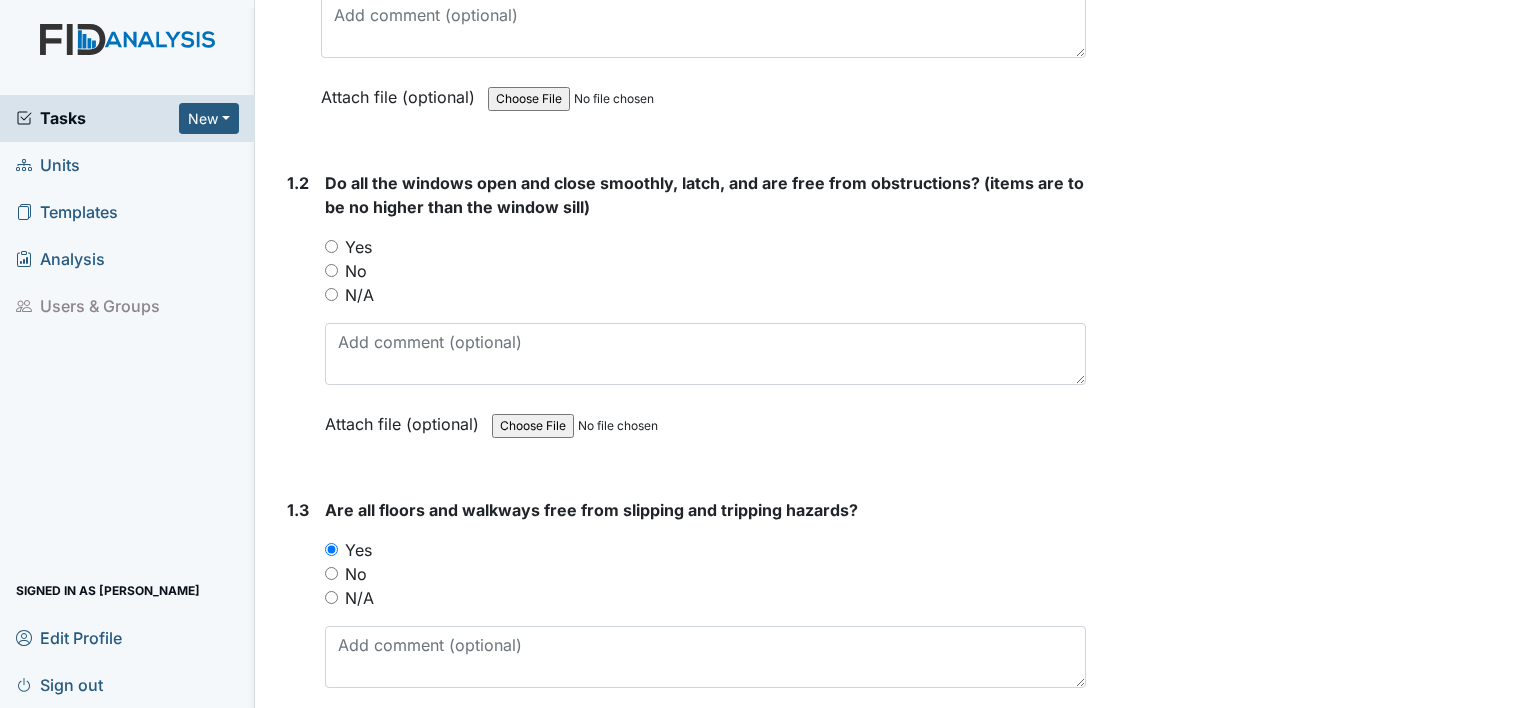 click on "1.2
Do all the windows open and close smoothly, latch, and are free from obstructions? (items are to be no higher than the window sill)
You must select one of the below options.
Yes
No
N/A
Attach file (optional)
You can upload .pdf, .txt, .jpg, .jpeg, .png, .csv, .xls, or .doc files under 100MB." at bounding box center (682, 318) 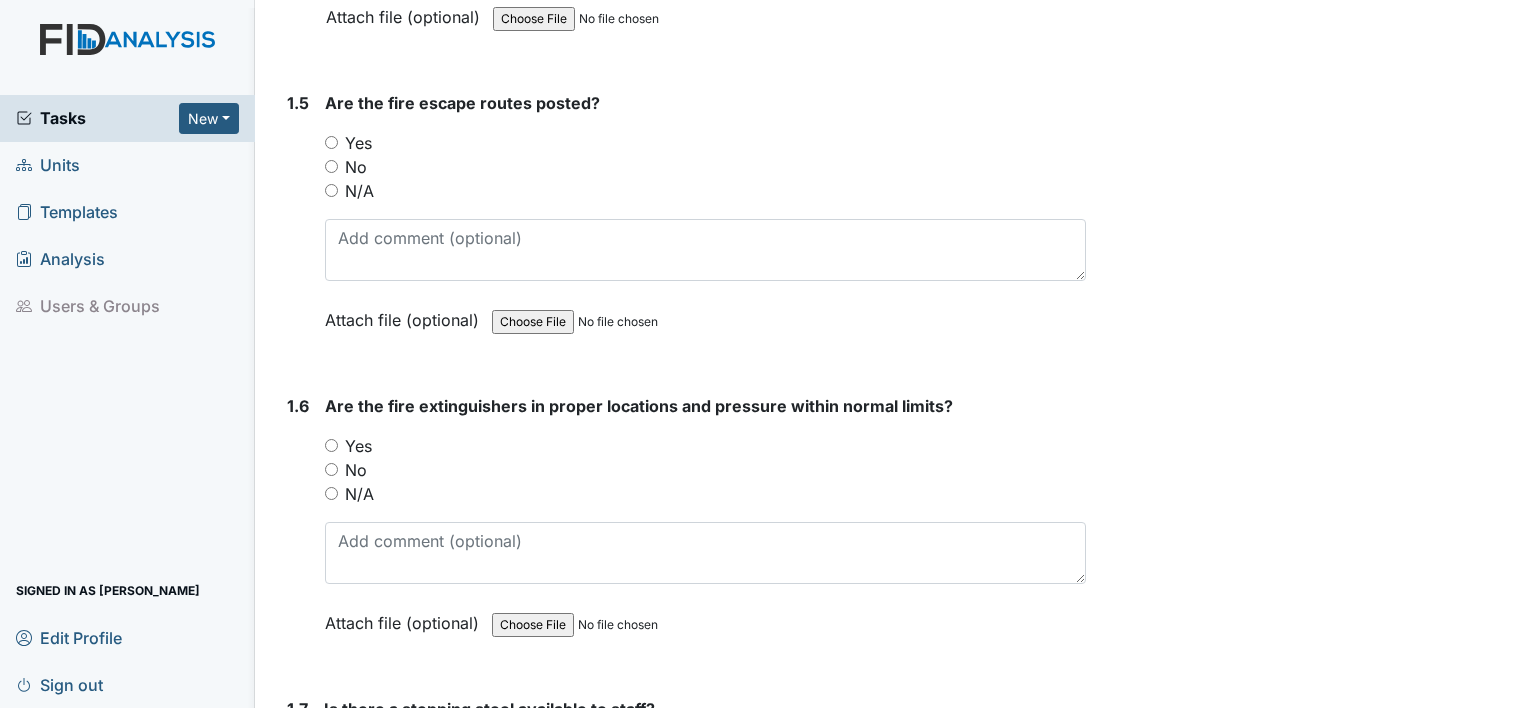 scroll, scrollTop: 1520, scrollLeft: 0, axis: vertical 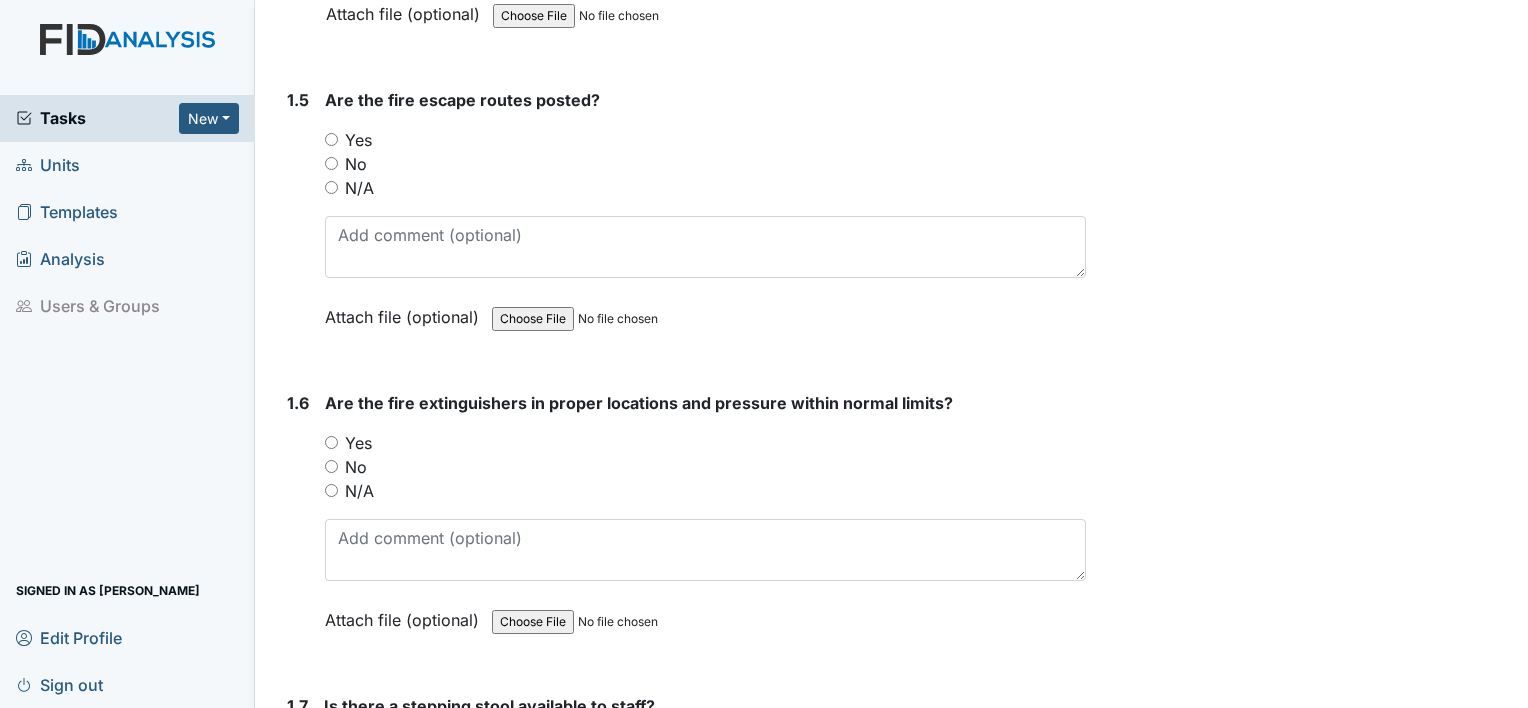 click on "Yes" at bounding box center [331, 139] 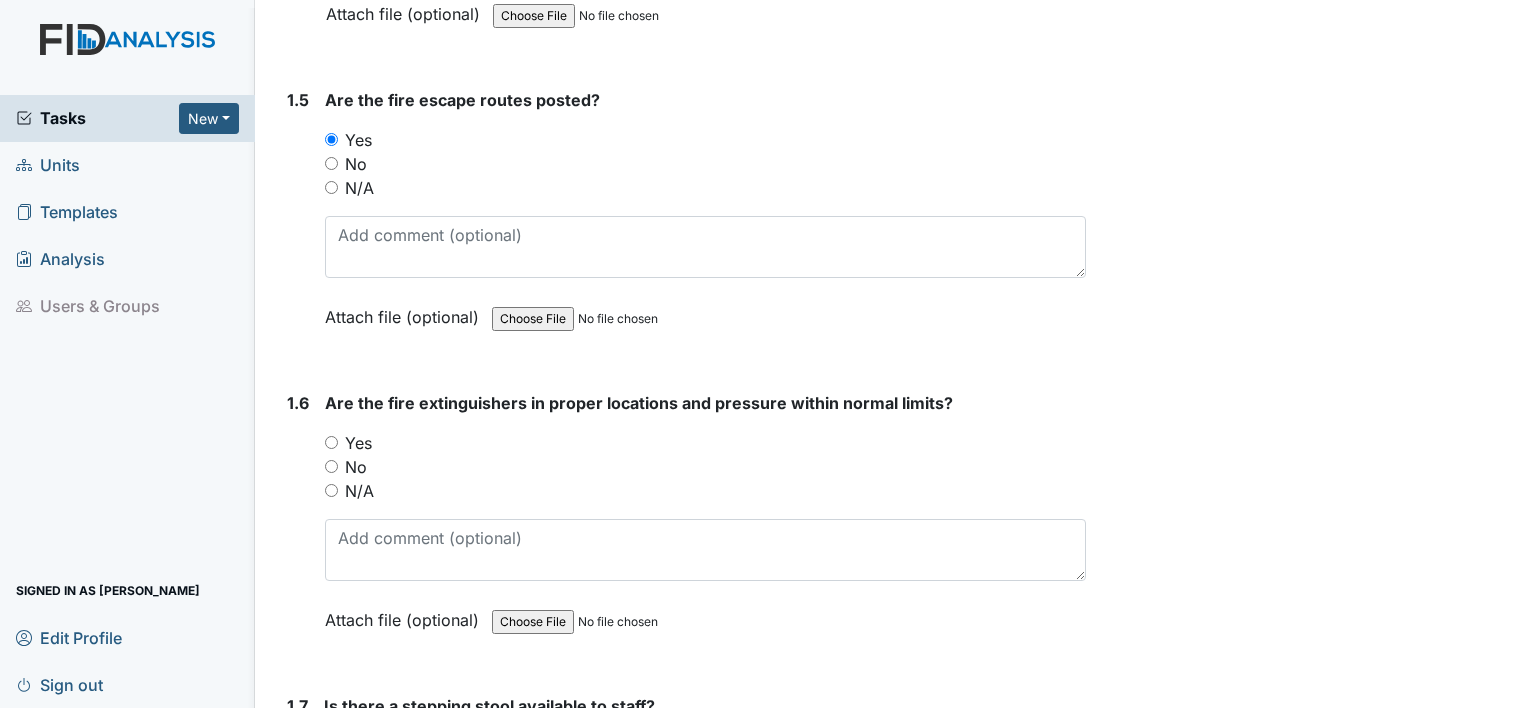 click on "Yes" at bounding box center [705, 443] 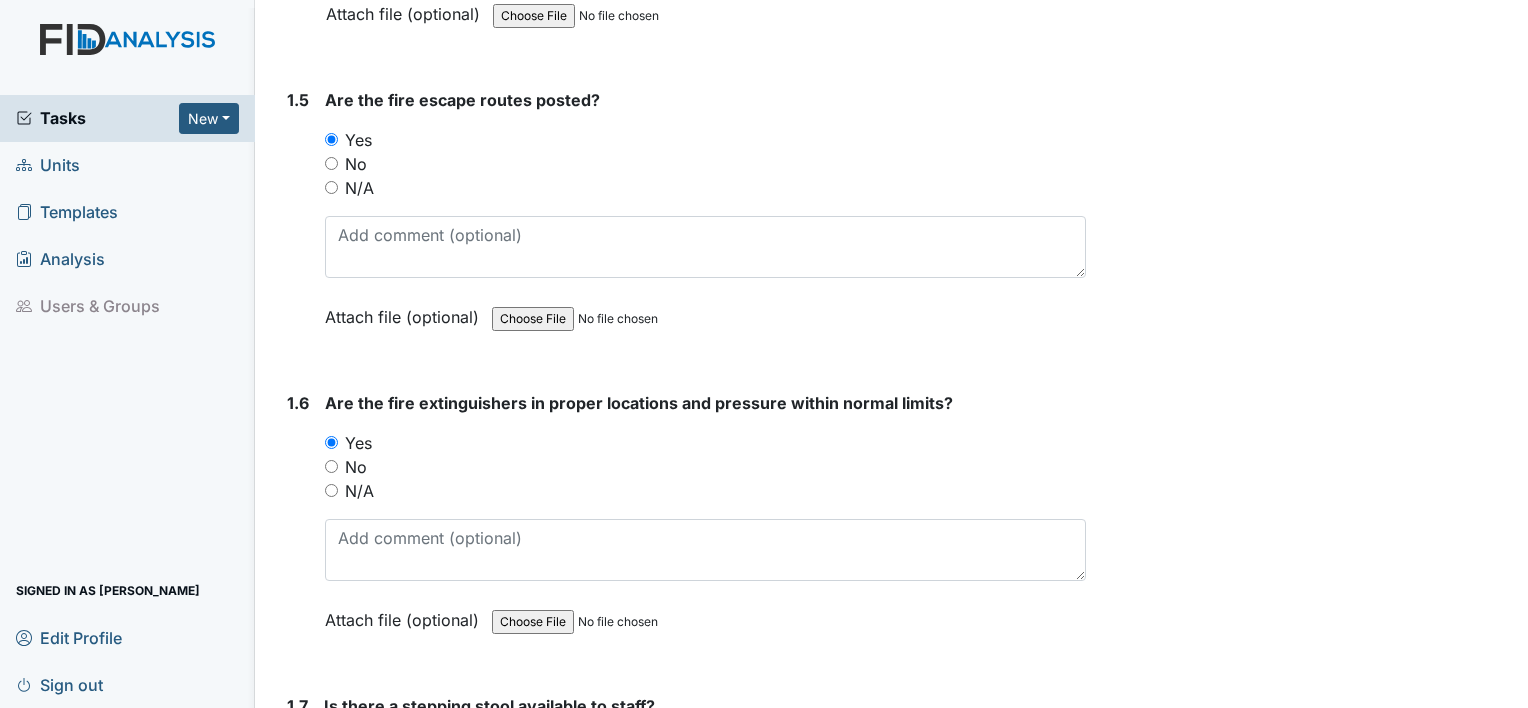 click on "N/A" at bounding box center (331, 490) 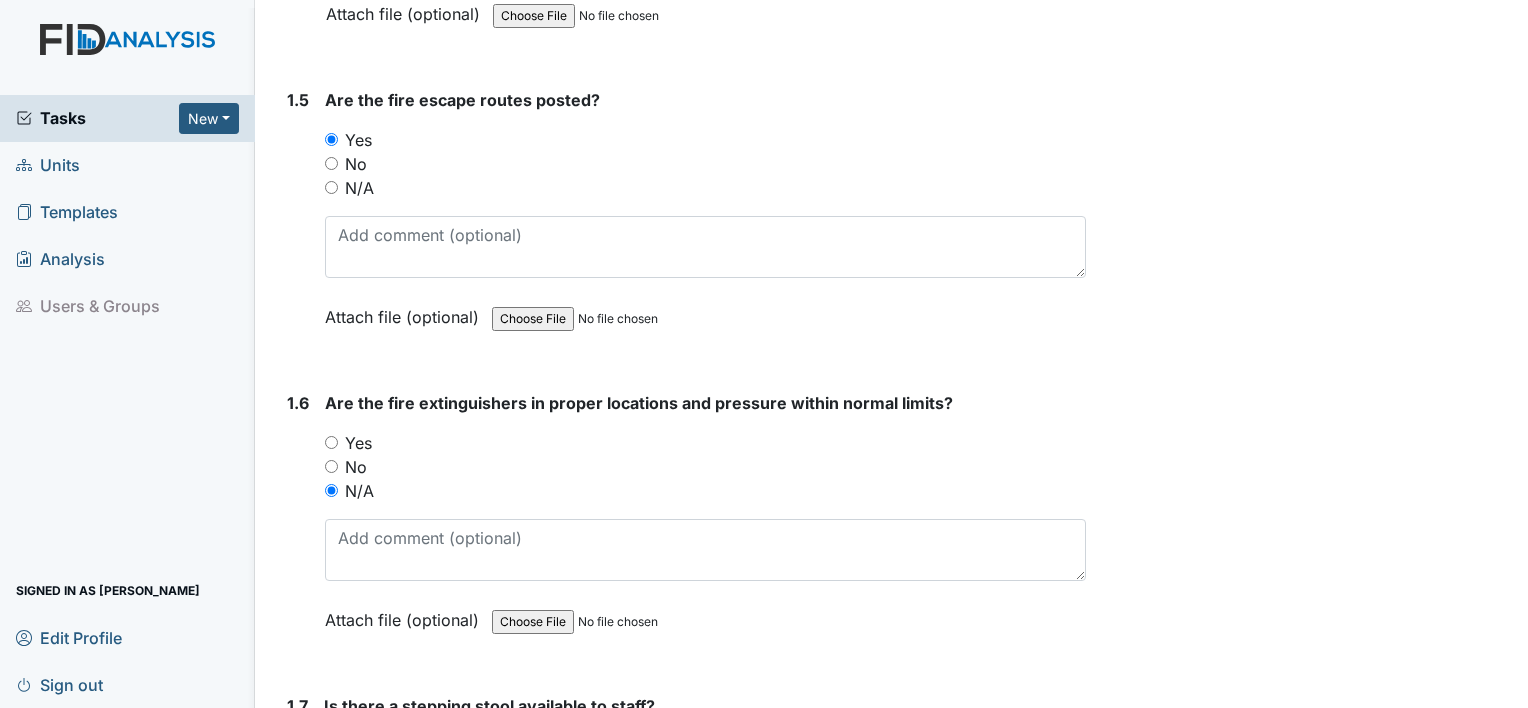 click on "Yes" at bounding box center [331, 442] 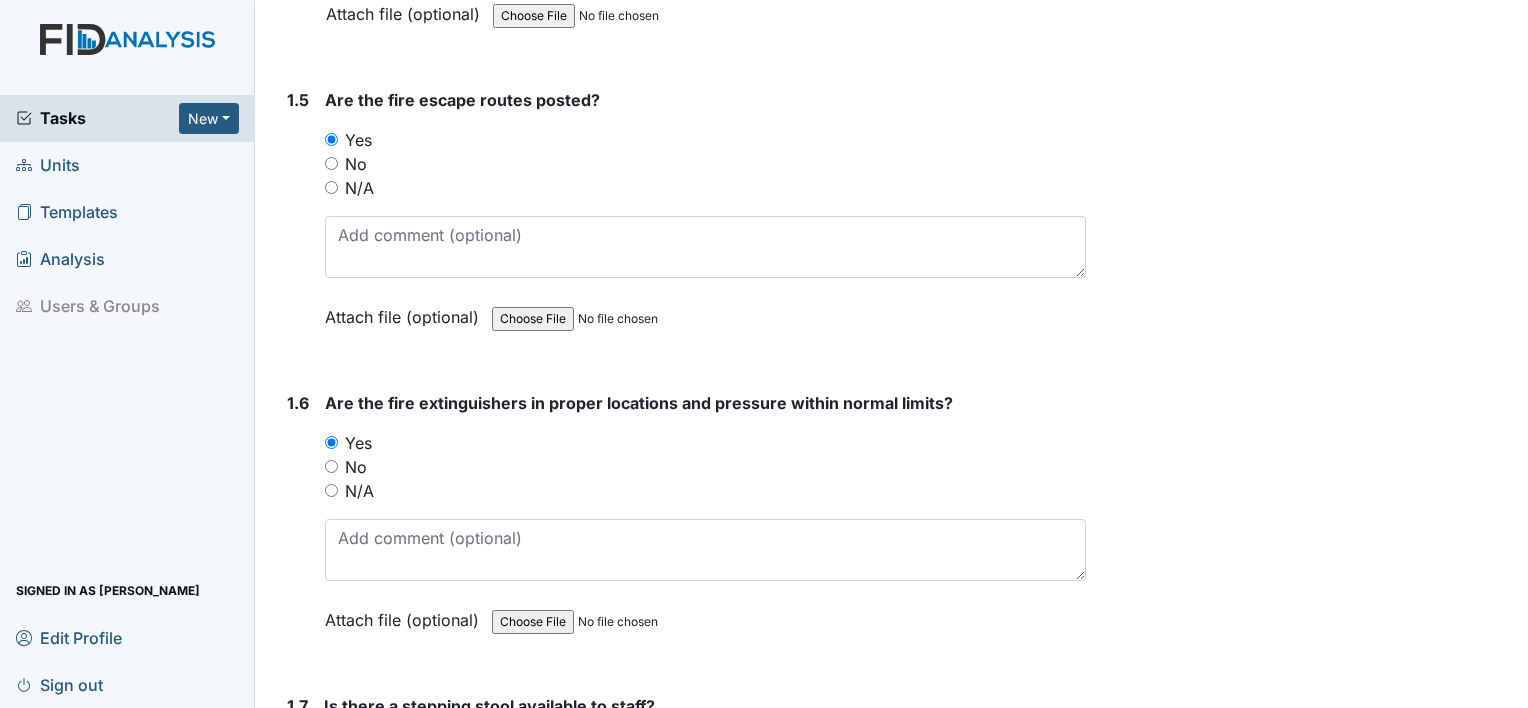 drag, startPoint x: 289, startPoint y: 353, endPoint x: 268, endPoint y: 326, distance: 34.20526 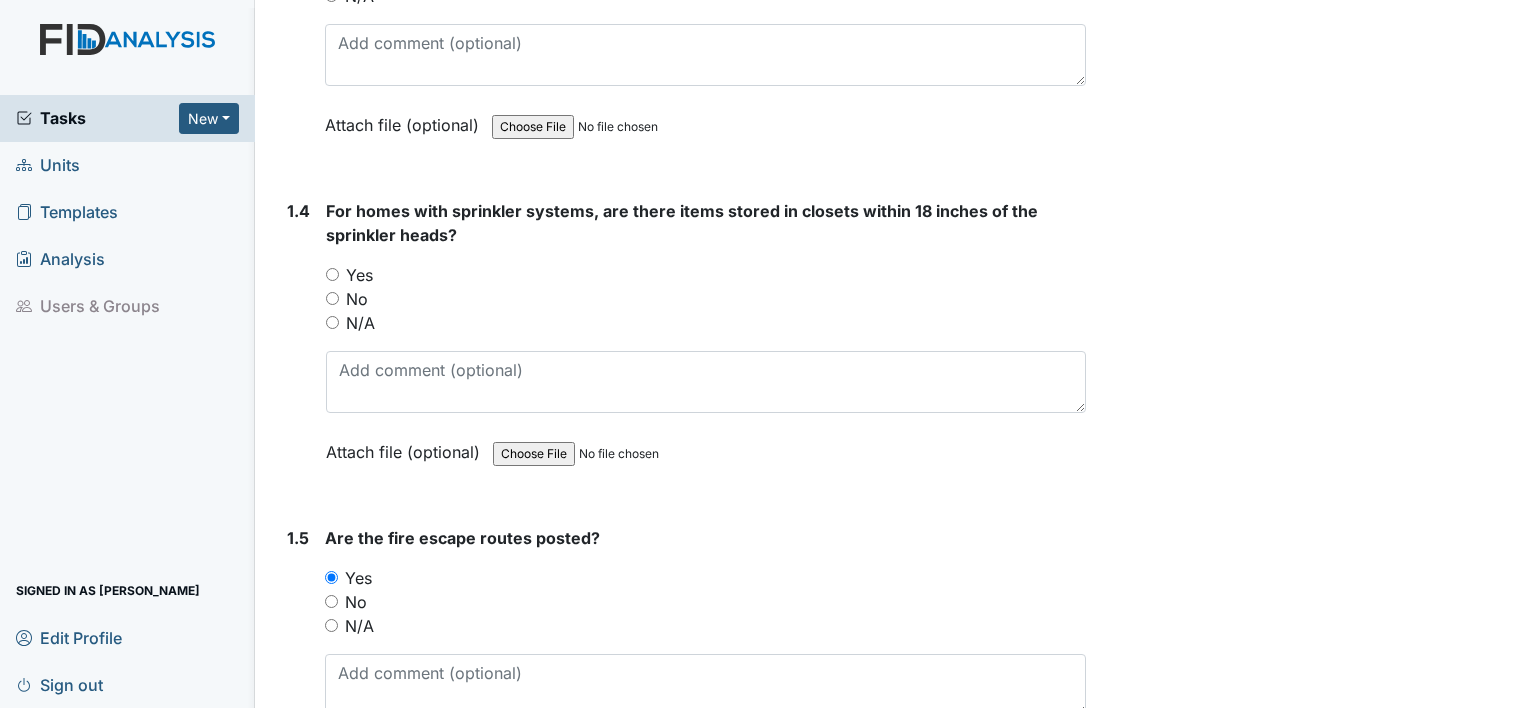 scroll, scrollTop: 1080, scrollLeft: 0, axis: vertical 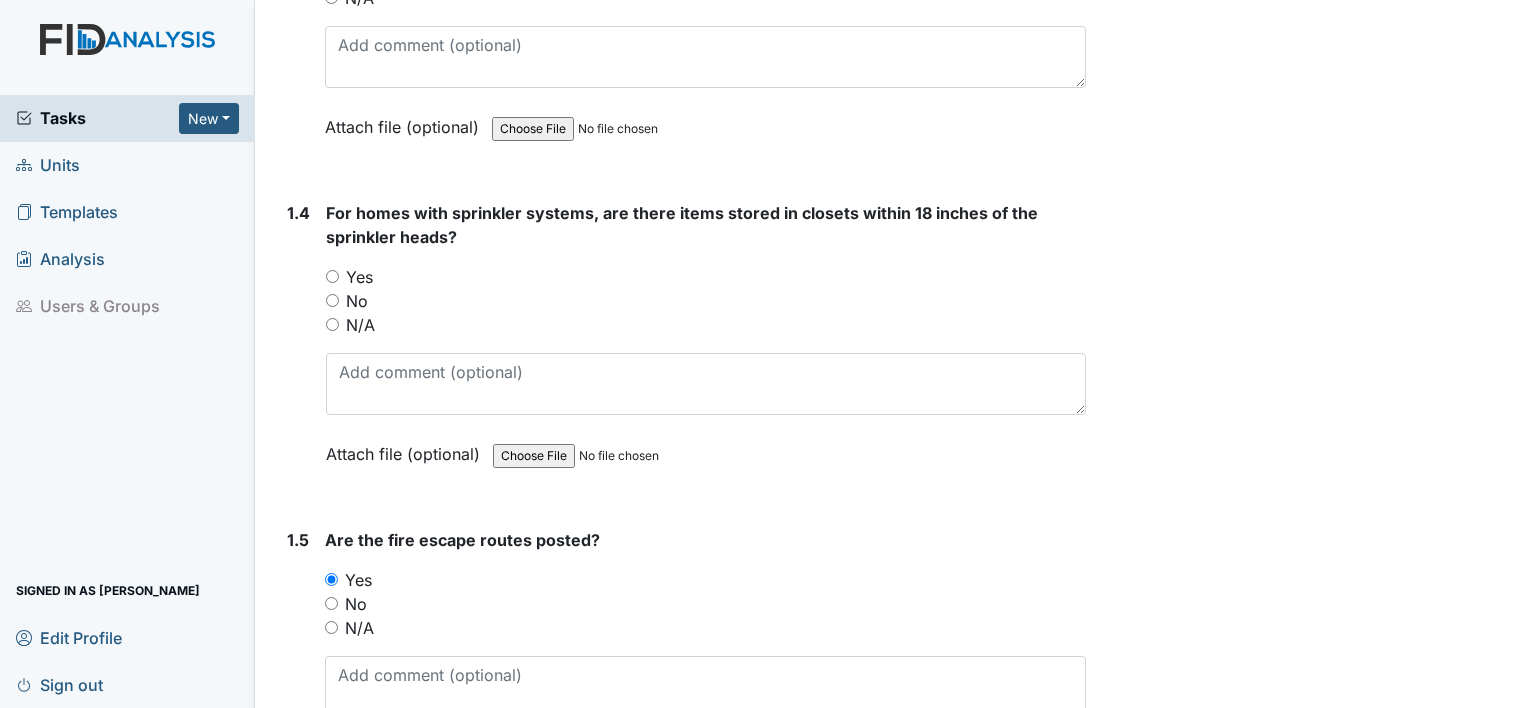 click on "Yes" at bounding box center [332, 276] 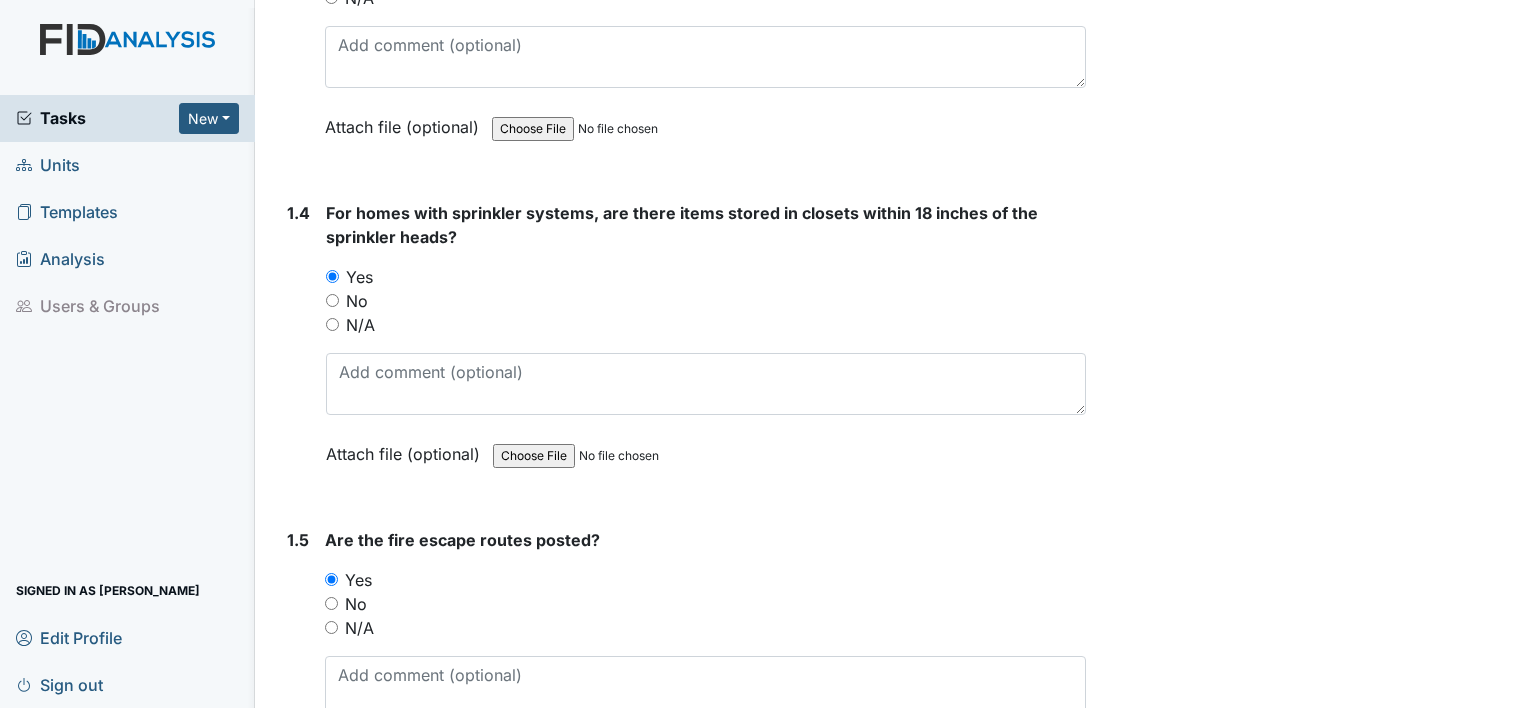 drag, startPoint x: 293, startPoint y: 114, endPoint x: 284, endPoint y: 78, distance: 37.107952 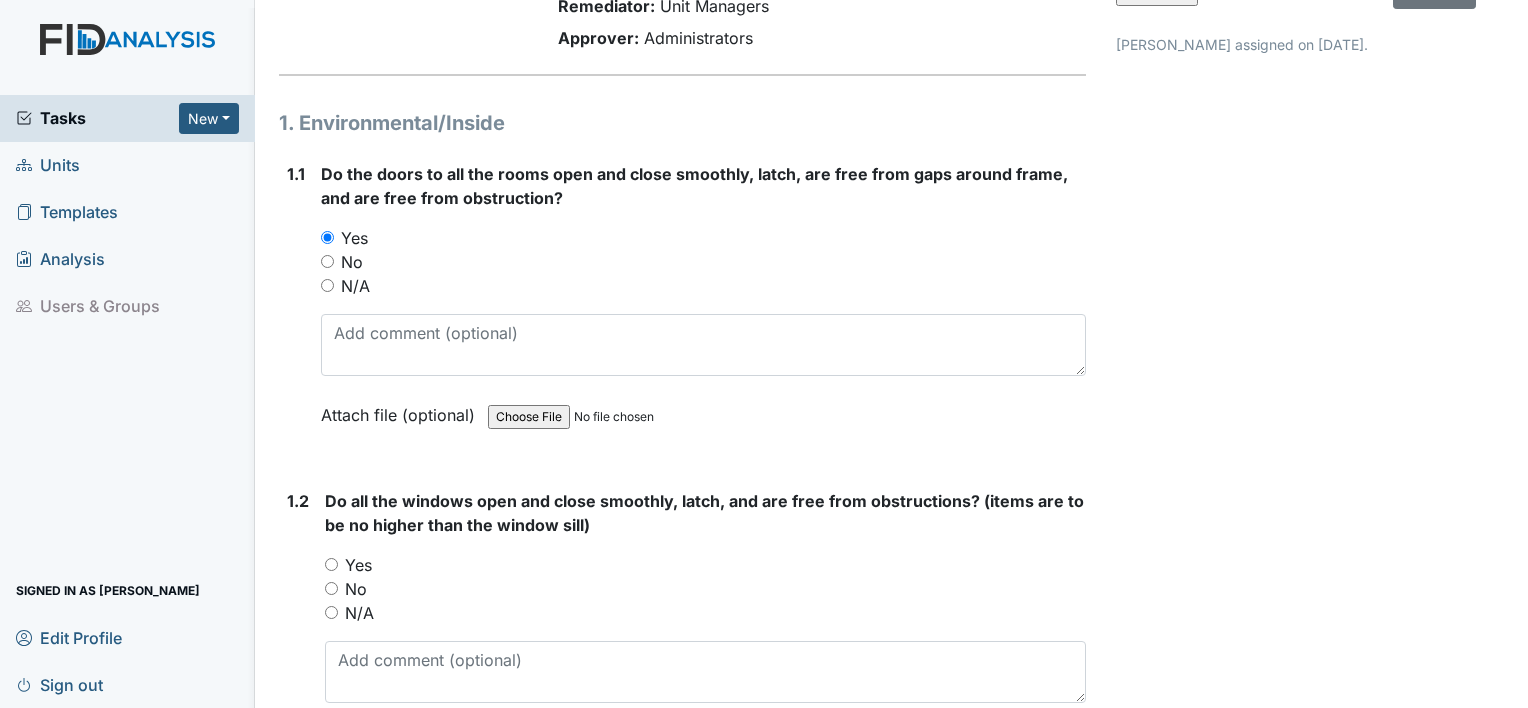 scroll, scrollTop: 160, scrollLeft: 0, axis: vertical 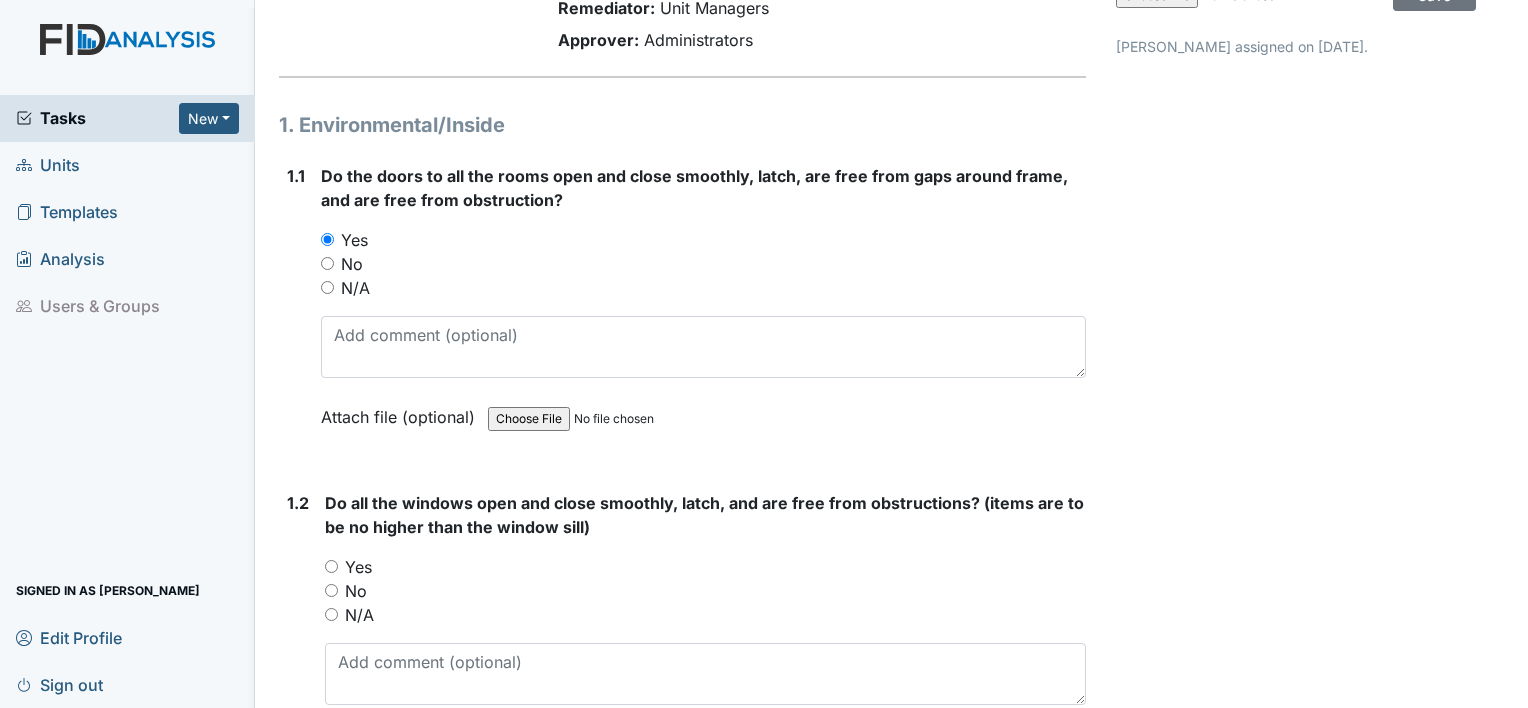 click on "Yes" at bounding box center (331, 566) 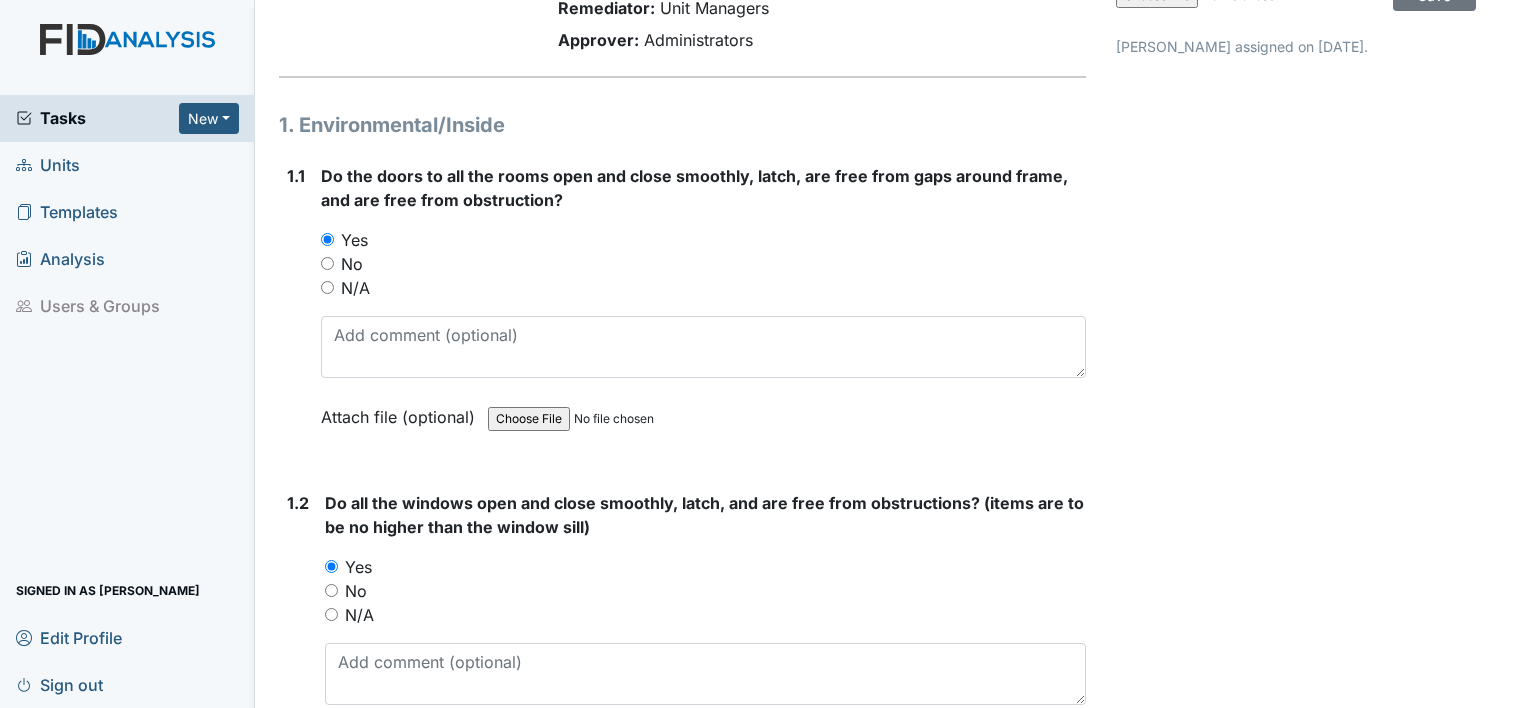 click on "1.2" at bounding box center (298, 638) 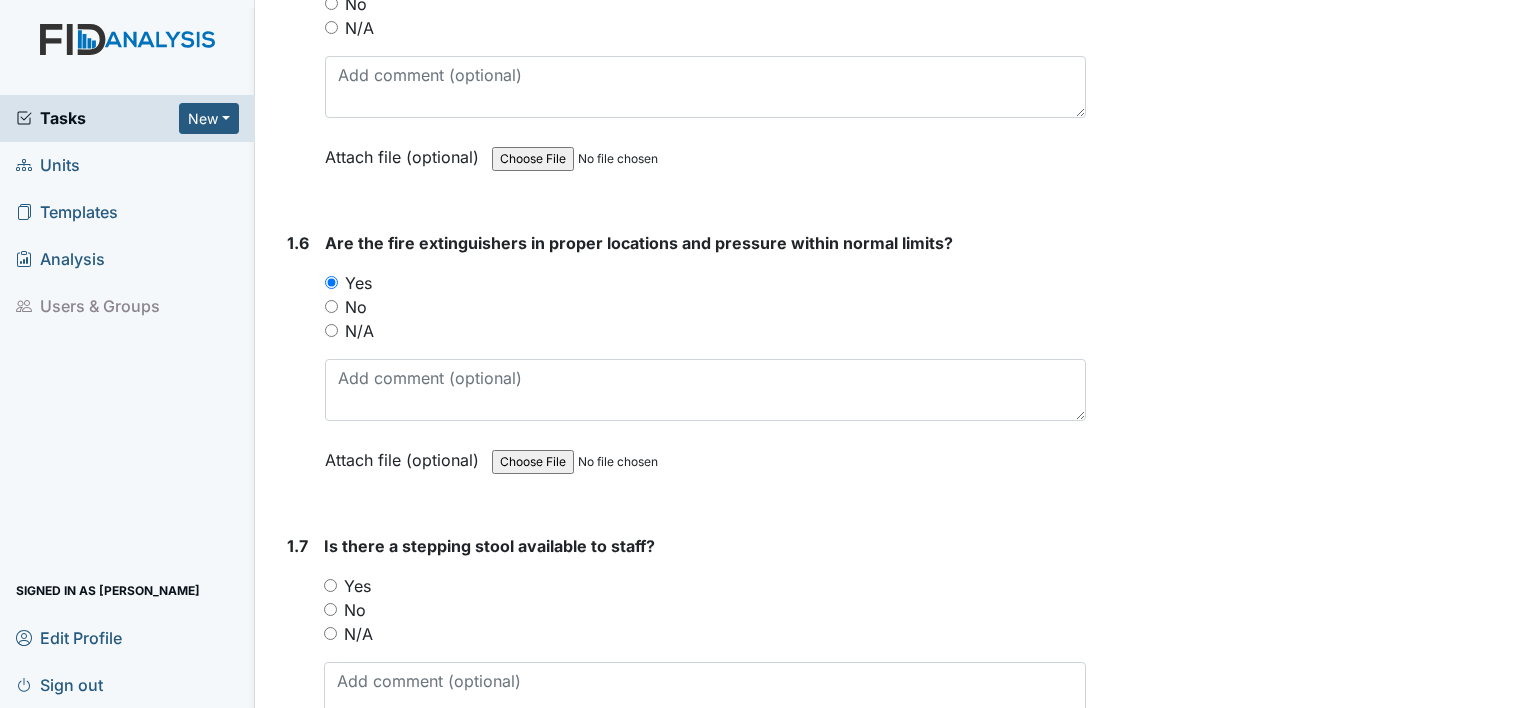 scroll, scrollTop: 1720, scrollLeft: 0, axis: vertical 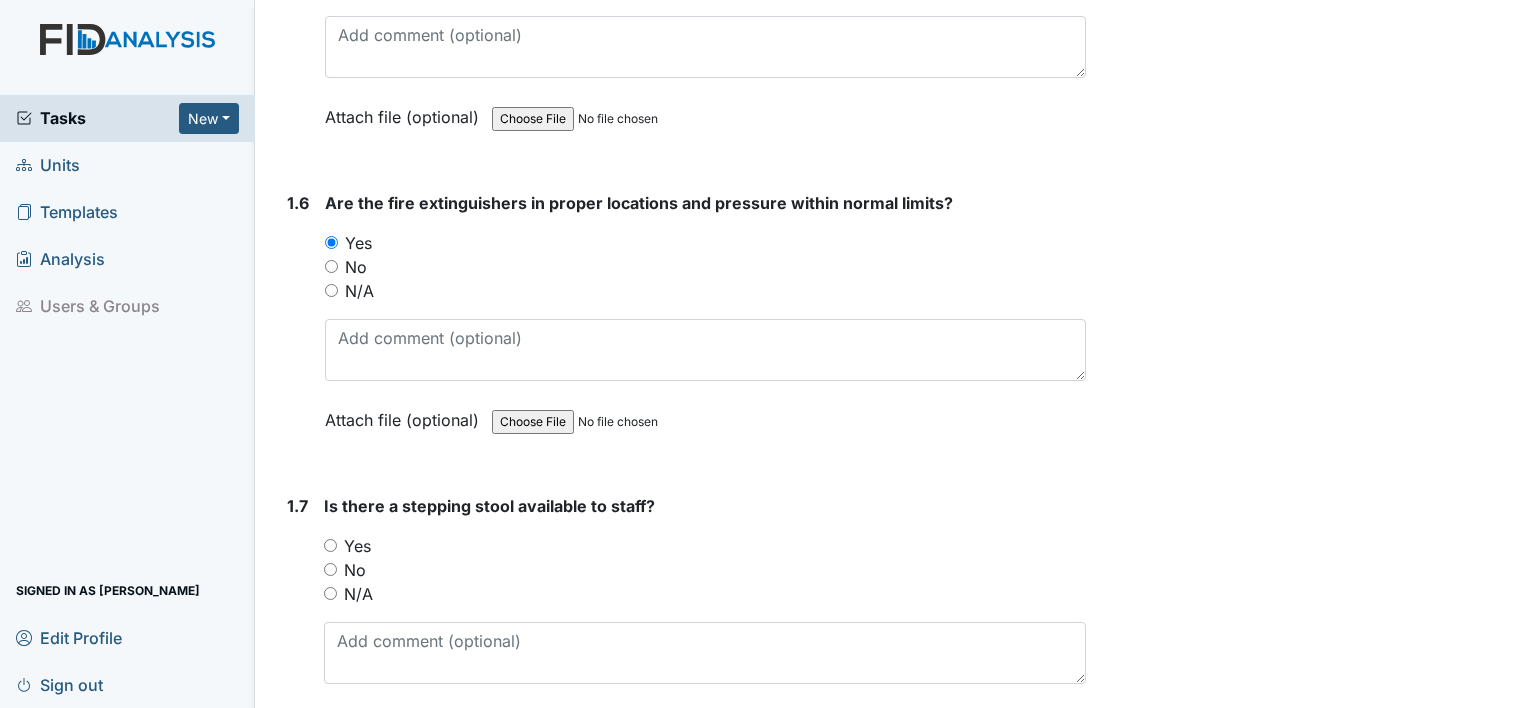 click on "Yes" at bounding box center [330, 545] 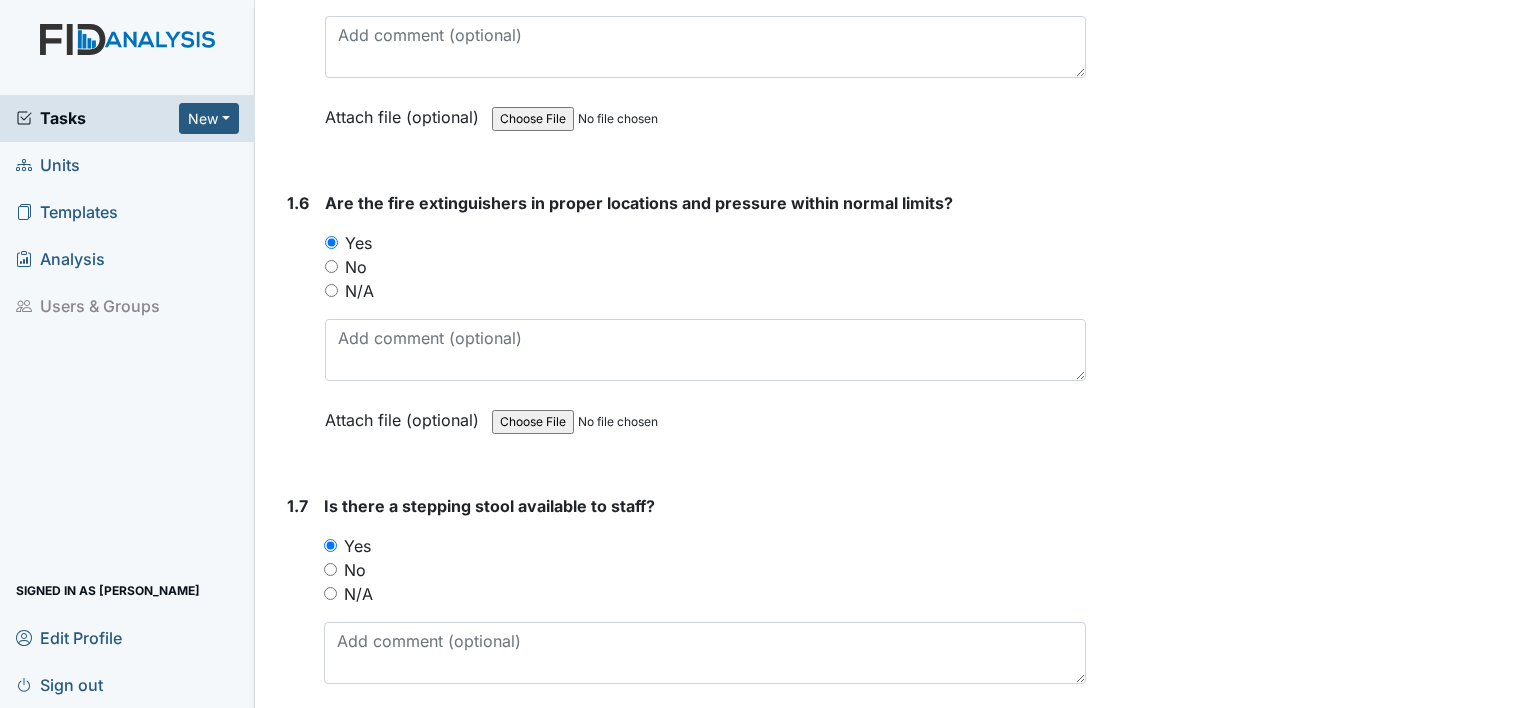 click on "1.7" at bounding box center [297, 629] 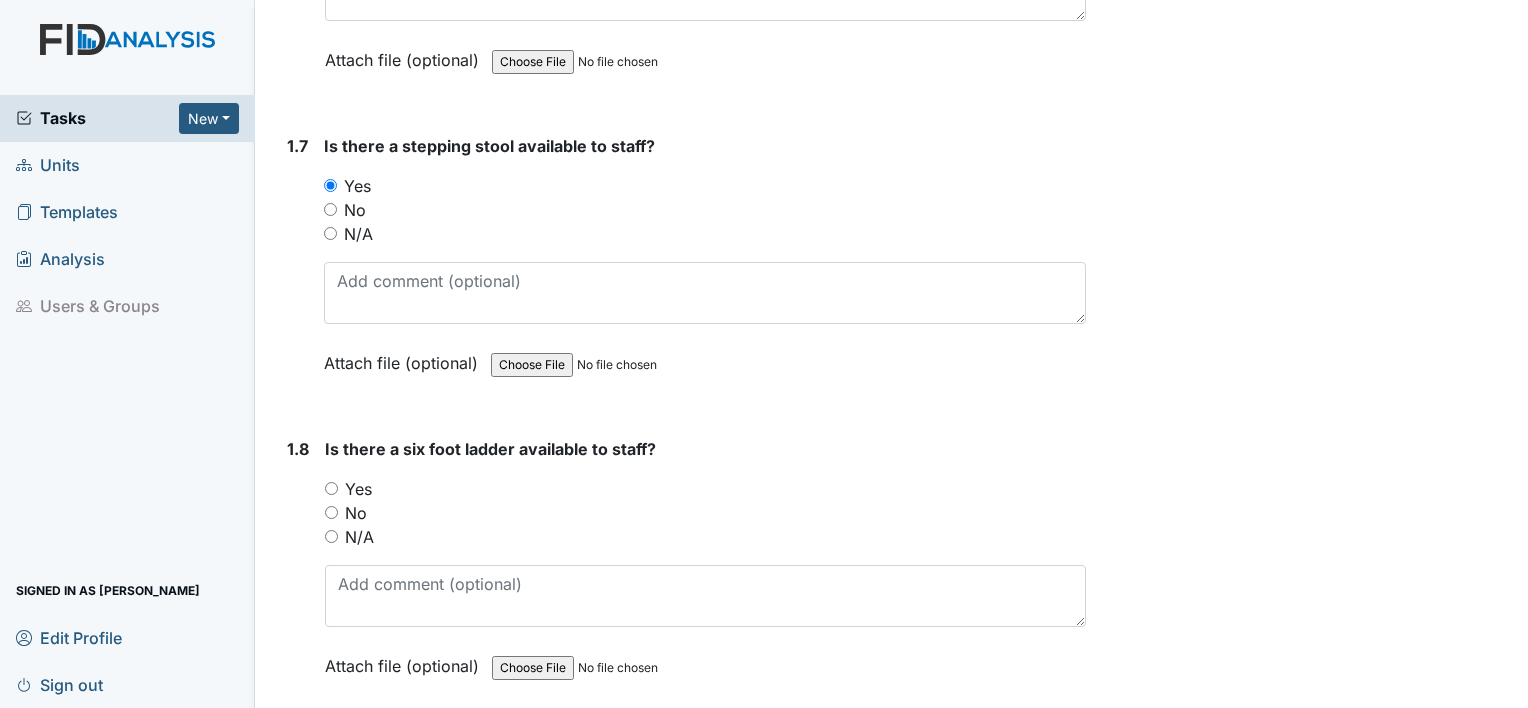scroll, scrollTop: 2120, scrollLeft: 0, axis: vertical 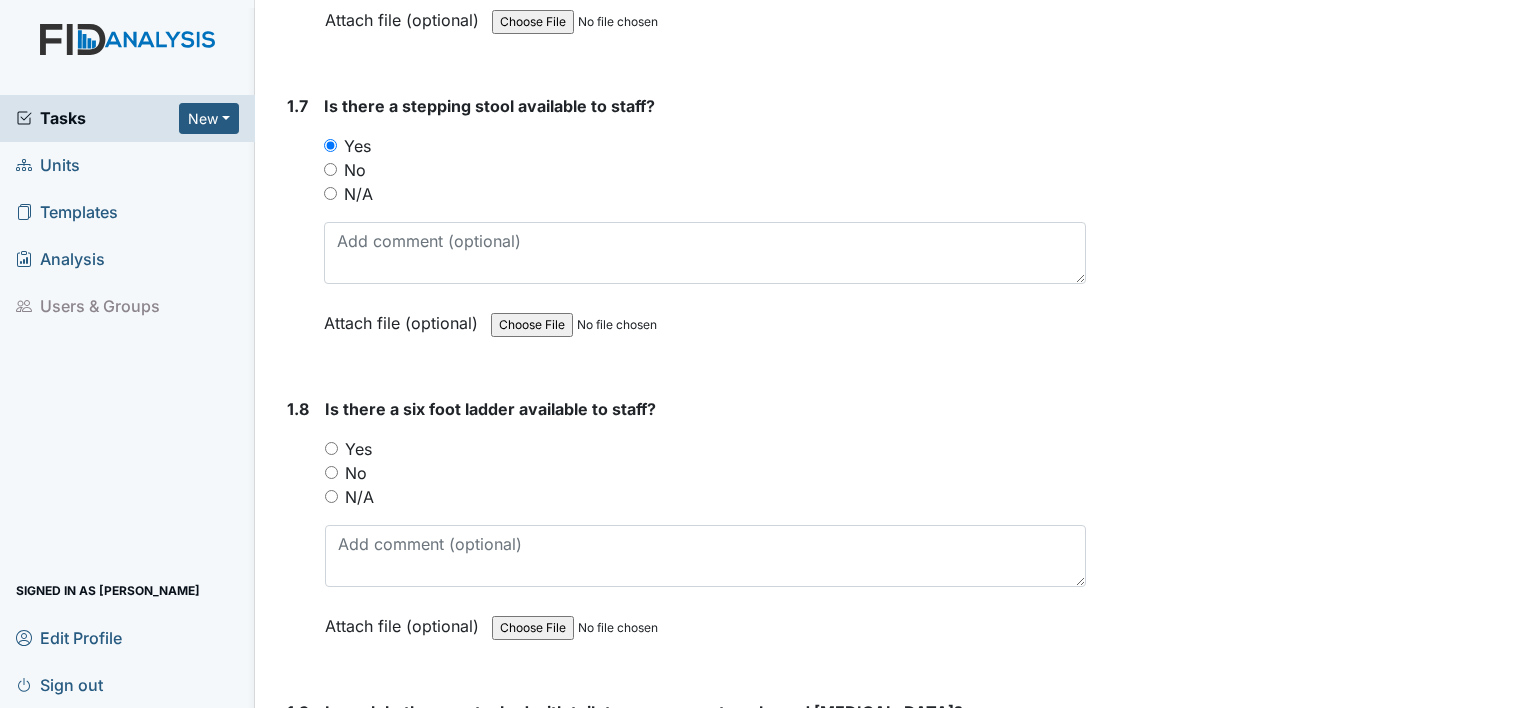 click on "Yes" at bounding box center (331, 448) 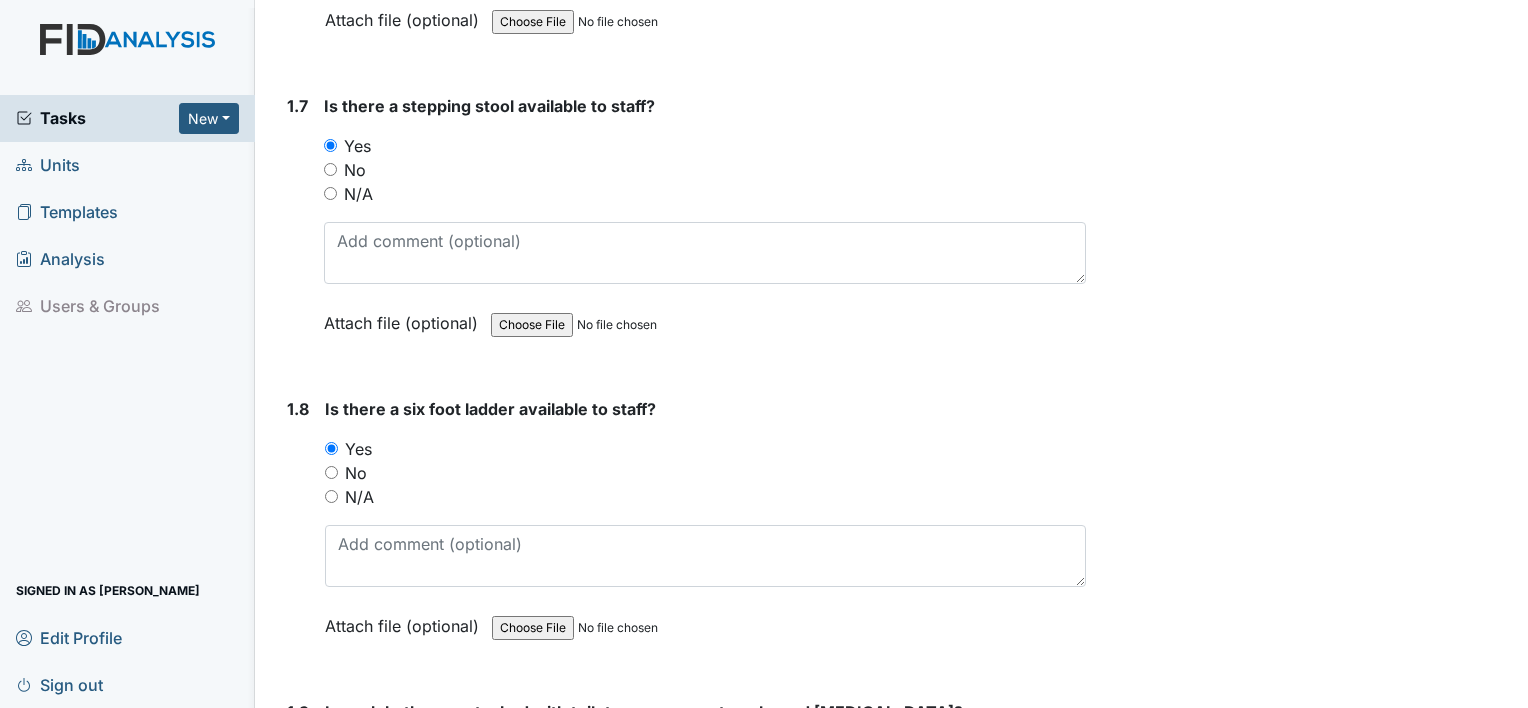 click on "1.8" at bounding box center (298, 532) 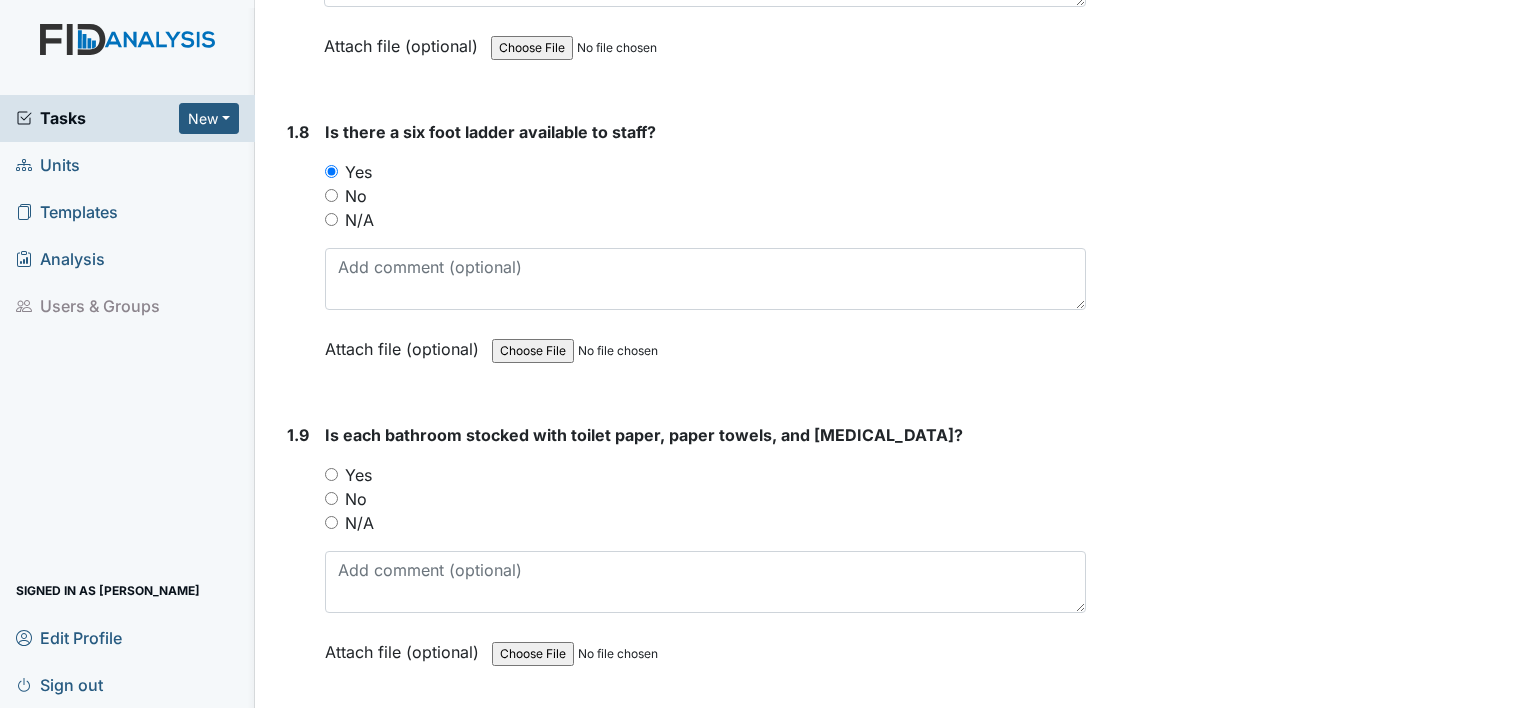 scroll, scrollTop: 2400, scrollLeft: 0, axis: vertical 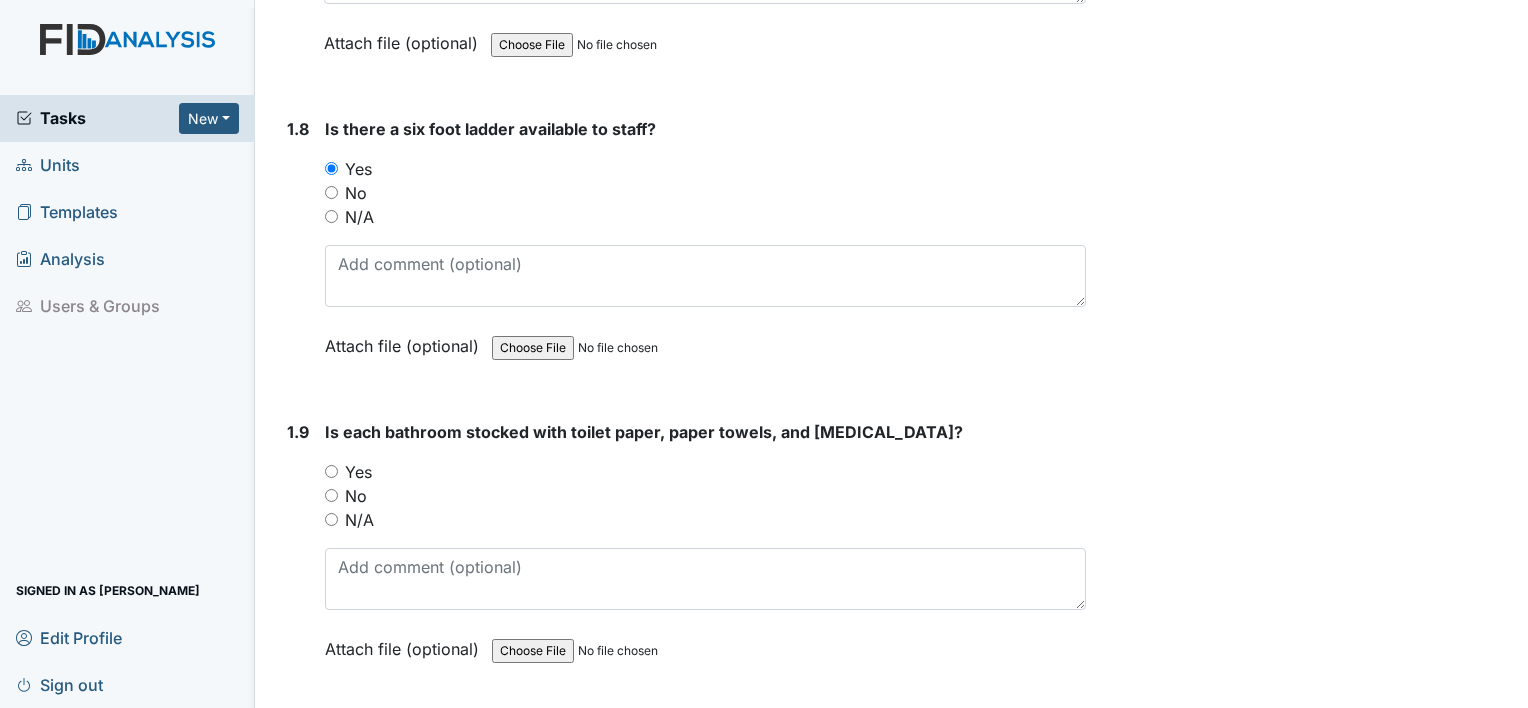 click on "Yes" at bounding box center [331, 471] 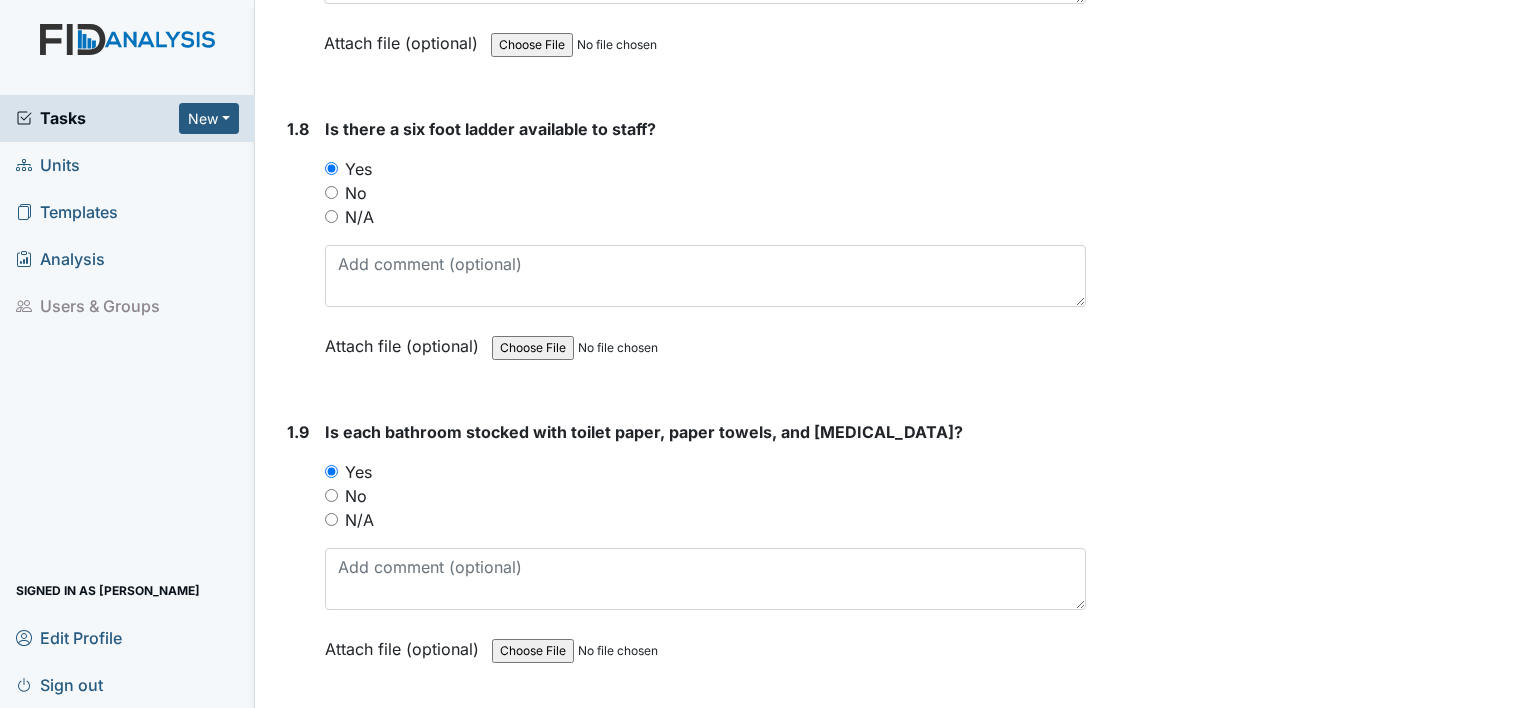 click on "1.9" at bounding box center [298, 555] 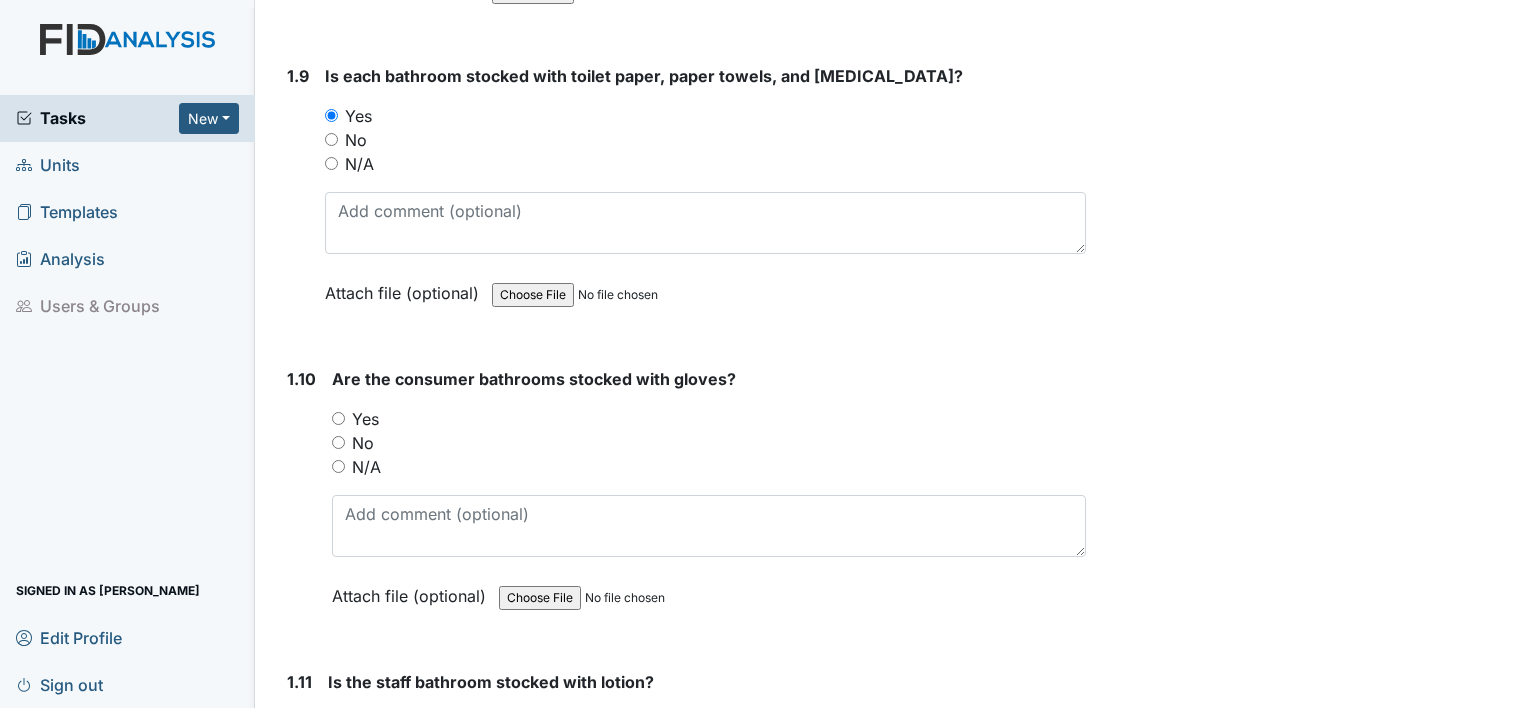 scroll, scrollTop: 2760, scrollLeft: 0, axis: vertical 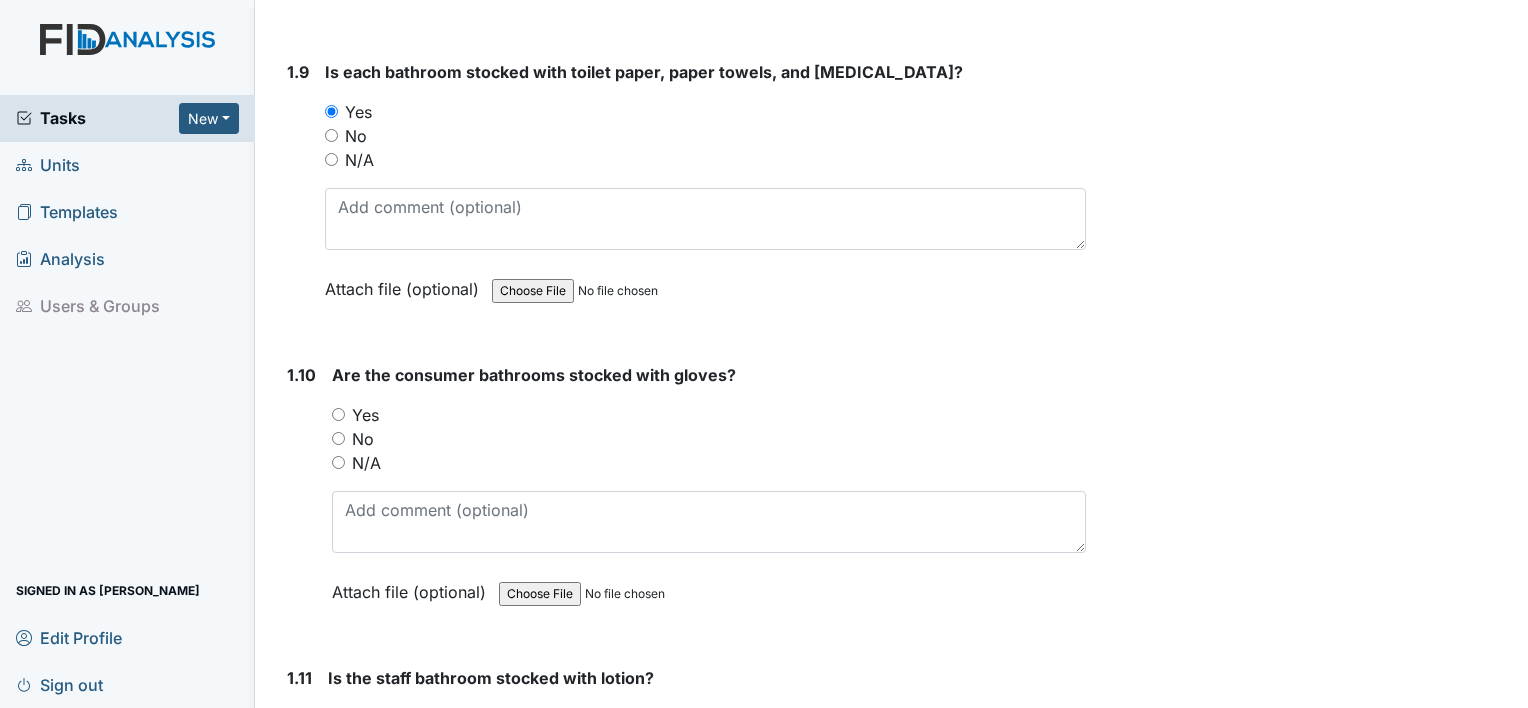 click on "Yes" at bounding box center (338, 414) 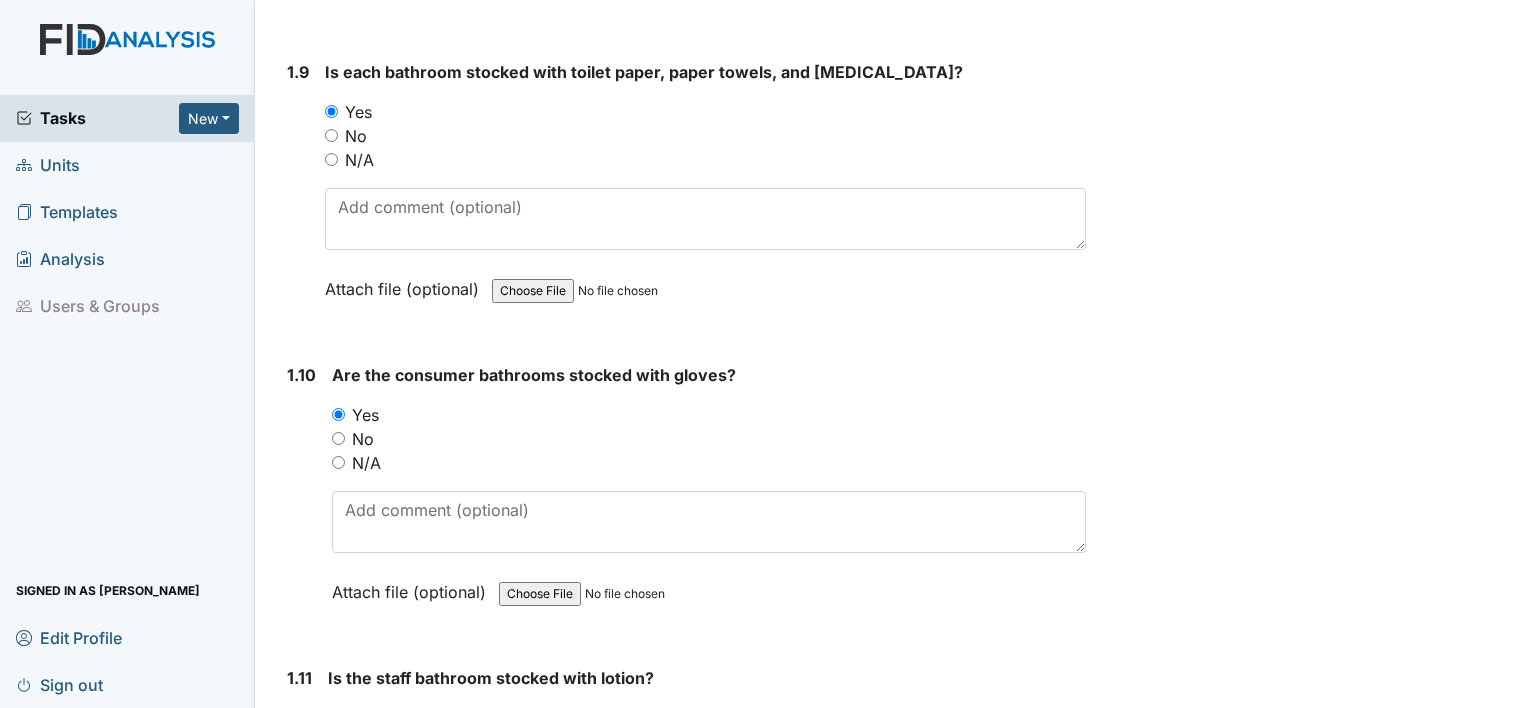 click on "1.10" at bounding box center (301, 498) 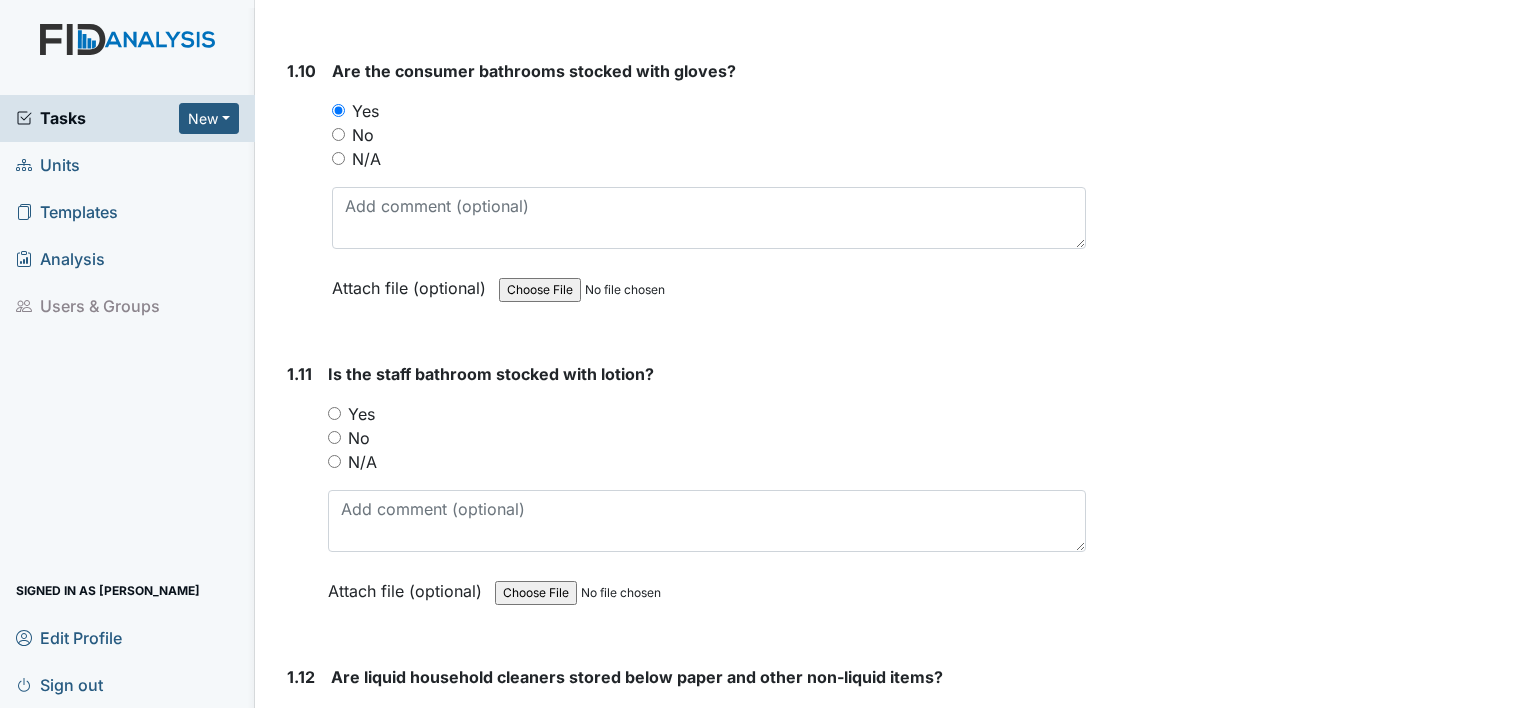 scroll, scrollTop: 3080, scrollLeft: 0, axis: vertical 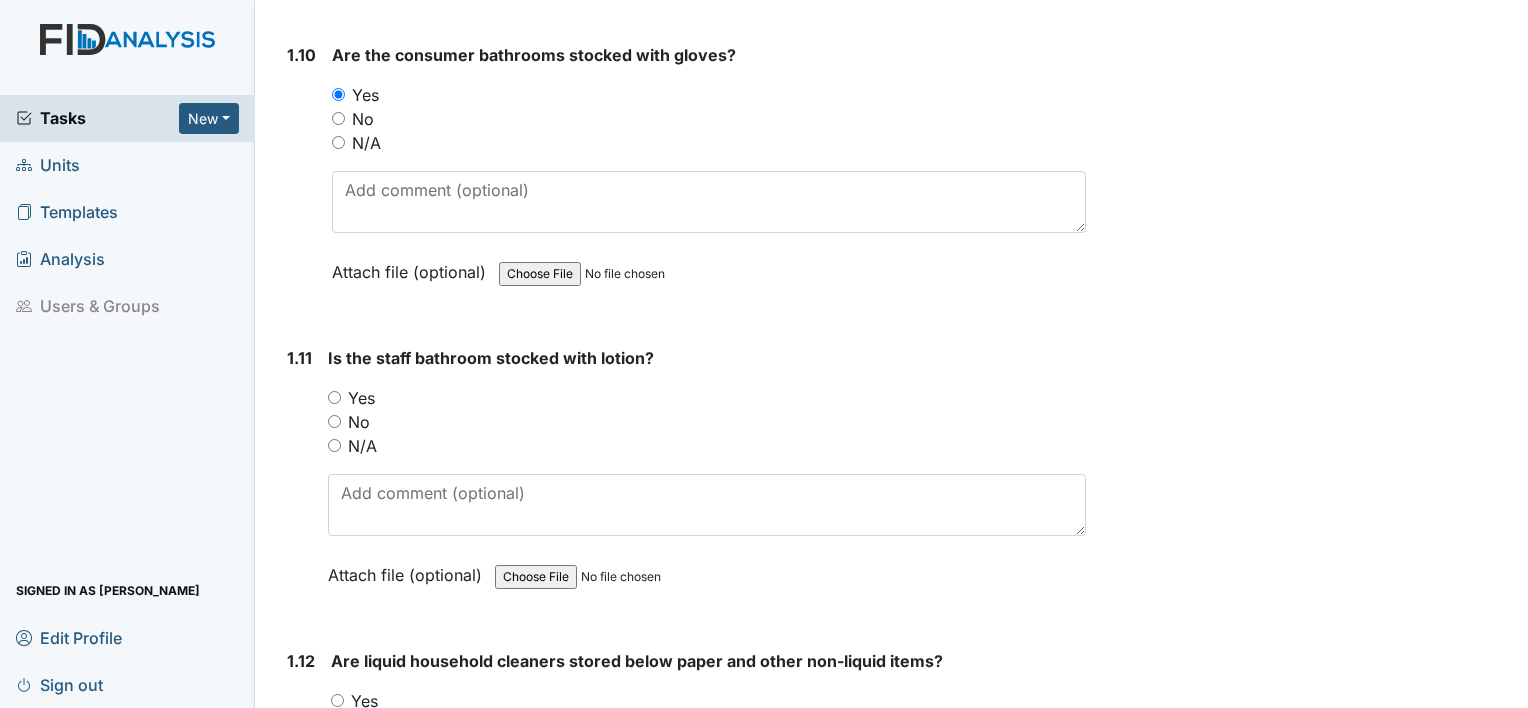 click on "Yes" at bounding box center [334, 397] 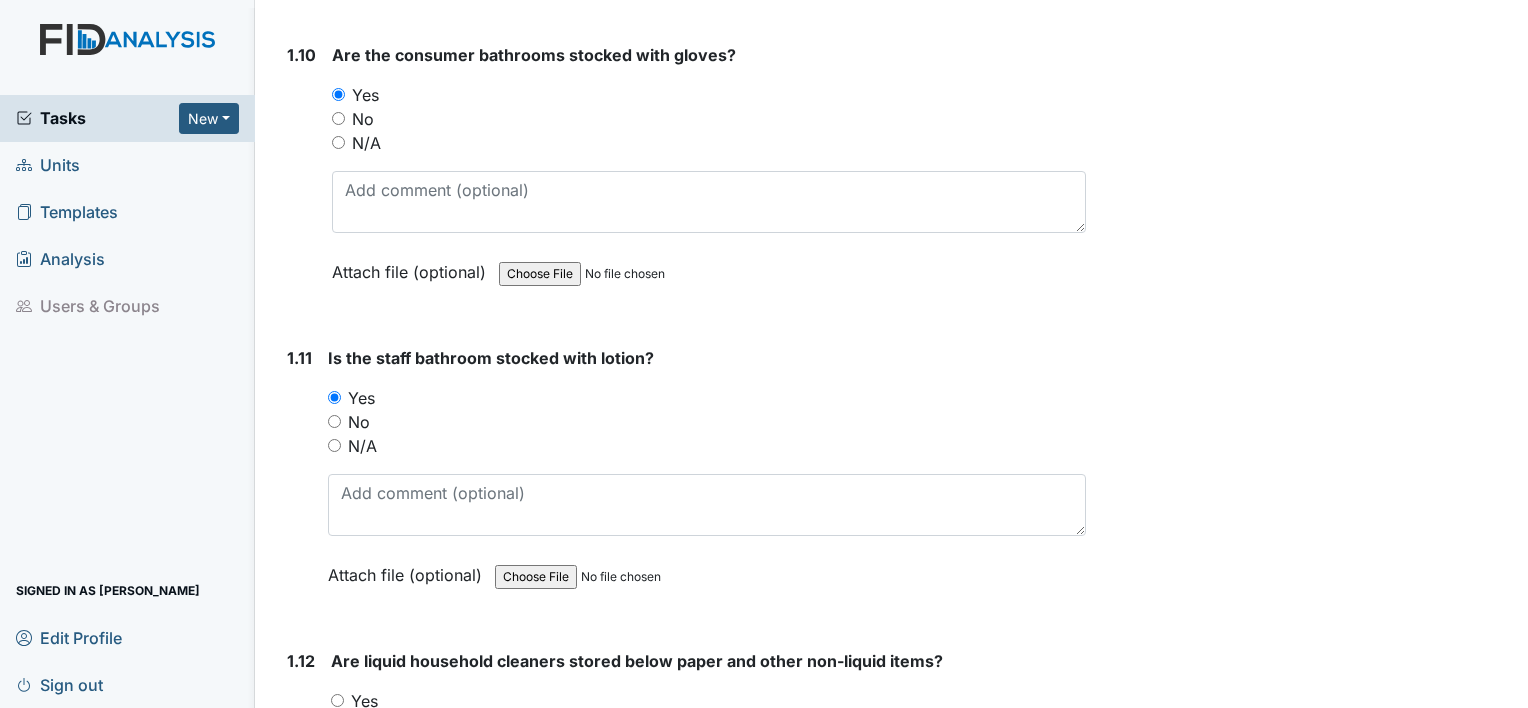 drag, startPoint x: 287, startPoint y: 552, endPoint x: 273, endPoint y: 586, distance: 36.769554 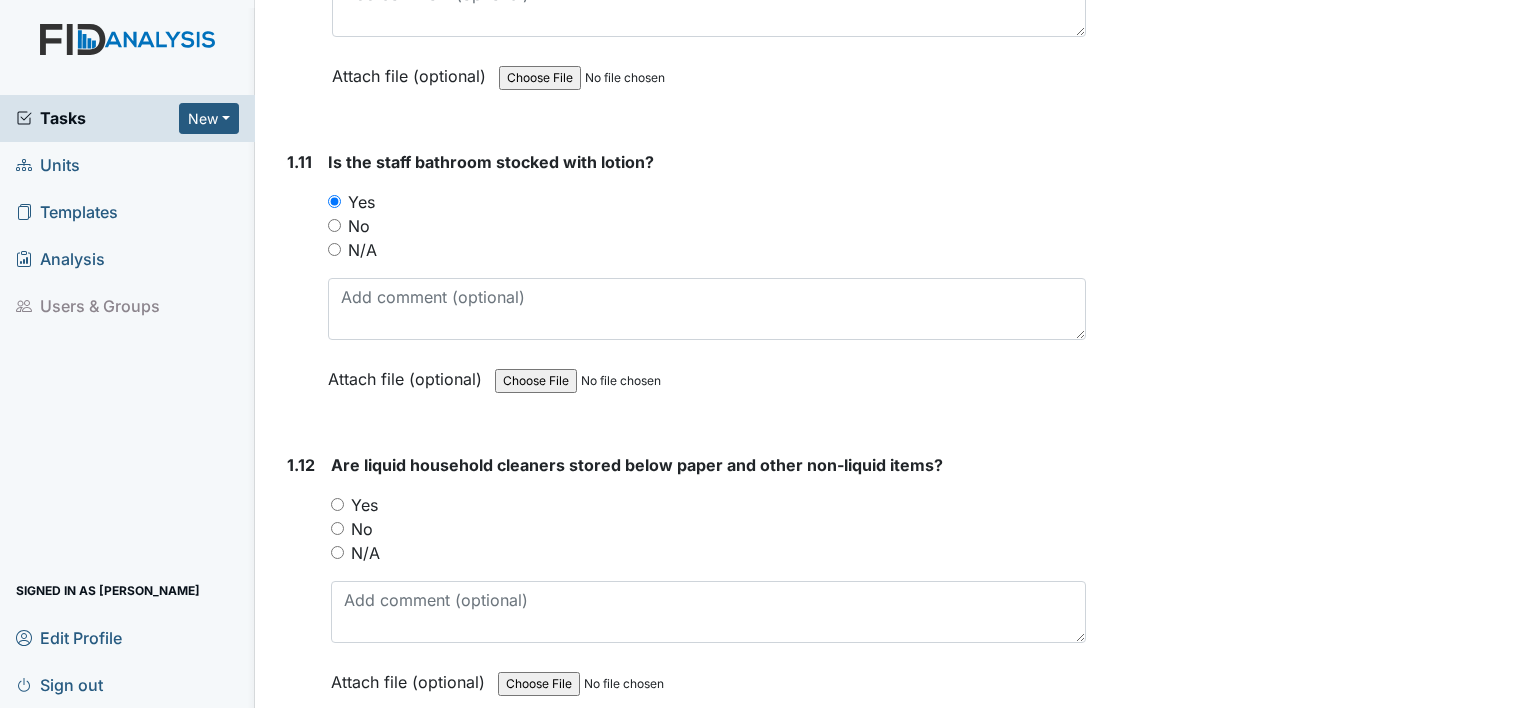 scroll, scrollTop: 3280, scrollLeft: 0, axis: vertical 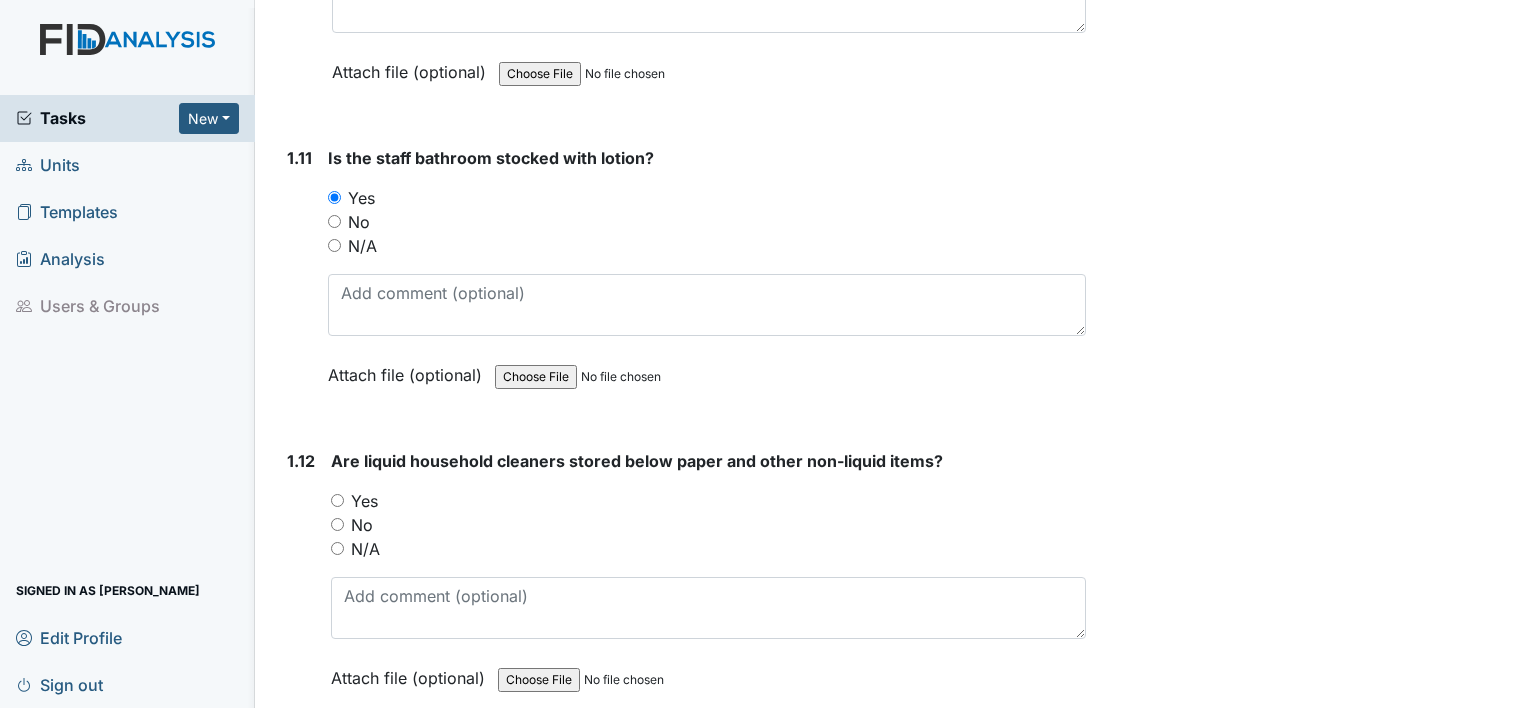 click on "Yes" at bounding box center (337, 500) 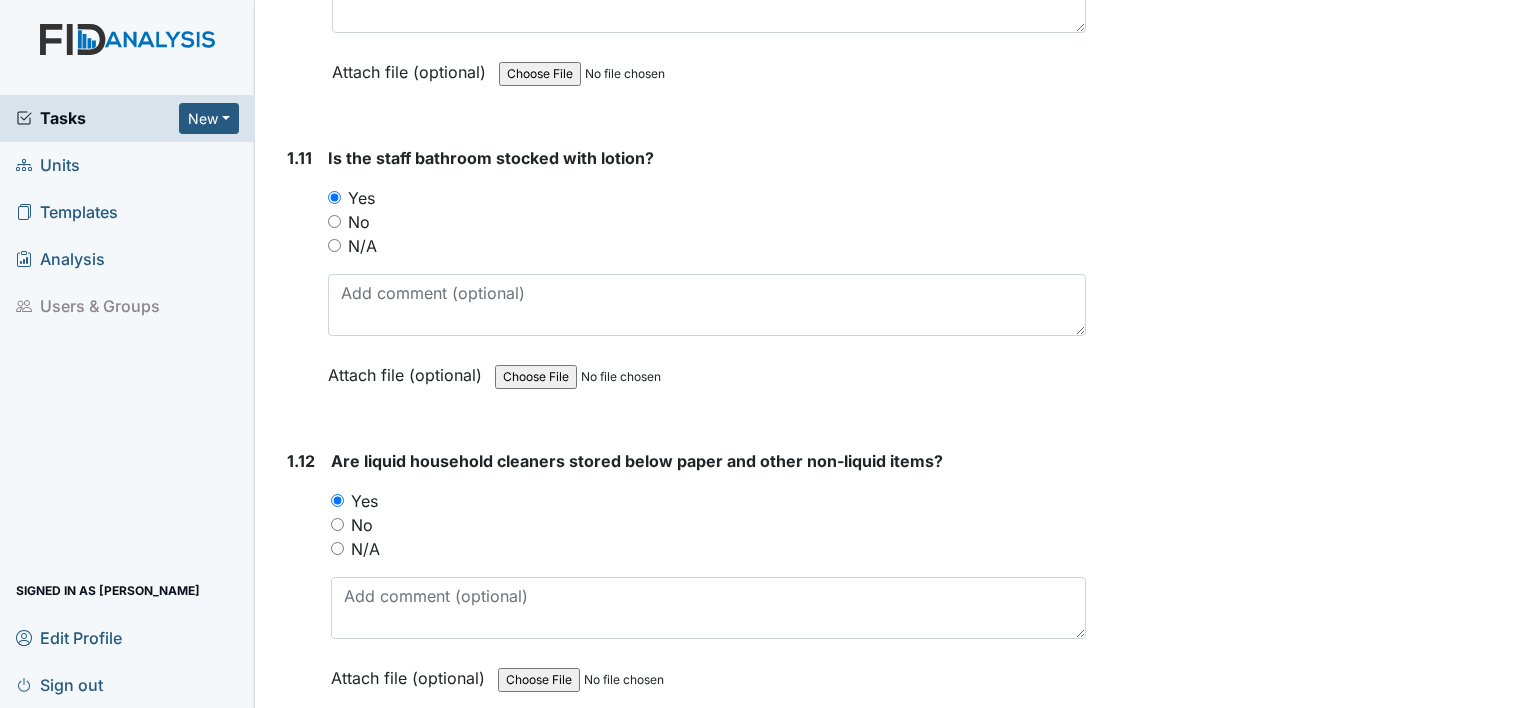 click on "1.12" at bounding box center (301, 584) 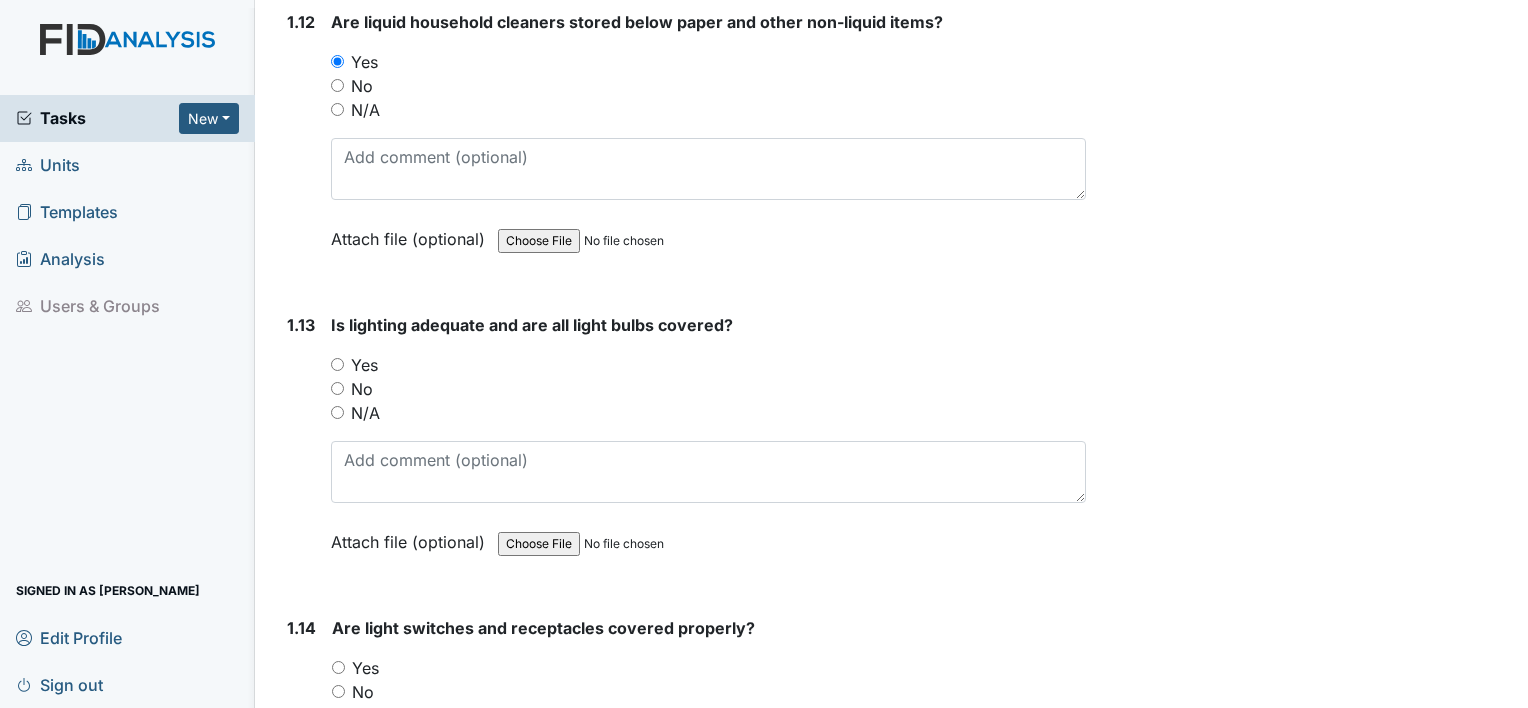 scroll, scrollTop: 3720, scrollLeft: 0, axis: vertical 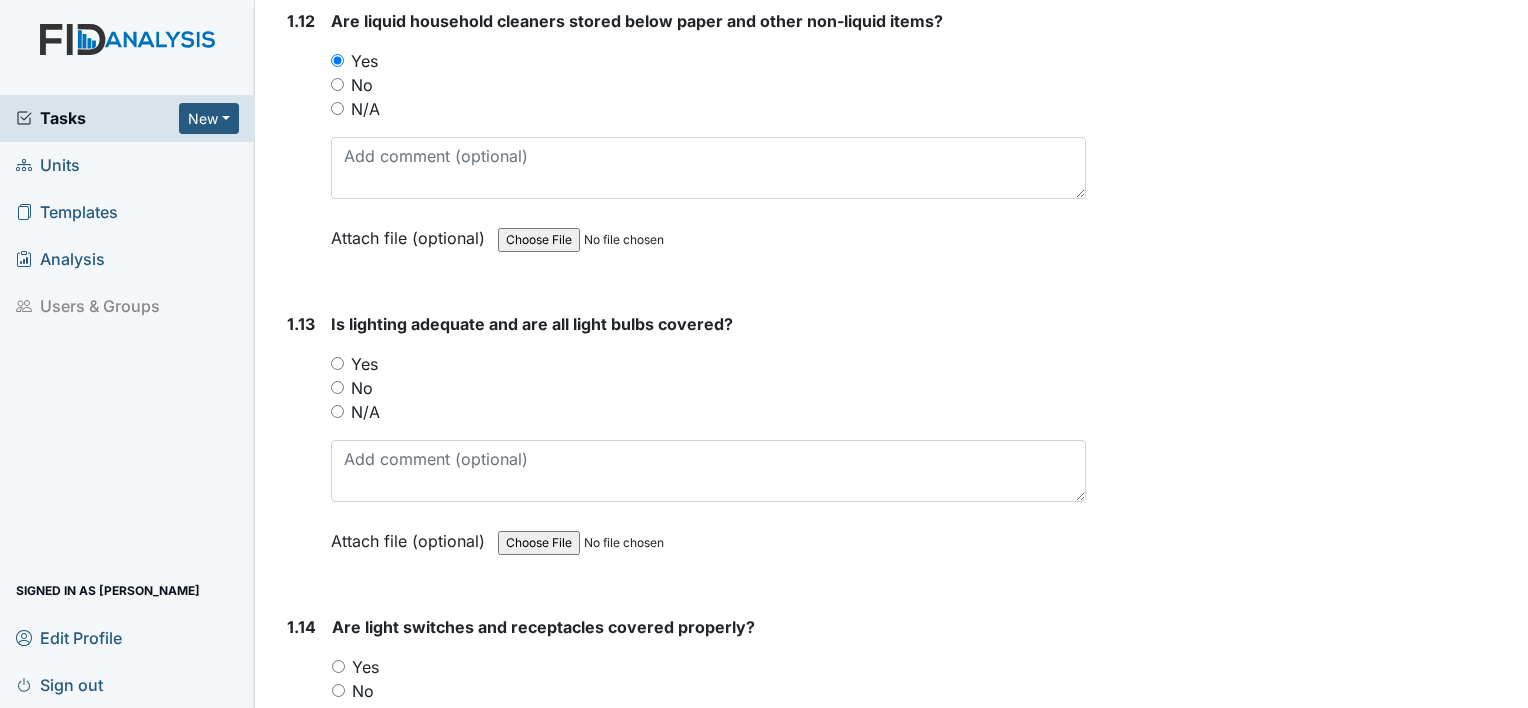 click on "Yes" at bounding box center (337, 363) 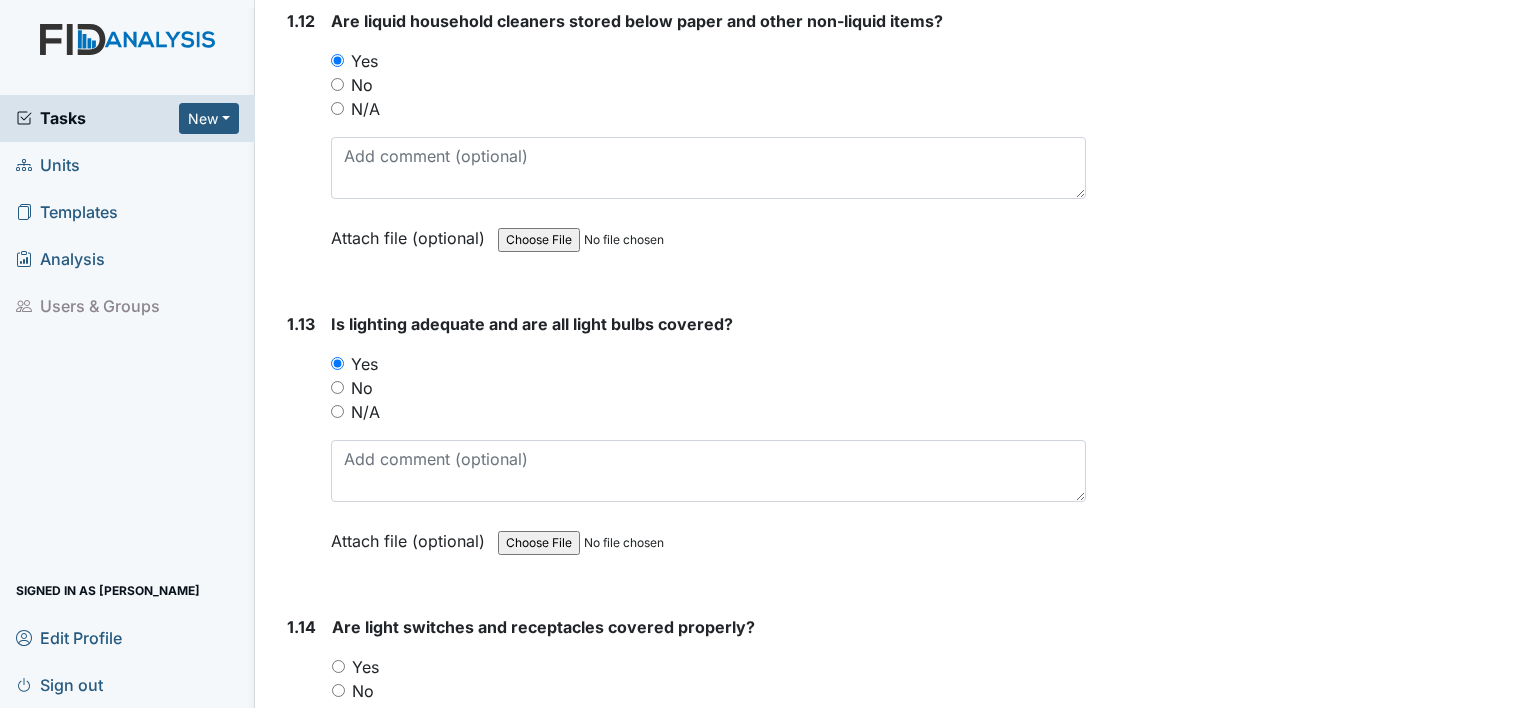 click on "1.13" at bounding box center [301, 447] 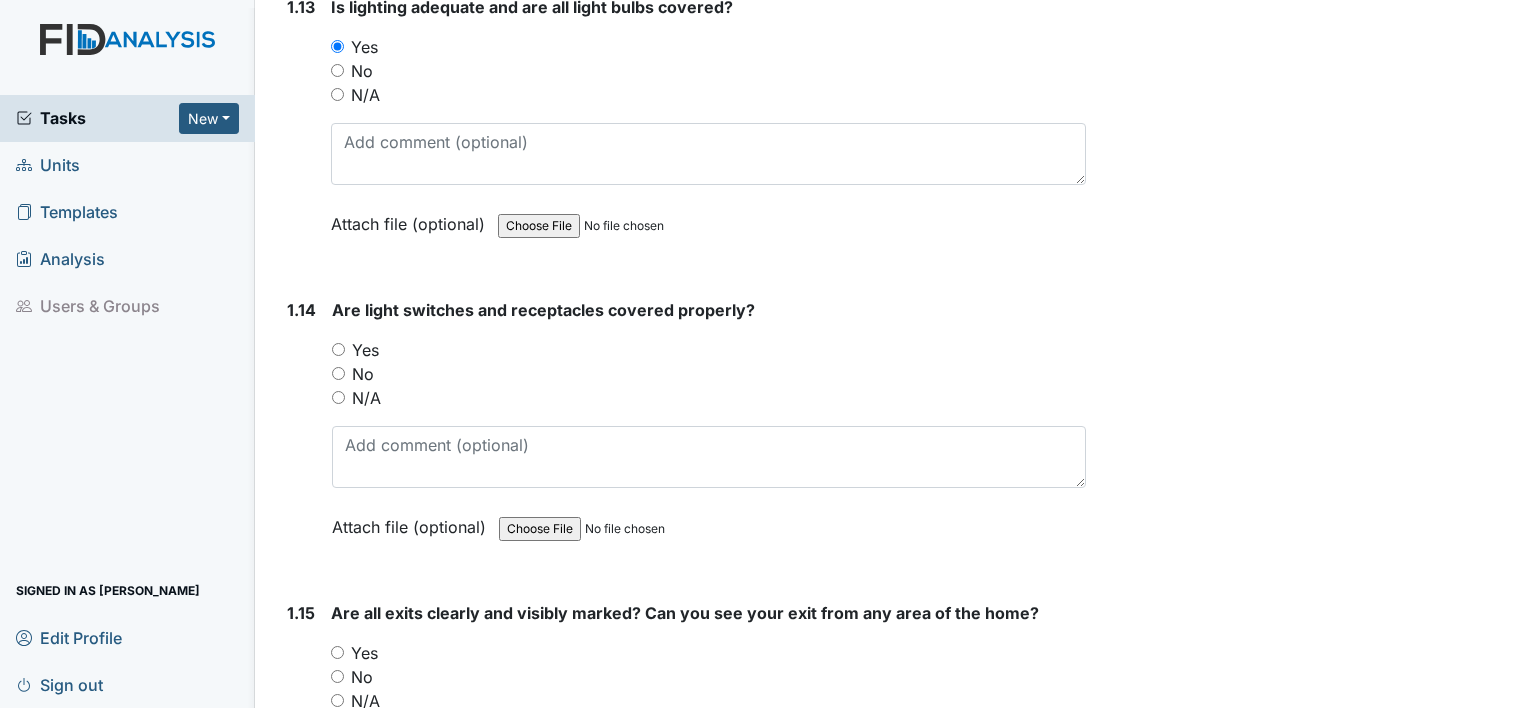scroll, scrollTop: 4040, scrollLeft: 0, axis: vertical 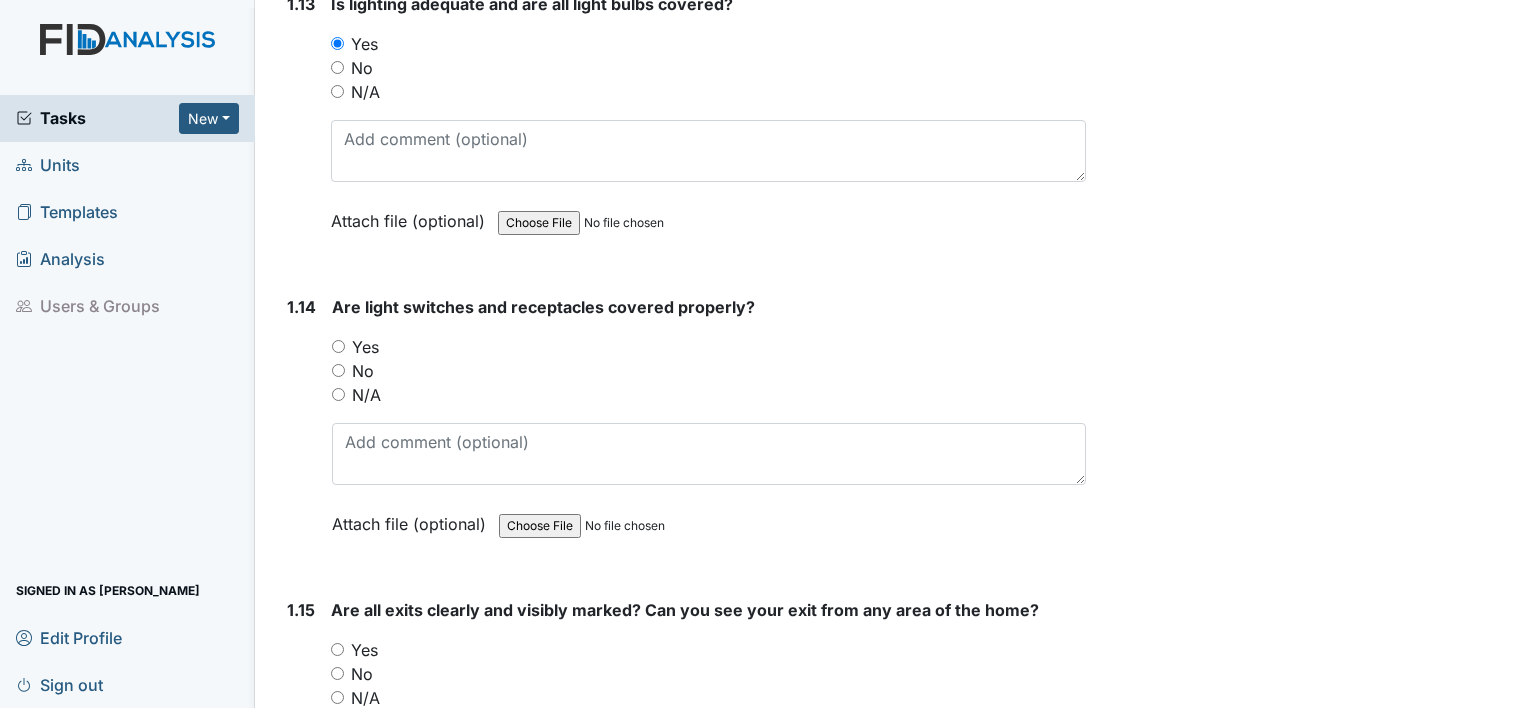 click on "Yes" at bounding box center (338, 346) 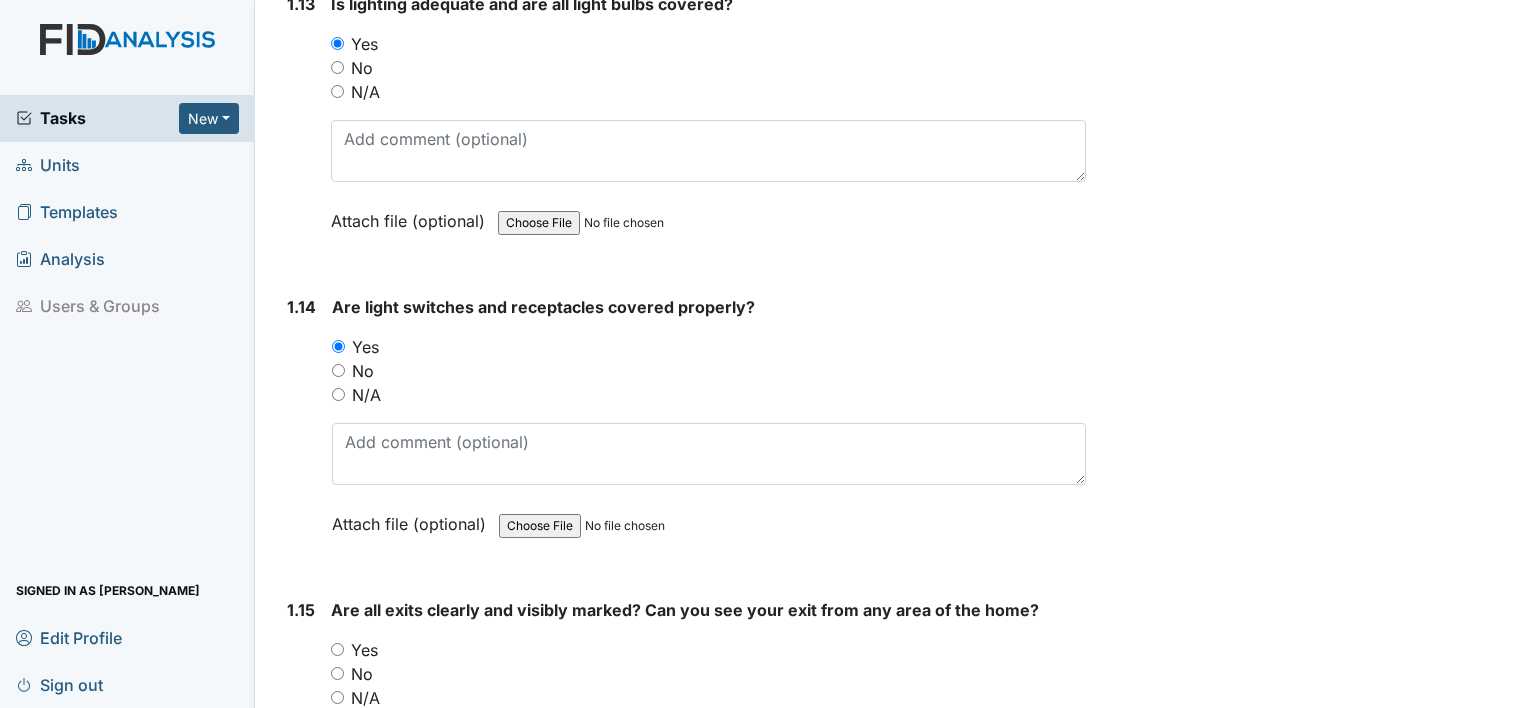 click on "1.14" at bounding box center [301, 430] 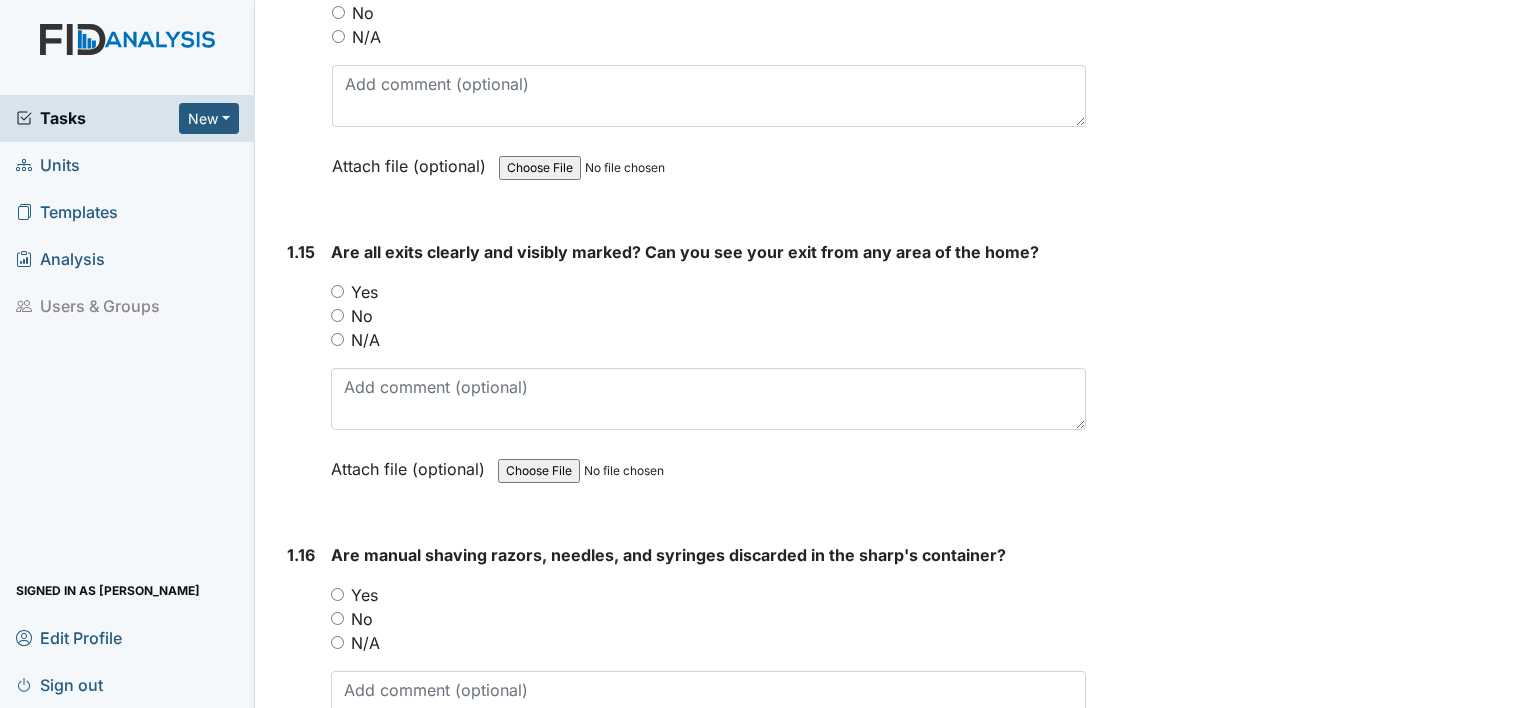 scroll, scrollTop: 4400, scrollLeft: 0, axis: vertical 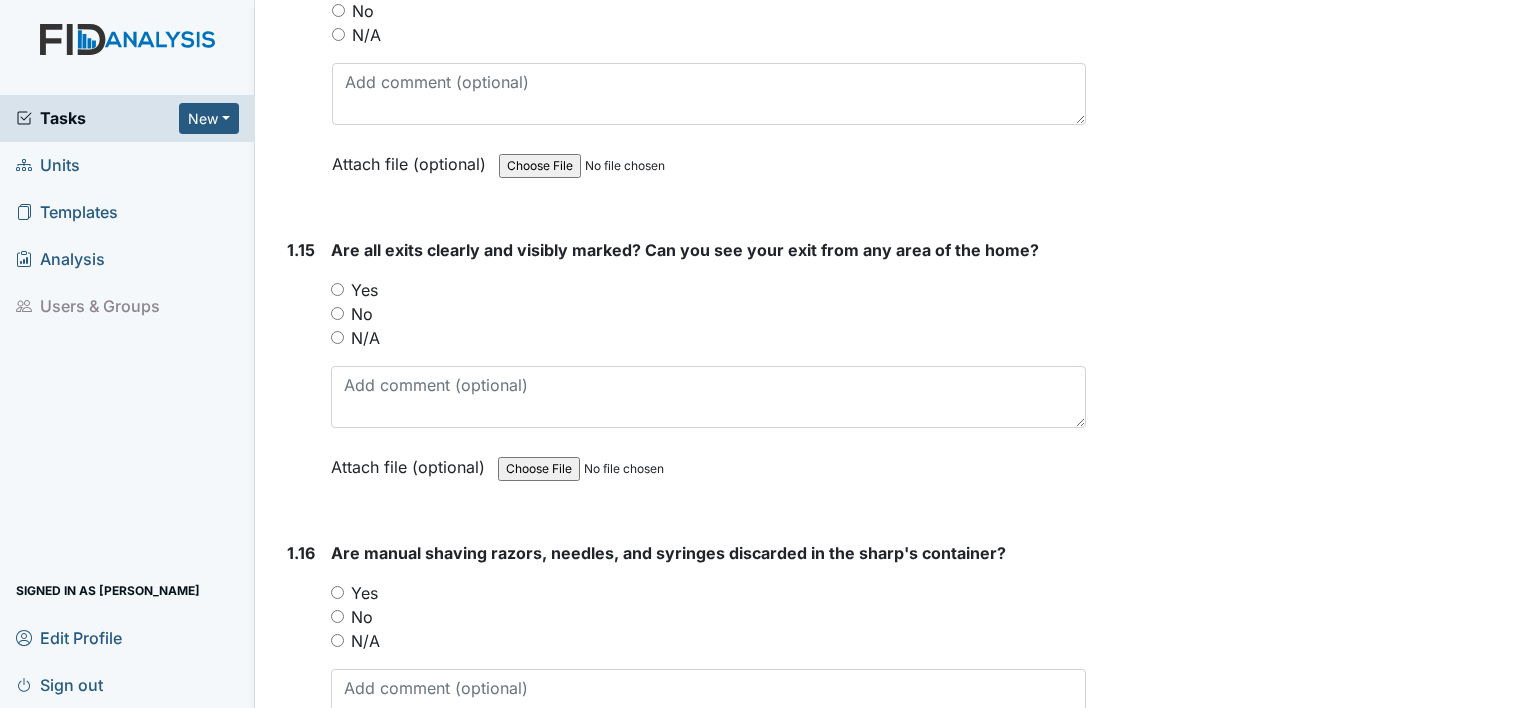 click on "Yes" at bounding box center (337, 592) 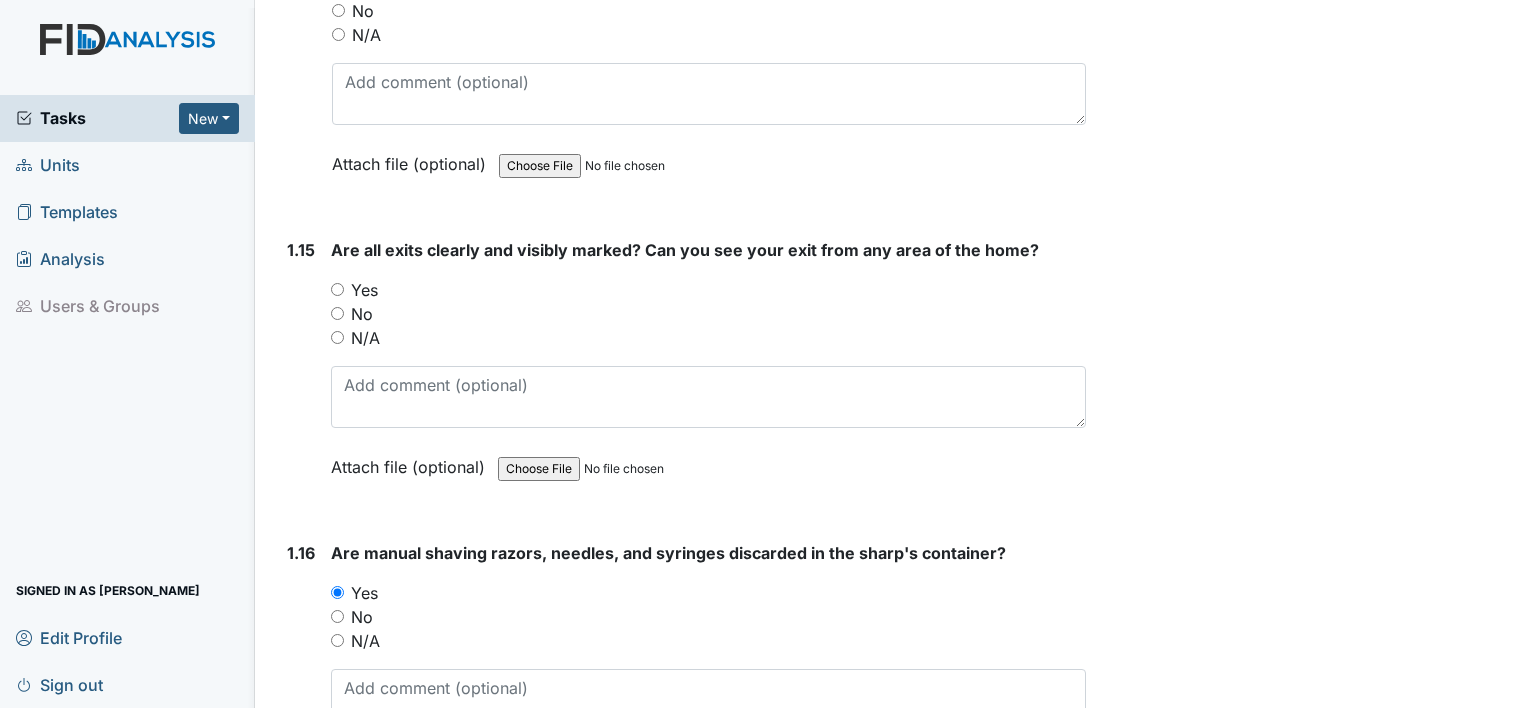 click on "Yes" at bounding box center [337, 289] 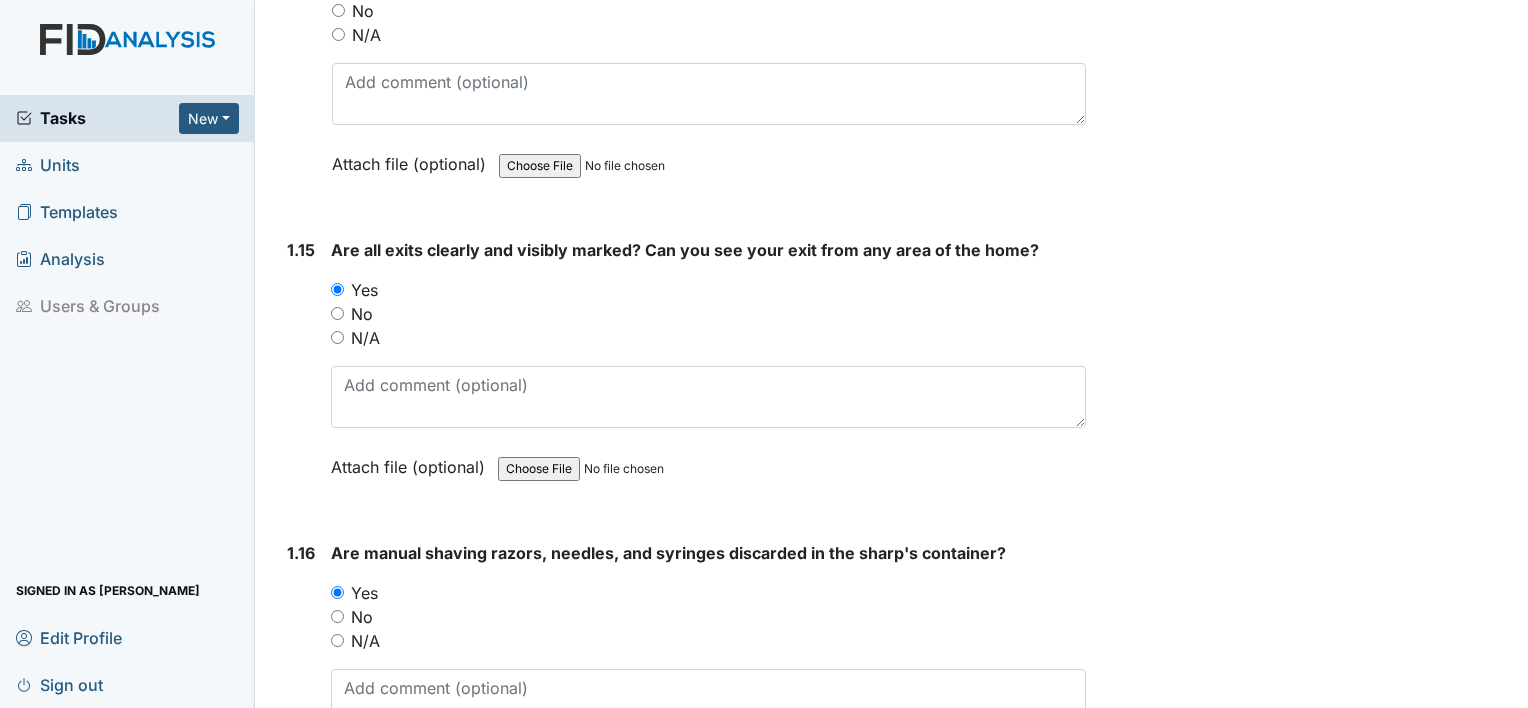click on "1.15" at bounding box center [301, 373] 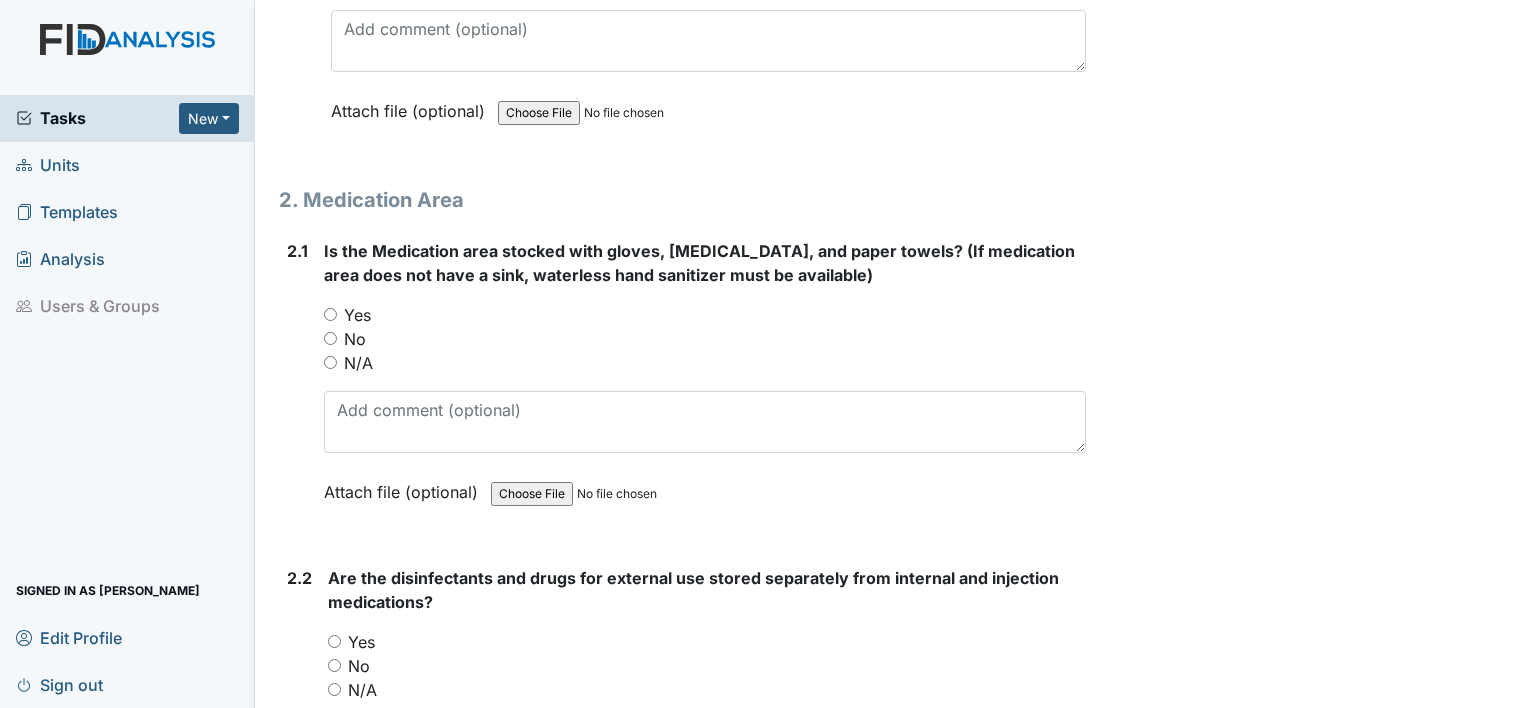 scroll, scrollTop: 5200, scrollLeft: 0, axis: vertical 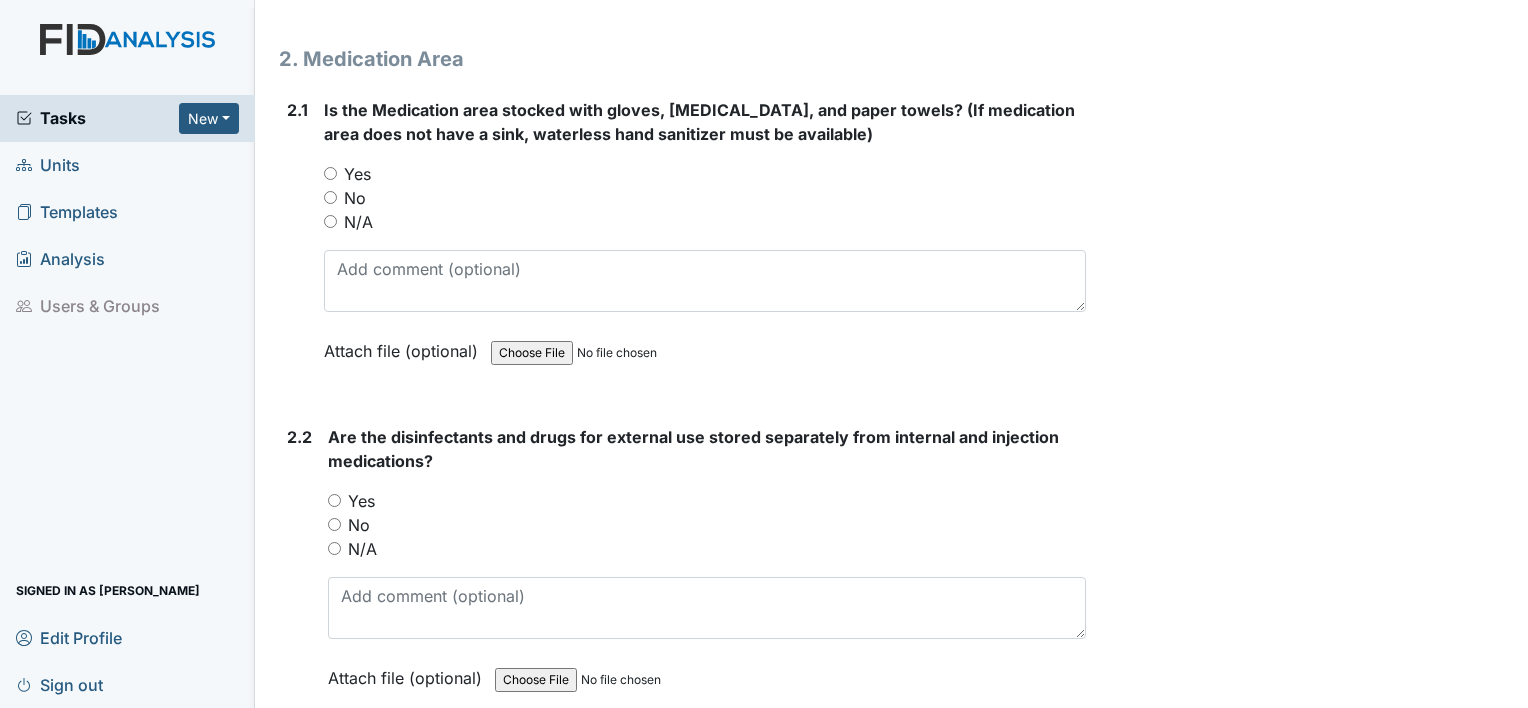 click on "Yes" at bounding box center (330, 173) 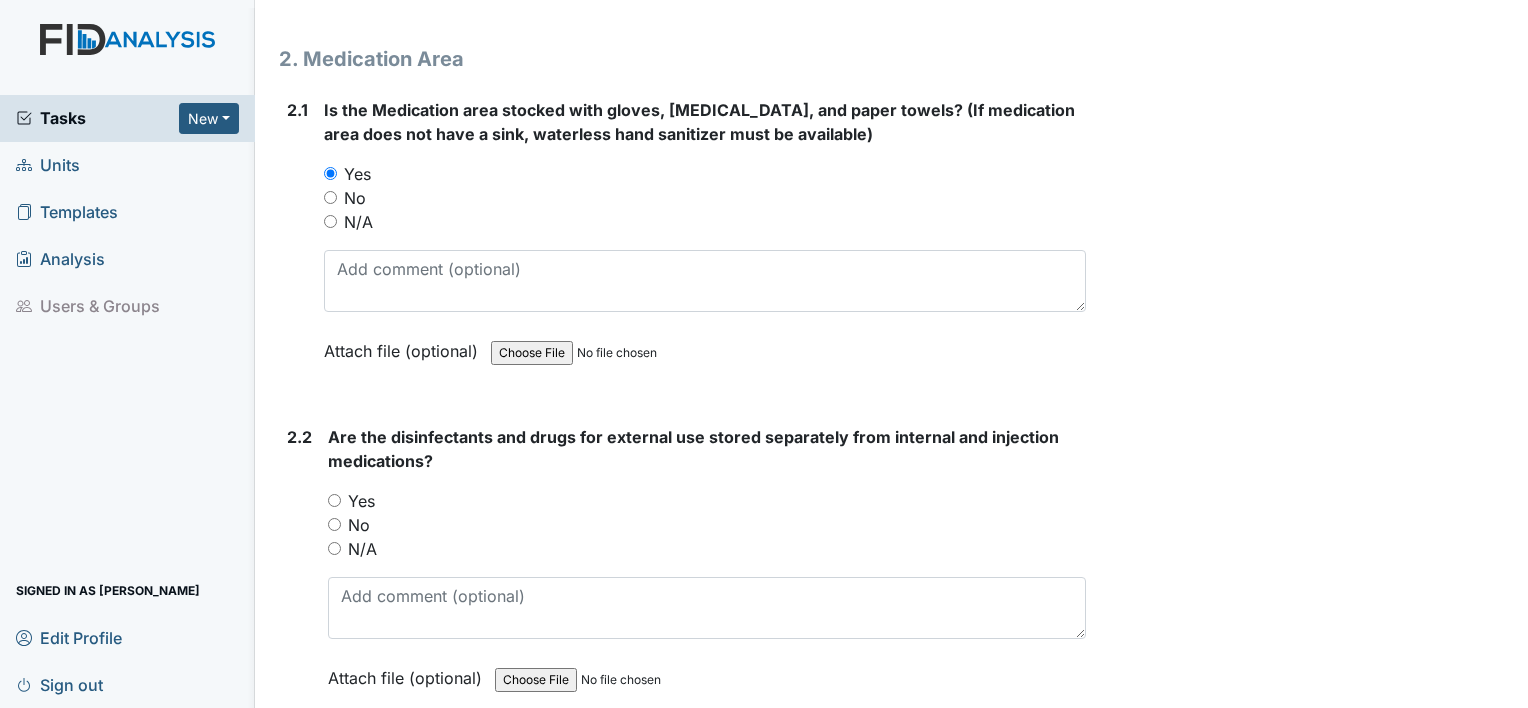 drag, startPoint x: 331, startPoint y: 480, endPoint x: 317, endPoint y: 468, distance: 18.439089 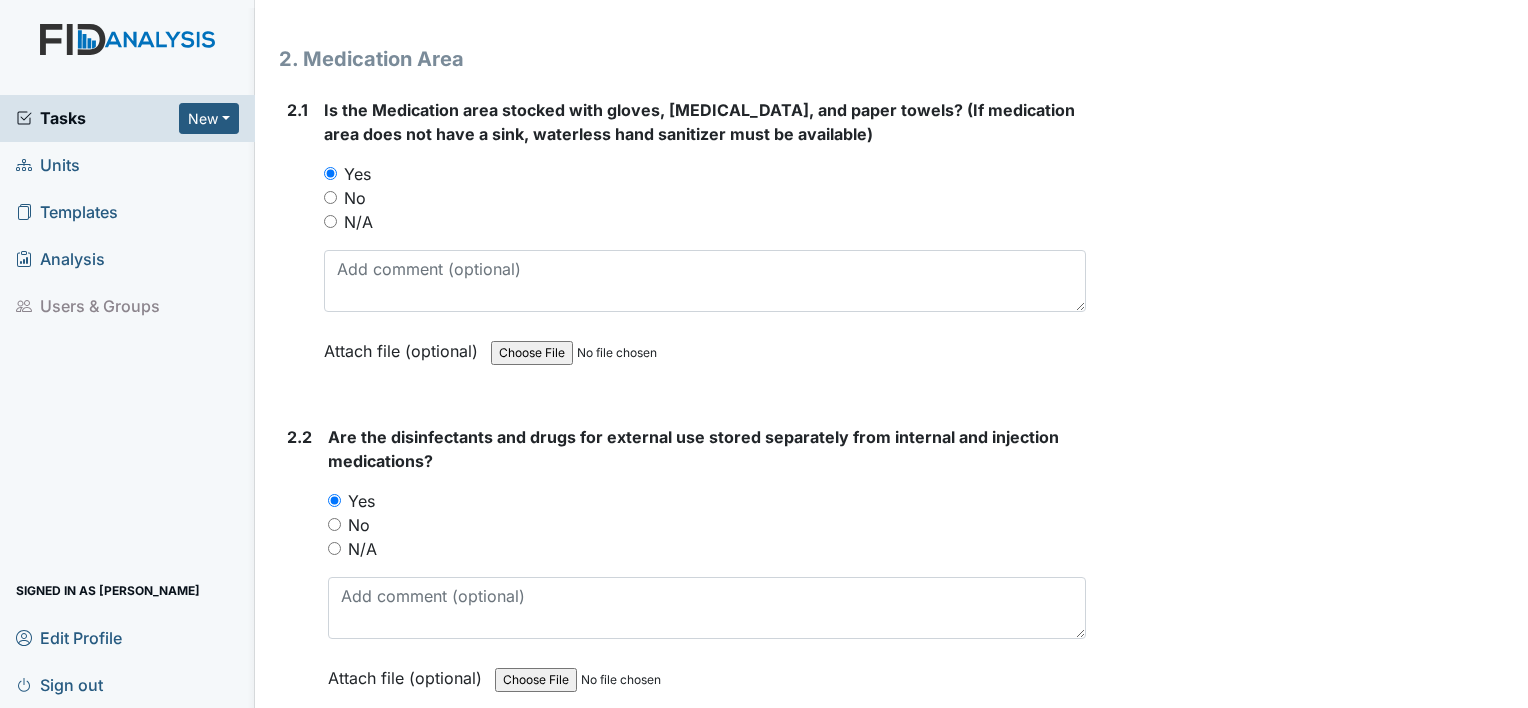 drag, startPoint x: 303, startPoint y: 568, endPoint x: 277, endPoint y: 596, distance: 38.209946 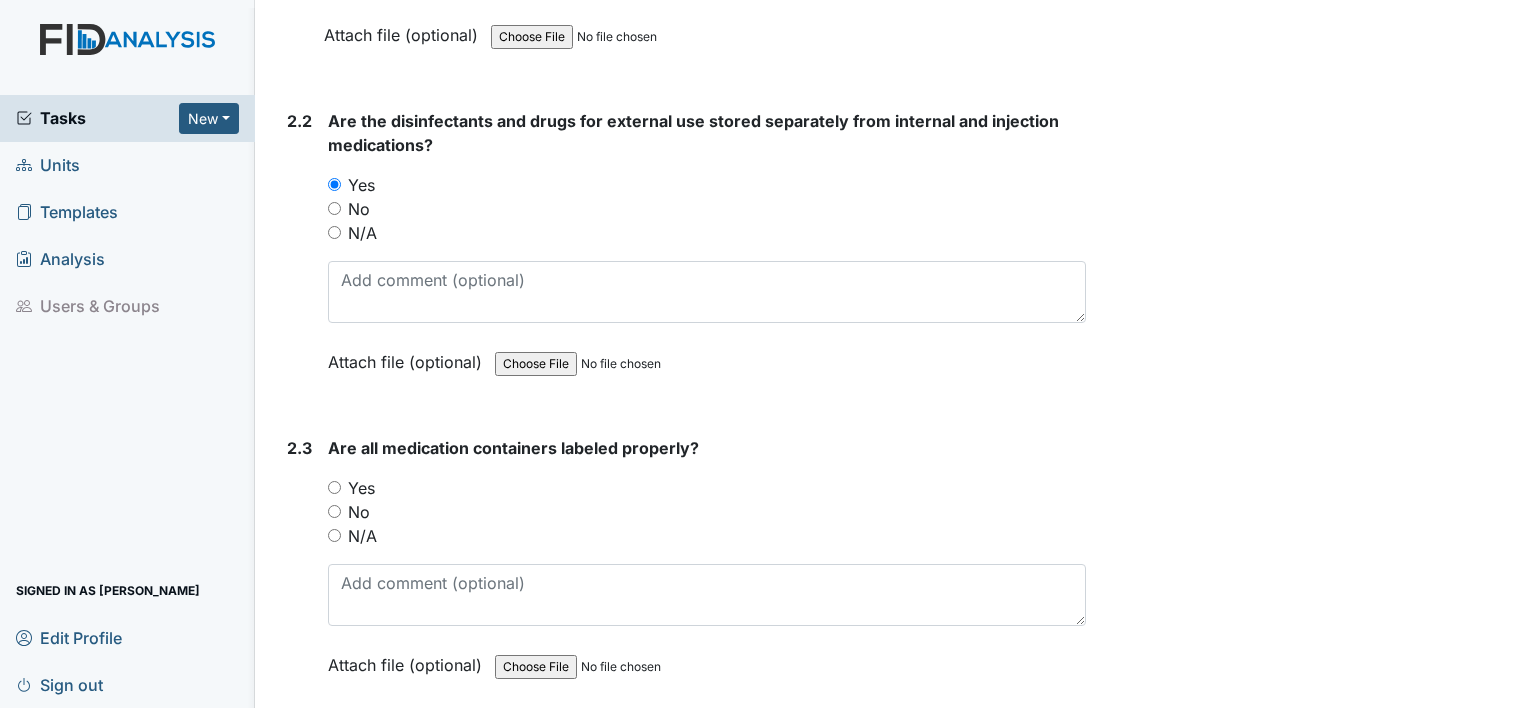 scroll, scrollTop: 5520, scrollLeft: 0, axis: vertical 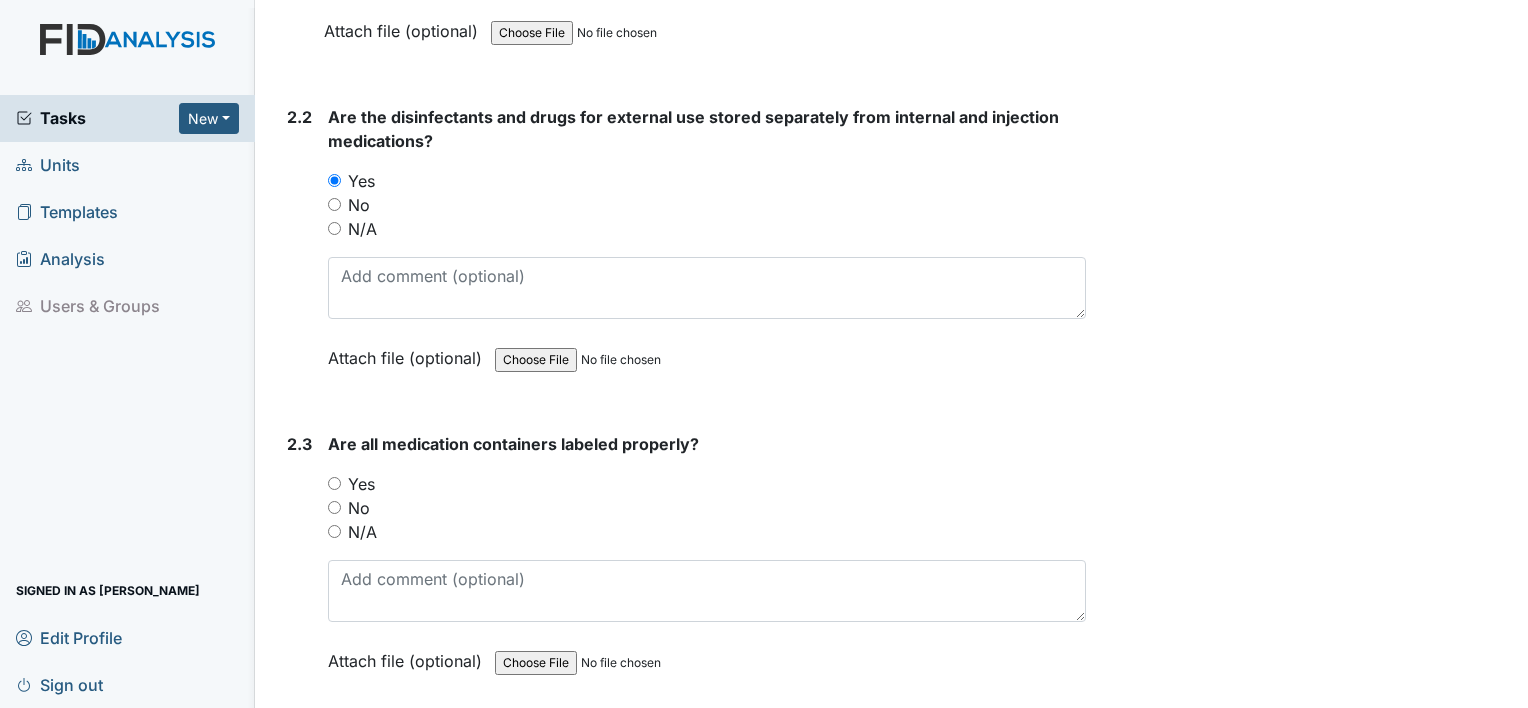 click on "Yes" at bounding box center (334, 483) 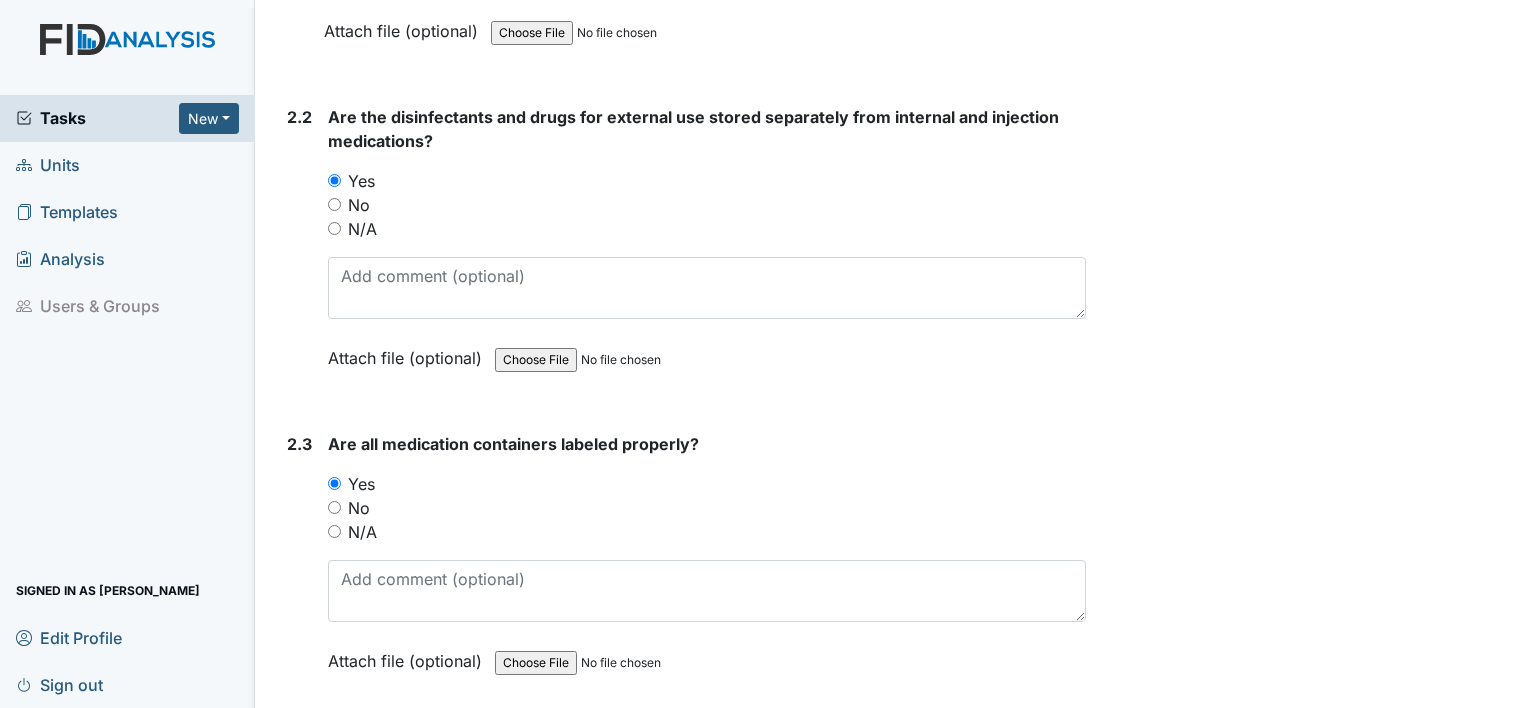 click on "2.3" at bounding box center (299, 567) 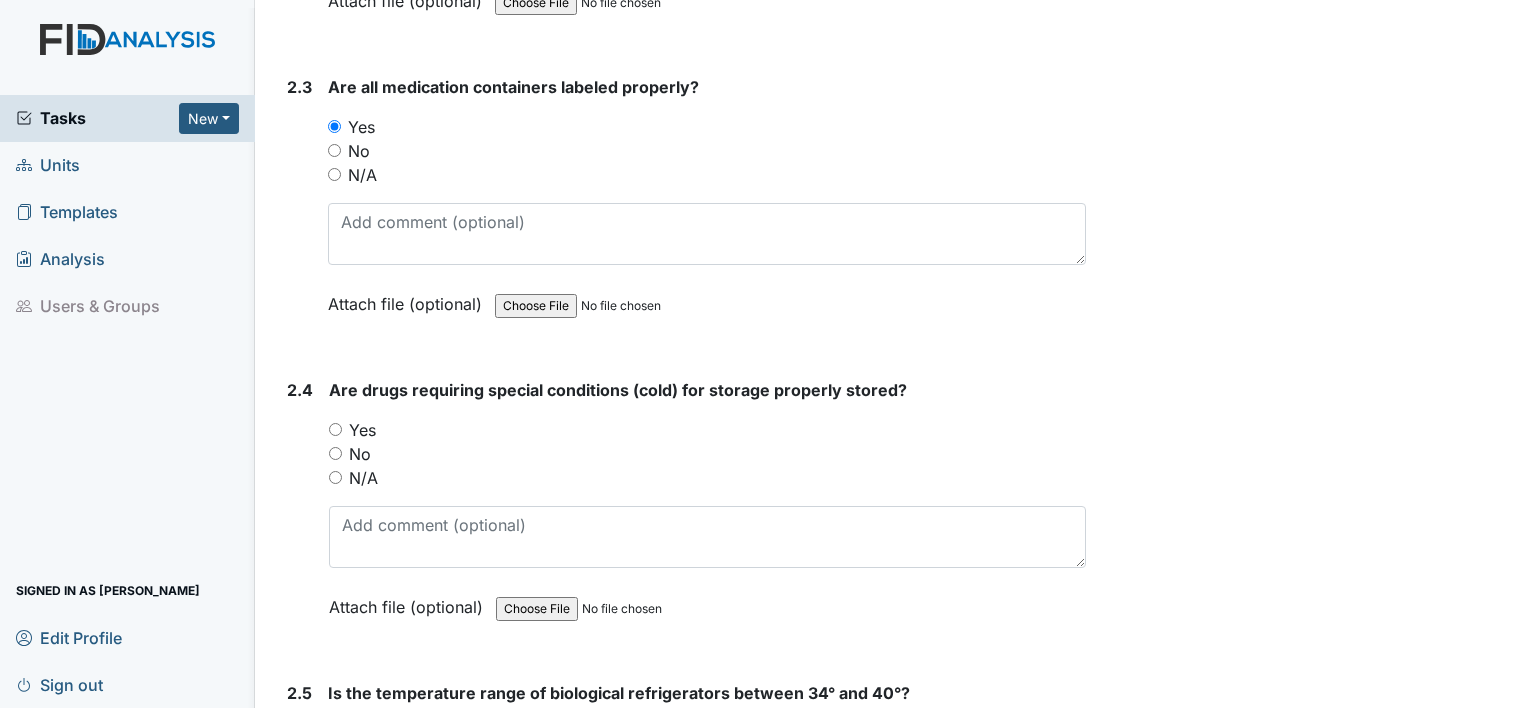 scroll, scrollTop: 5880, scrollLeft: 0, axis: vertical 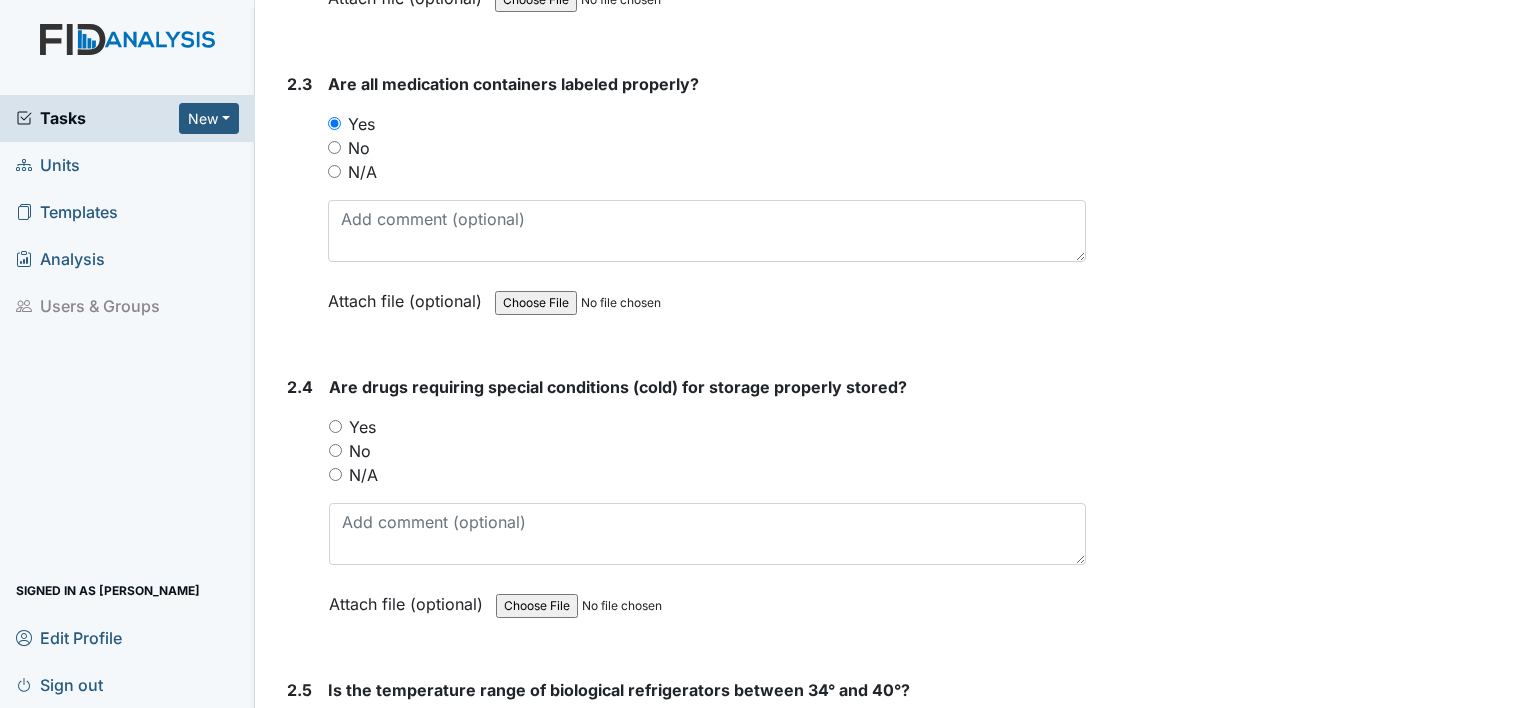 click on "Yes" at bounding box center [335, 426] 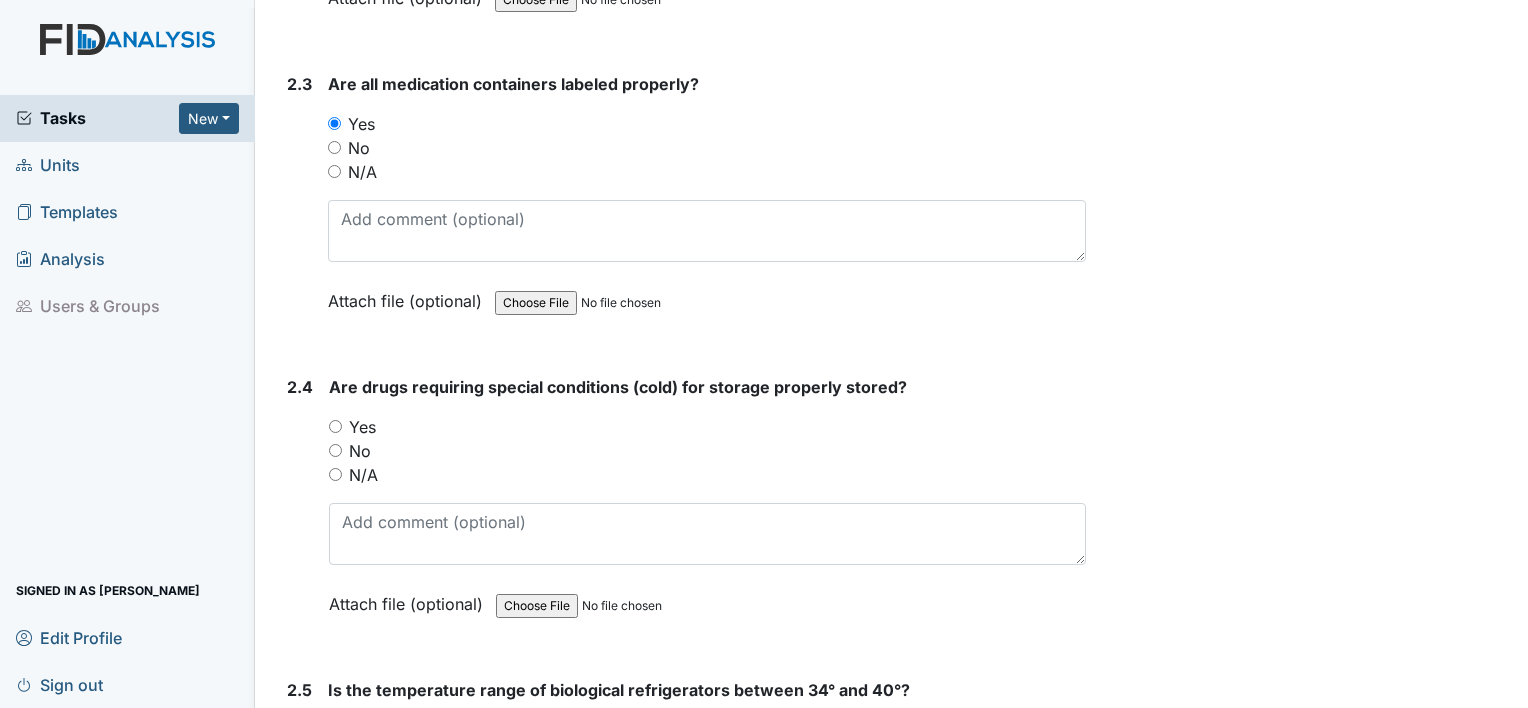 radio on "true" 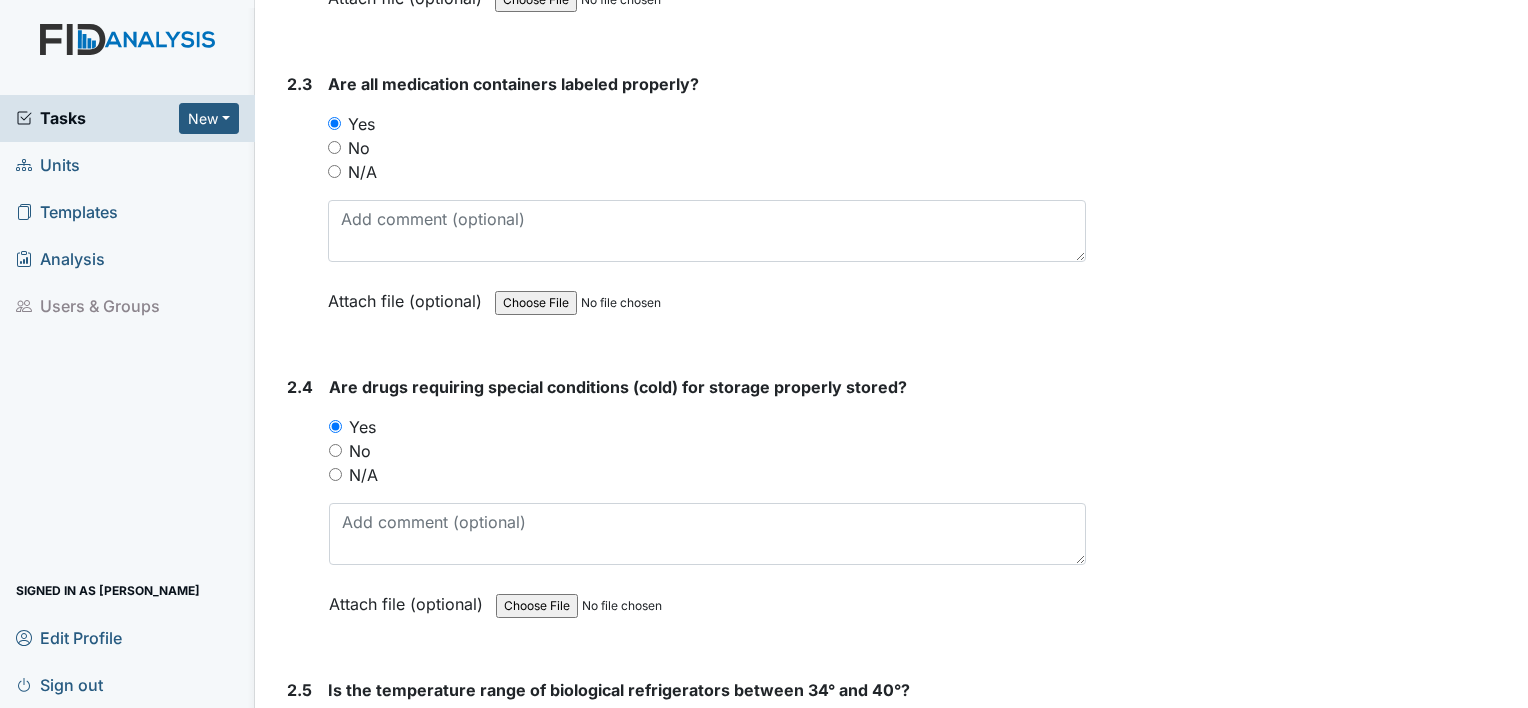 click on "1. Environmental/Inside
1.1
Do the doors to all the rooms open and close smoothly, latch, are free from gaps around frame, and are free from obstruction?
You must select one of the below options.
Yes
No
N/A
Attach file (optional)
You can upload .pdf, .txt, .jpg, .jpeg, .png, .csv, .xls, or .doc files under 100MB.
1.2
Do all the windows open and close smoothly, latch, and are free from obstructions? (items are to be no higher than the window sill)
You must select one of the below options.
Yes
No
N/A
Attach file (optional)
You can upload .pdf, .txt, .jpg, .jpeg, .png, .csv, .xls, or .doc files under 100MB.
1.3
Are all floors and walkways free from slipping and tripping hazards?
You must select one of the below options.
Yes
No
N/A
Attach file (optional)
1.4" at bounding box center [682, 2311] 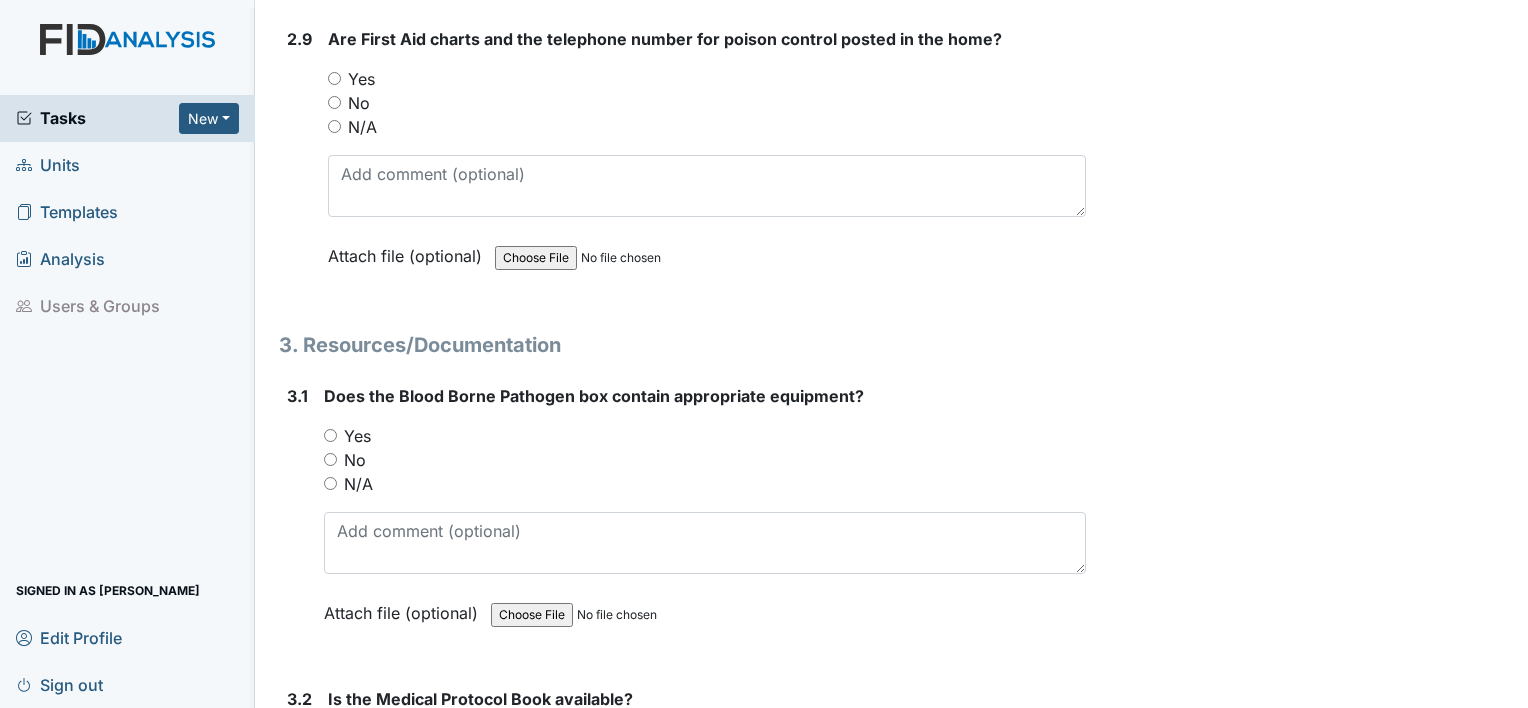 scroll, scrollTop: 7760, scrollLeft: 0, axis: vertical 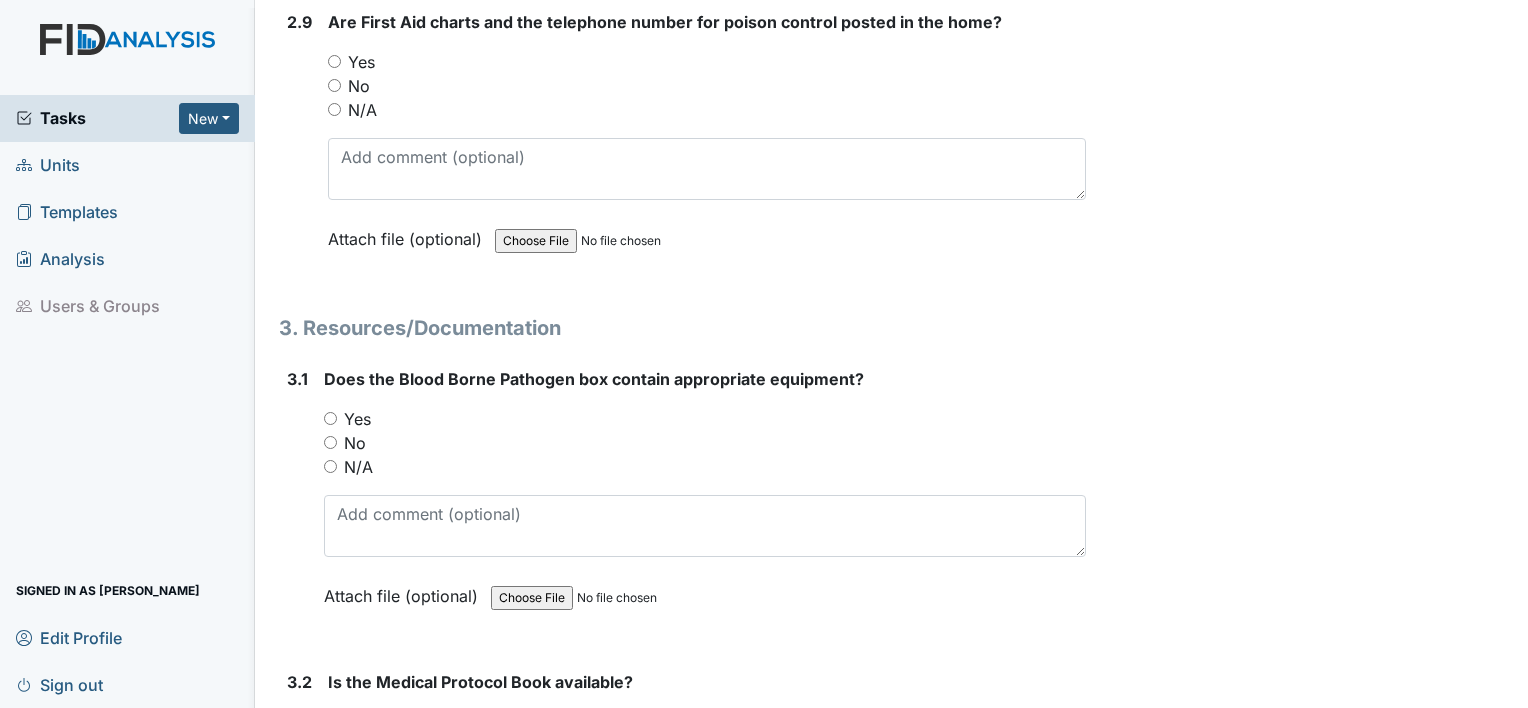 drag, startPoint x: 336, startPoint y: 695, endPoint x: 312, endPoint y: 608, distance: 90.24966 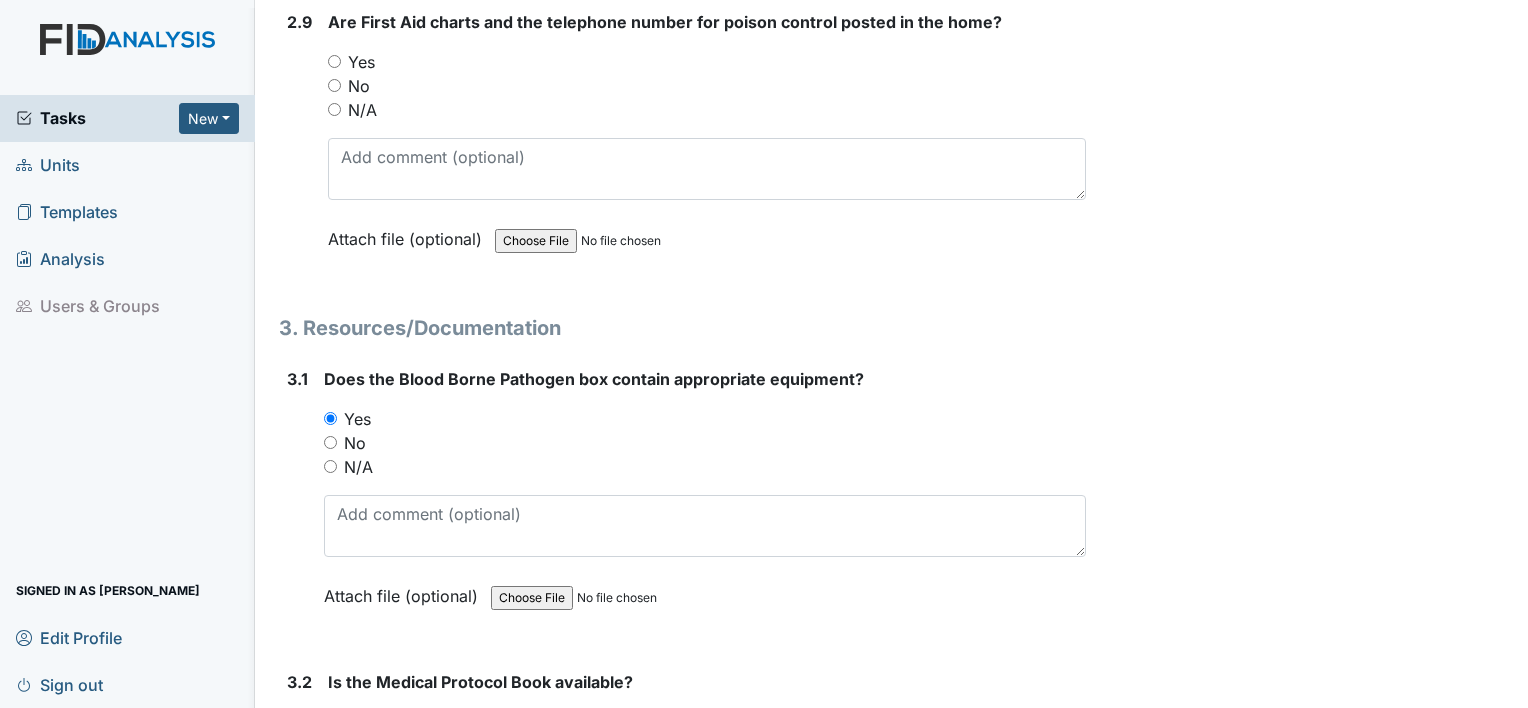 click on "2.9" at bounding box center [299, 145] 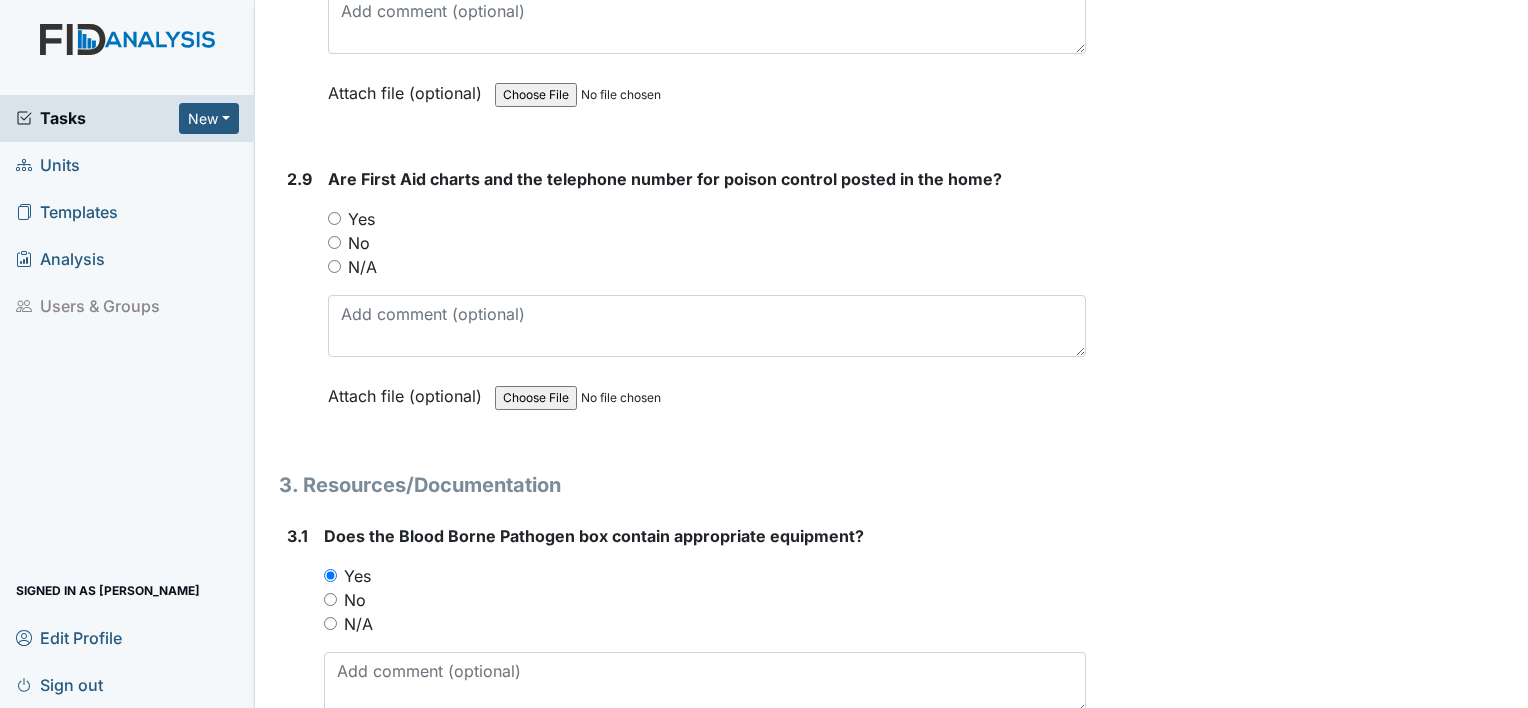 scroll, scrollTop: 7600, scrollLeft: 0, axis: vertical 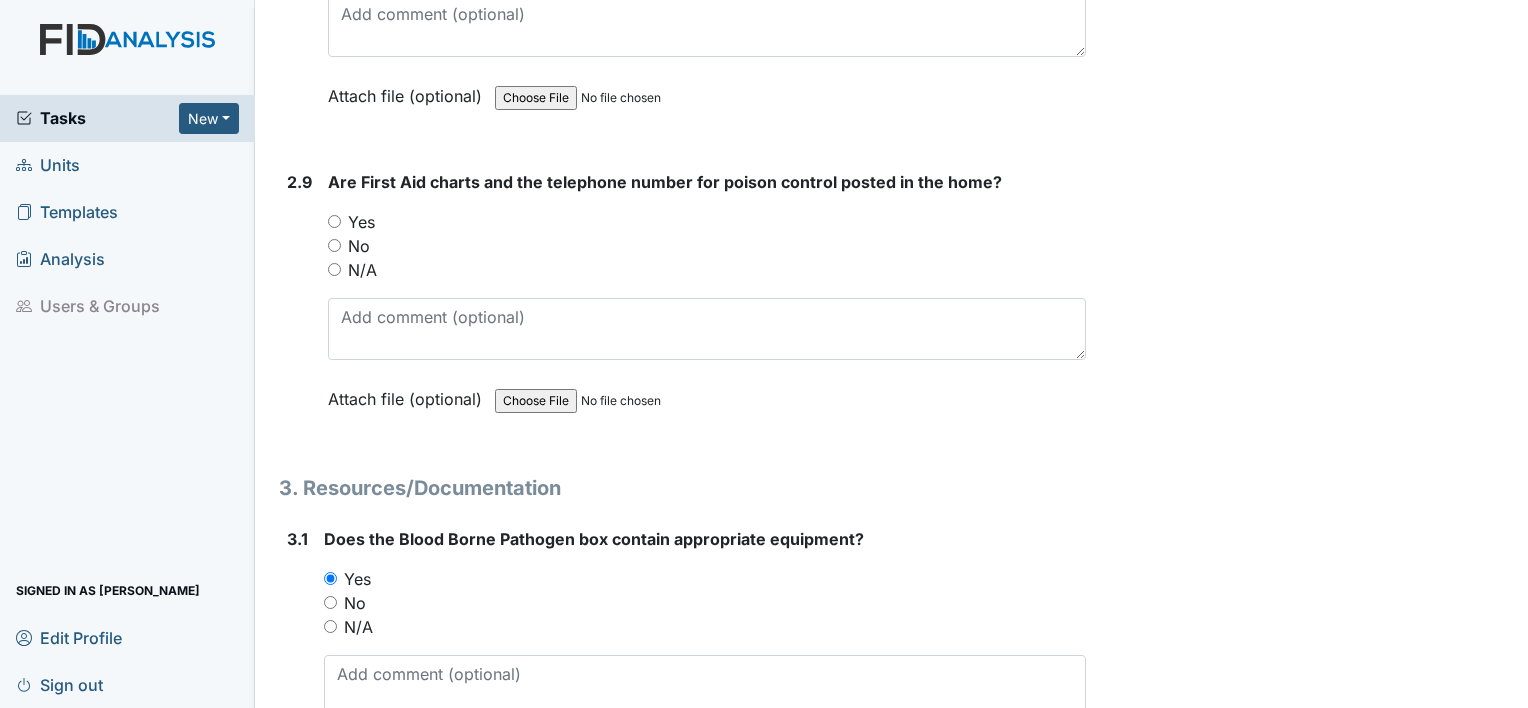 click on "Yes" at bounding box center (707, 222) 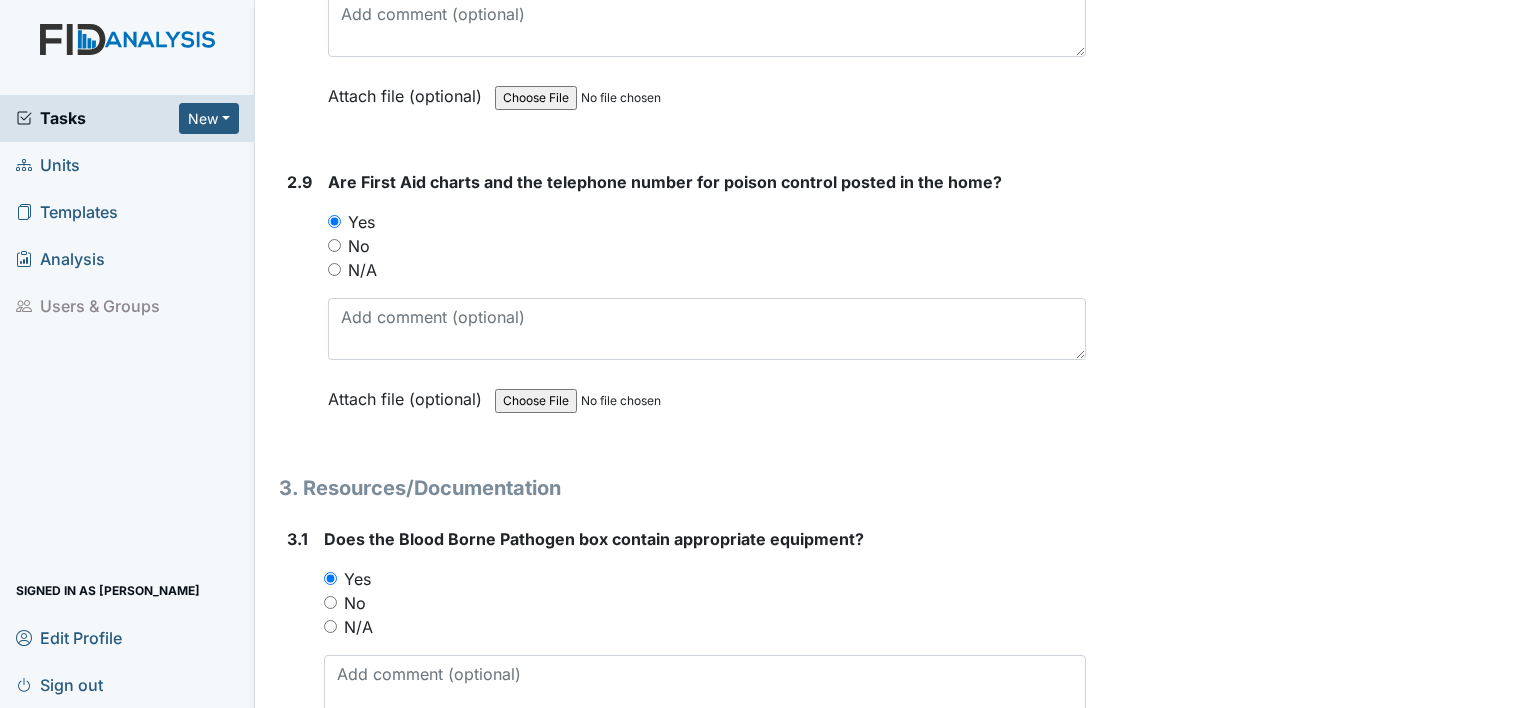 click on "2.8
Is the medication area clean and well lit?
You must select one of the below options.
Yes
No
N/A
Attach file (optional)
You can upload .pdf, .txt, .jpg, .jpeg, .png, .csv, .xls, or .doc files under 100MB." at bounding box center (682, 2) 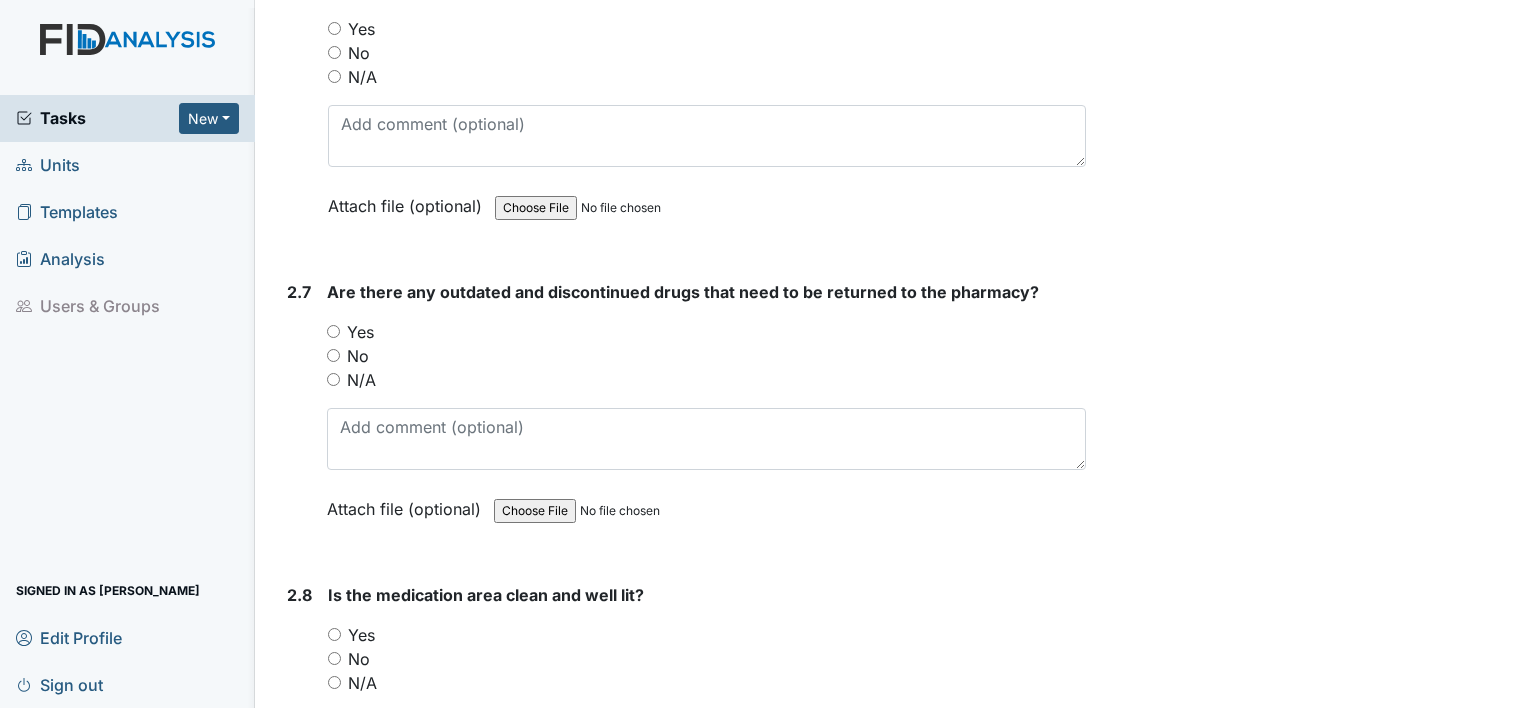 scroll, scrollTop: 6960, scrollLeft: 0, axis: vertical 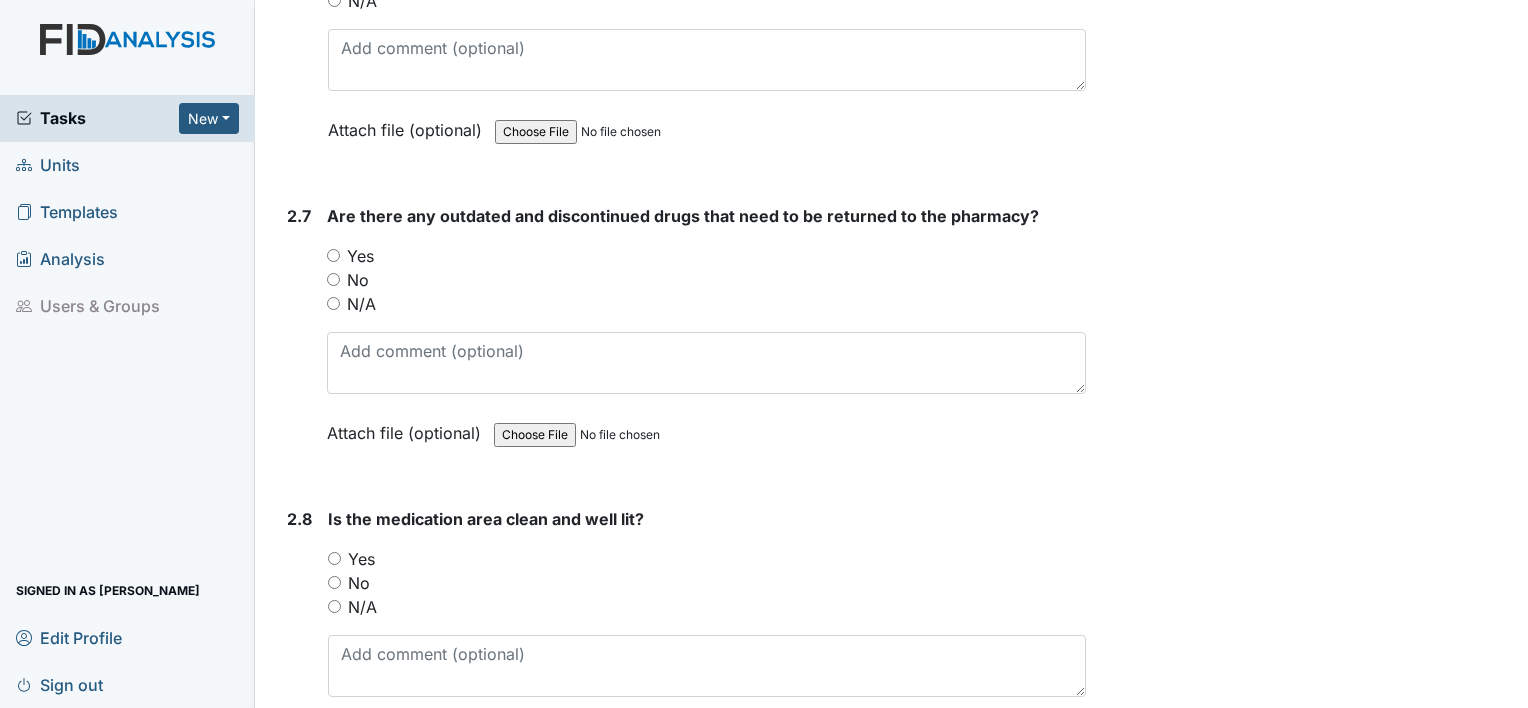 click on "No" at bounding box center [333, 279] 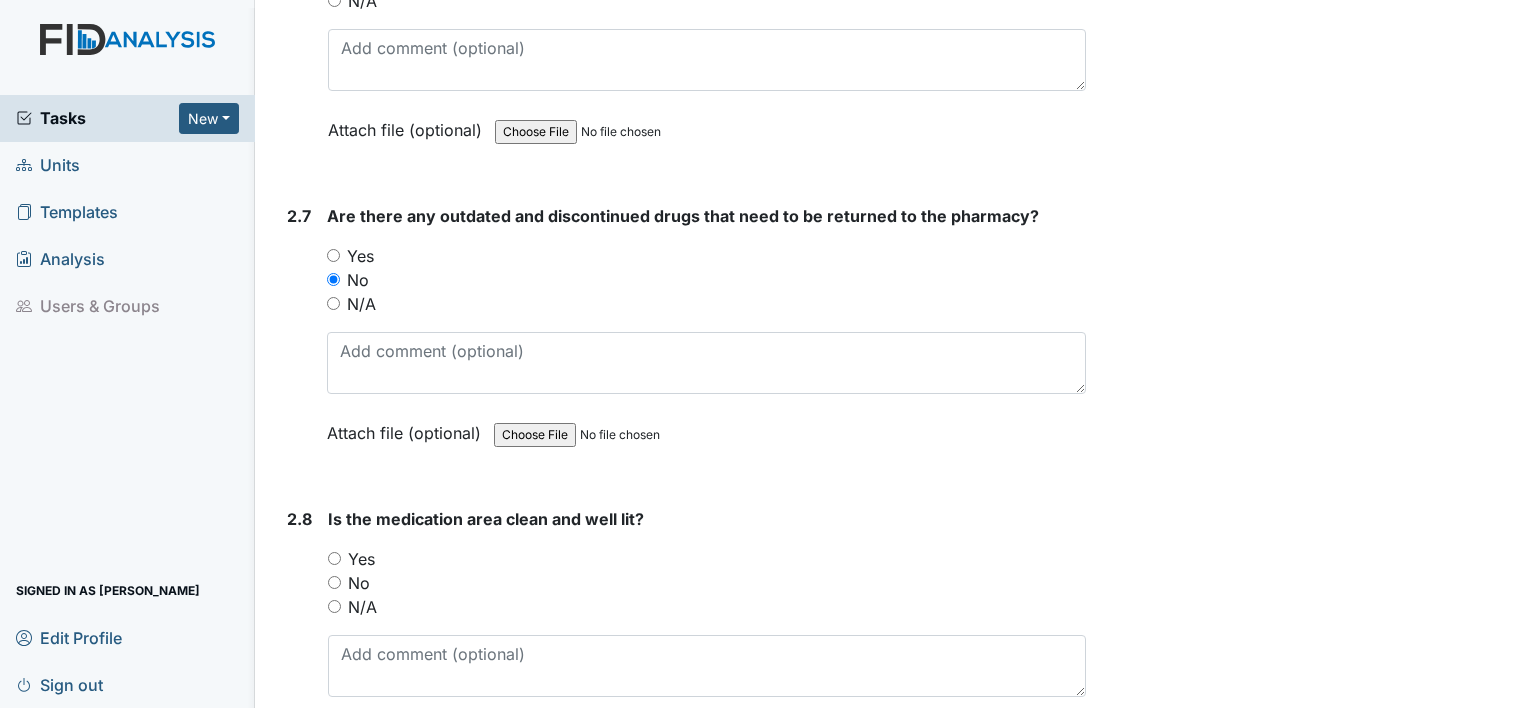 click on "Yes" at bounding box center (334, 558) 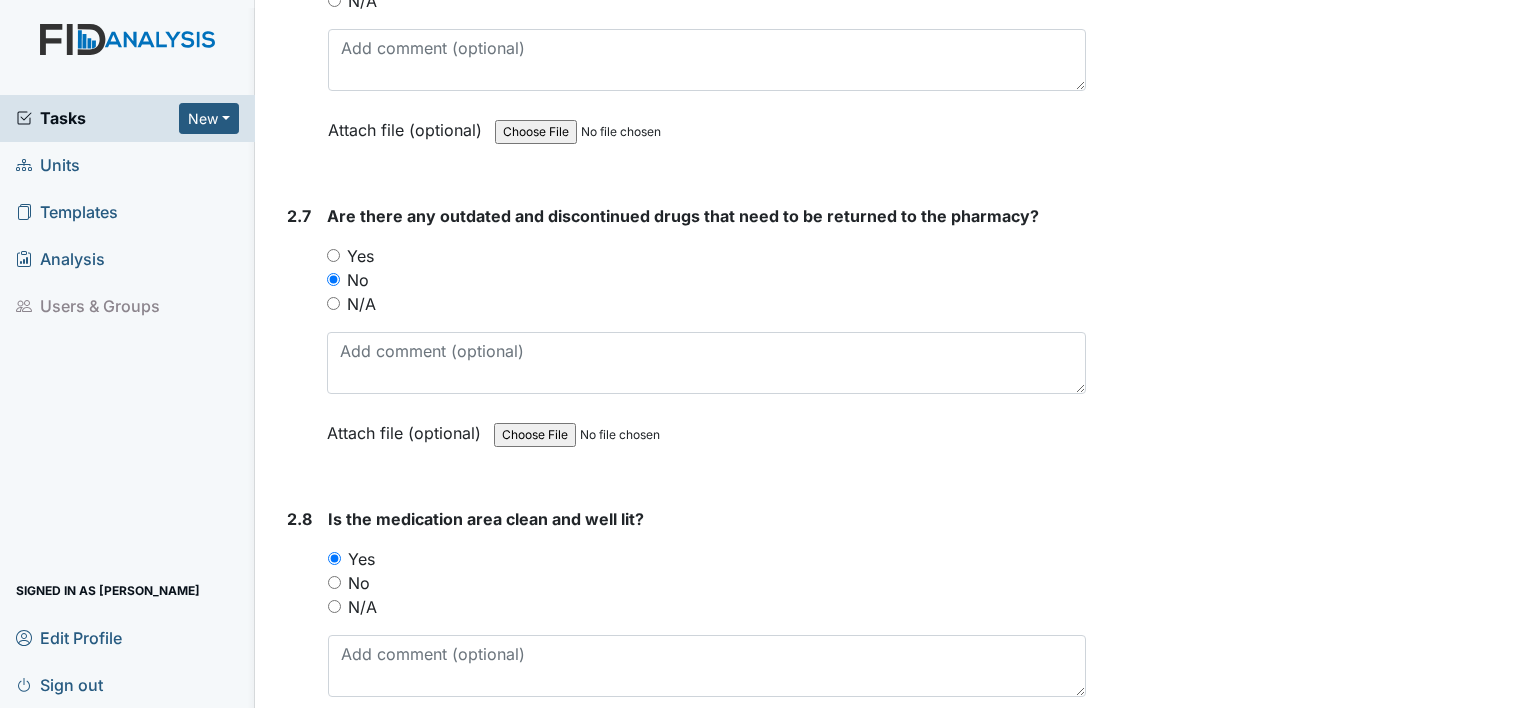 drag, startPoint x: 321, startPoint y: 622, endPoint x: 276, endPoint y: 595, distance: 52.478565 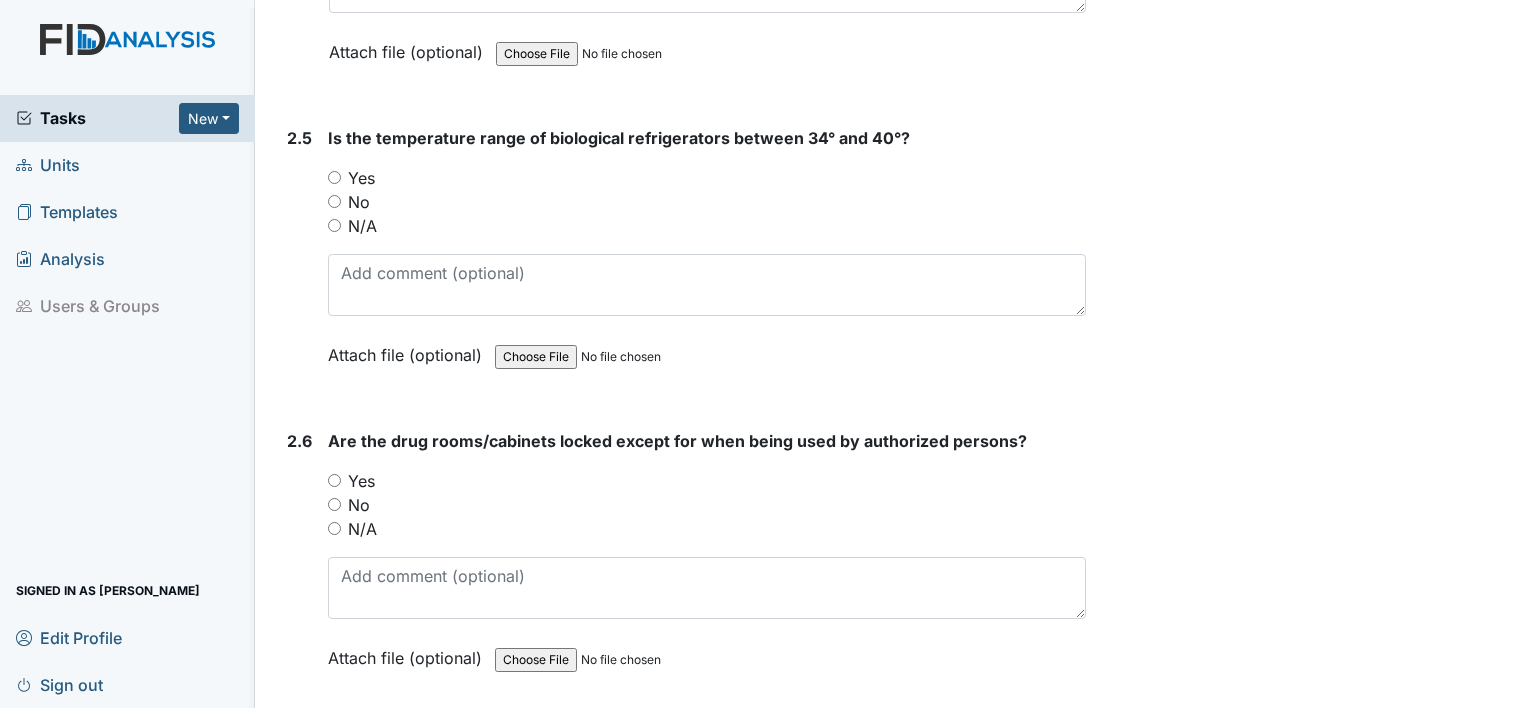 scroll, scrollTop: 6400, scrollLeft: 0, axis: vertical 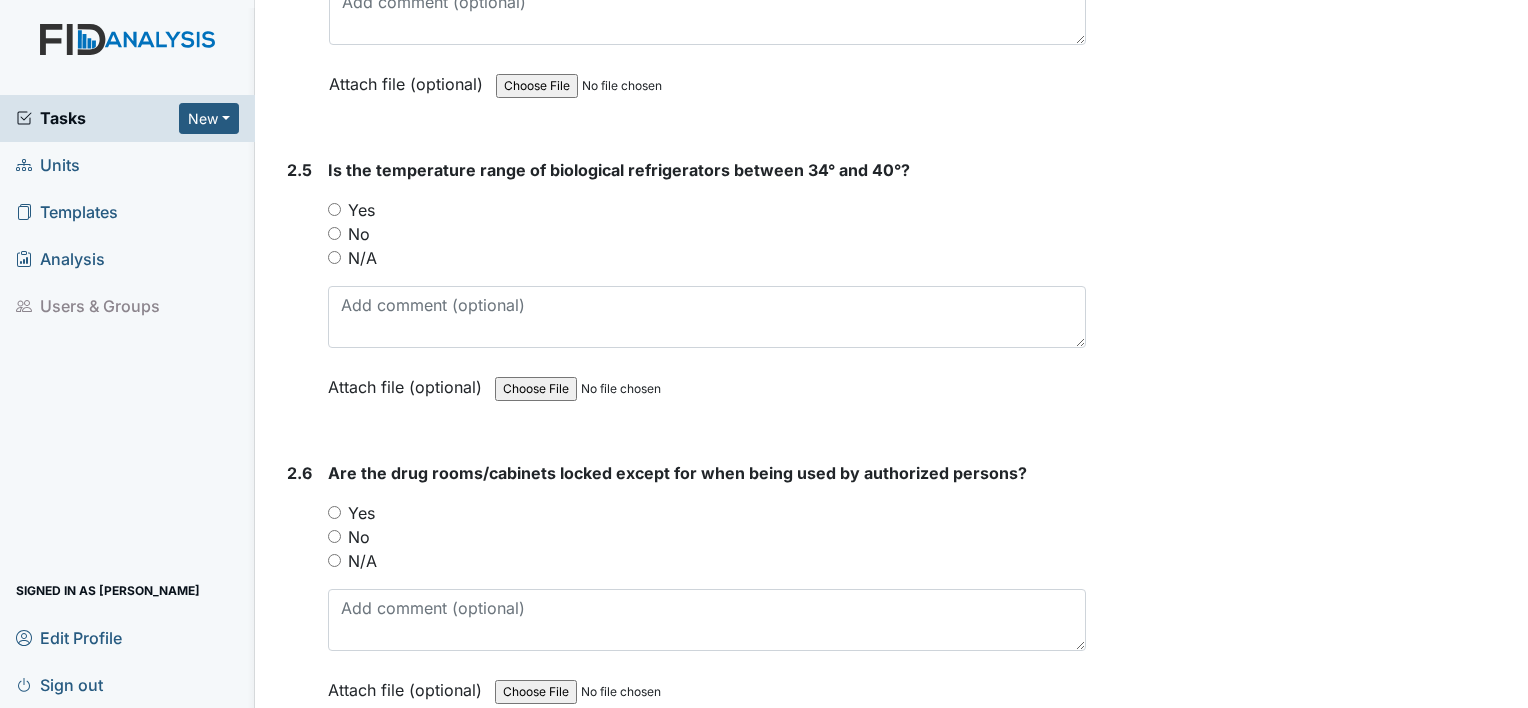 click on "Yes" at bounding box center [334, 209] 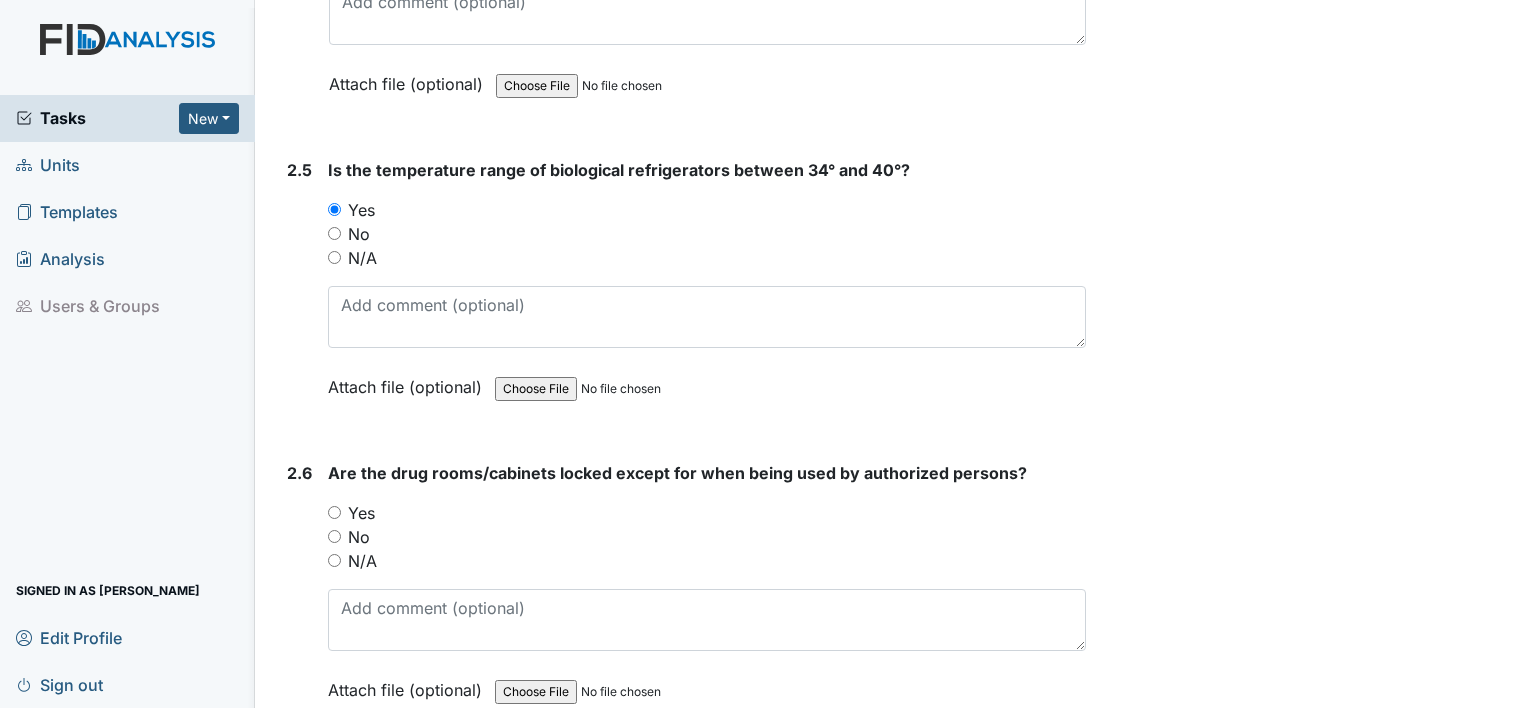 click on "Yes" at bounding box center (334, 512) 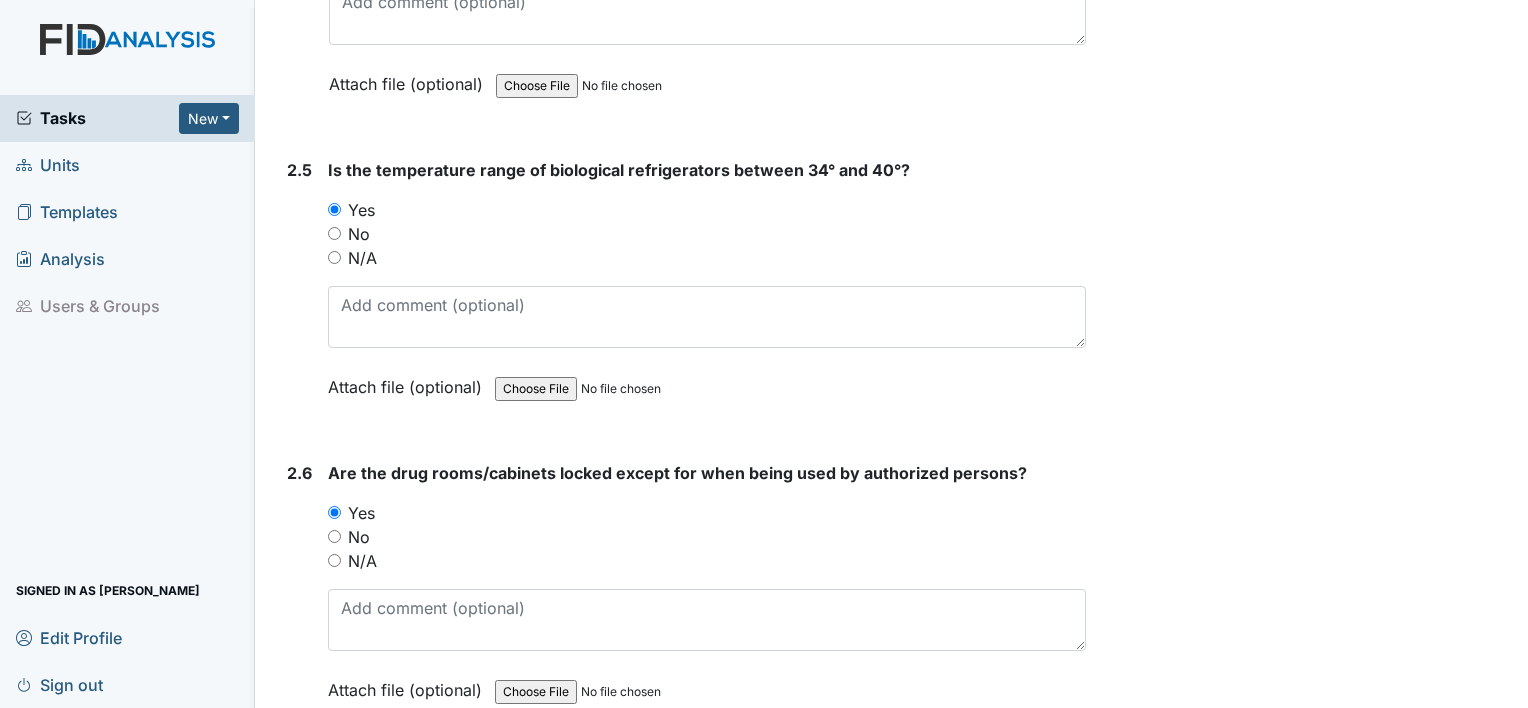 drag, startPoint x: 297, startPoint y: 574, endPoint x: 278, endPoint y: 578, distance: 19.416489 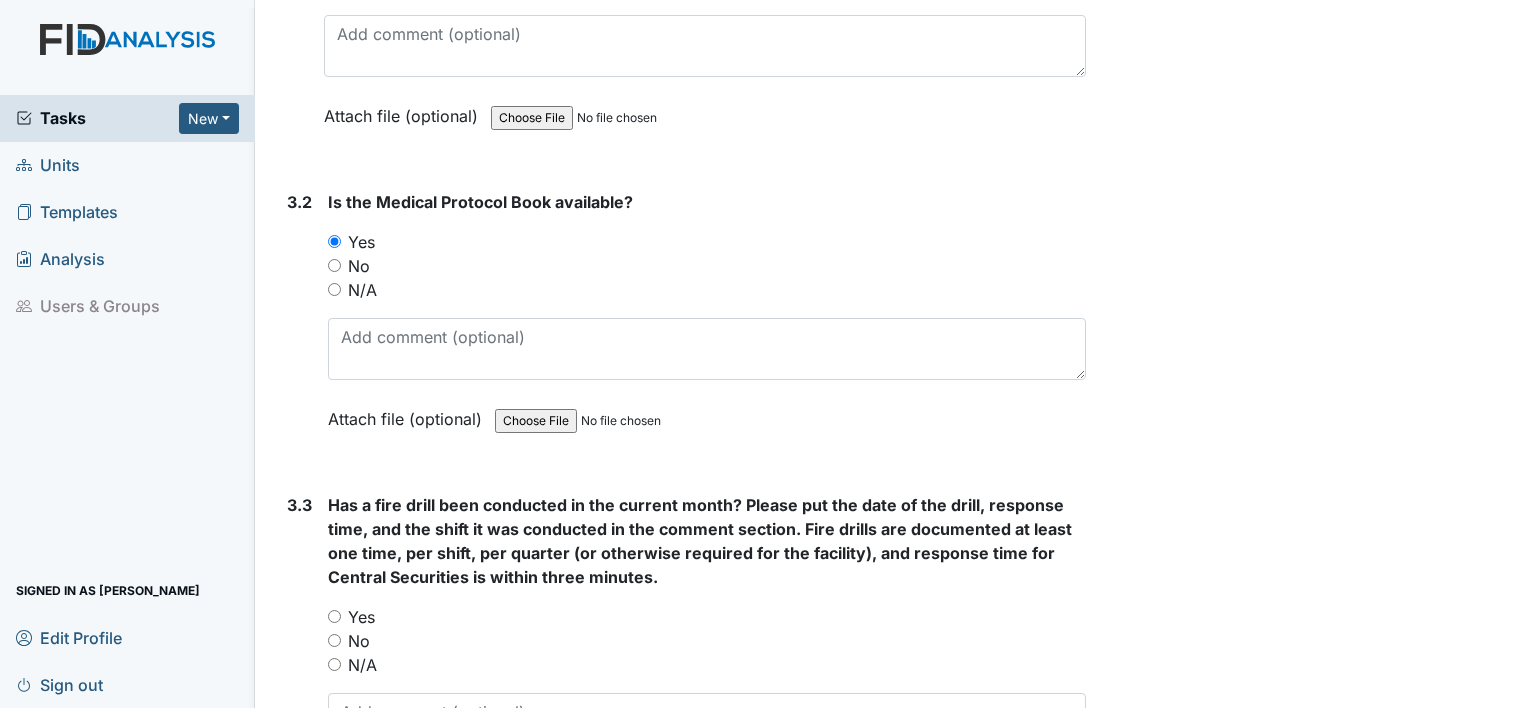scroll, scrollTop: 8280, scrollLeft: 0, axis: vertical 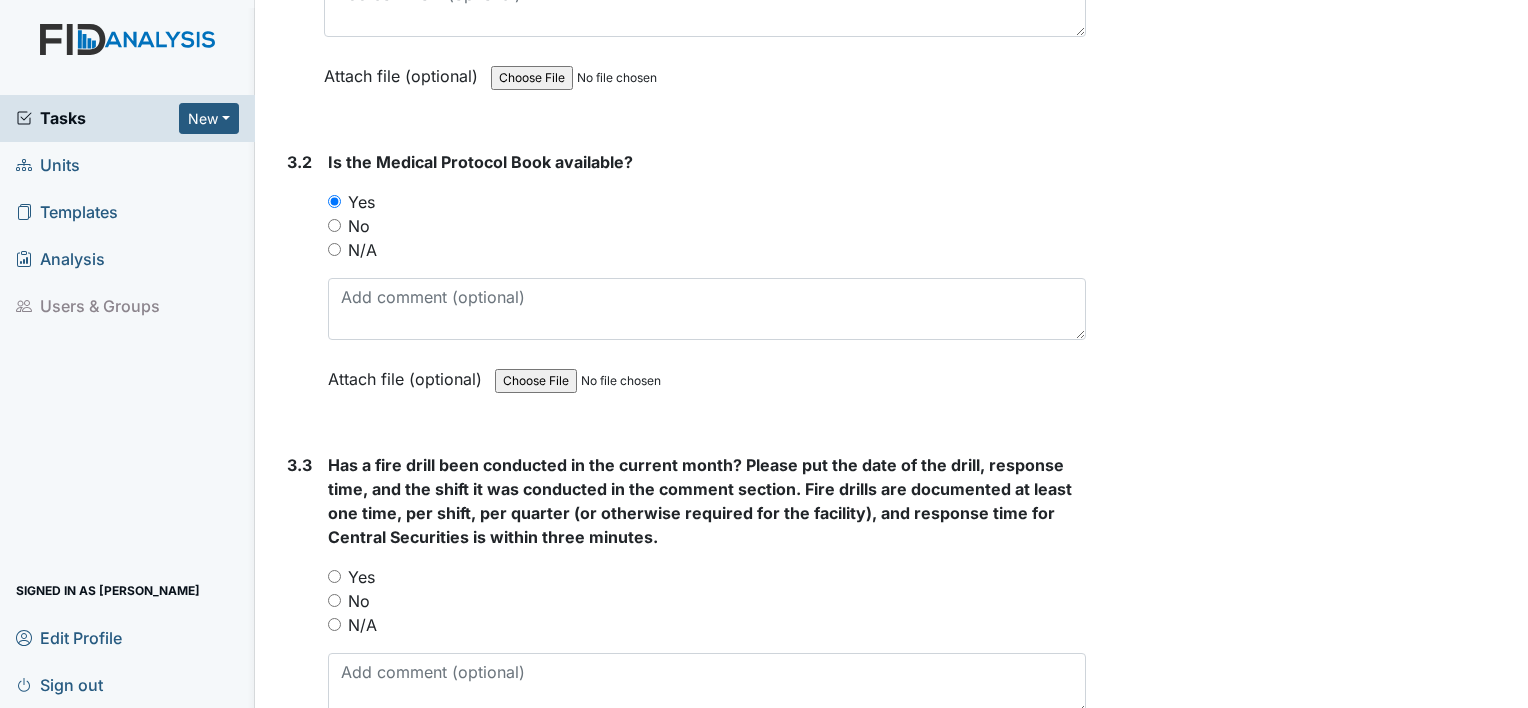 click on "Yes" at bounding box center [334, 576] 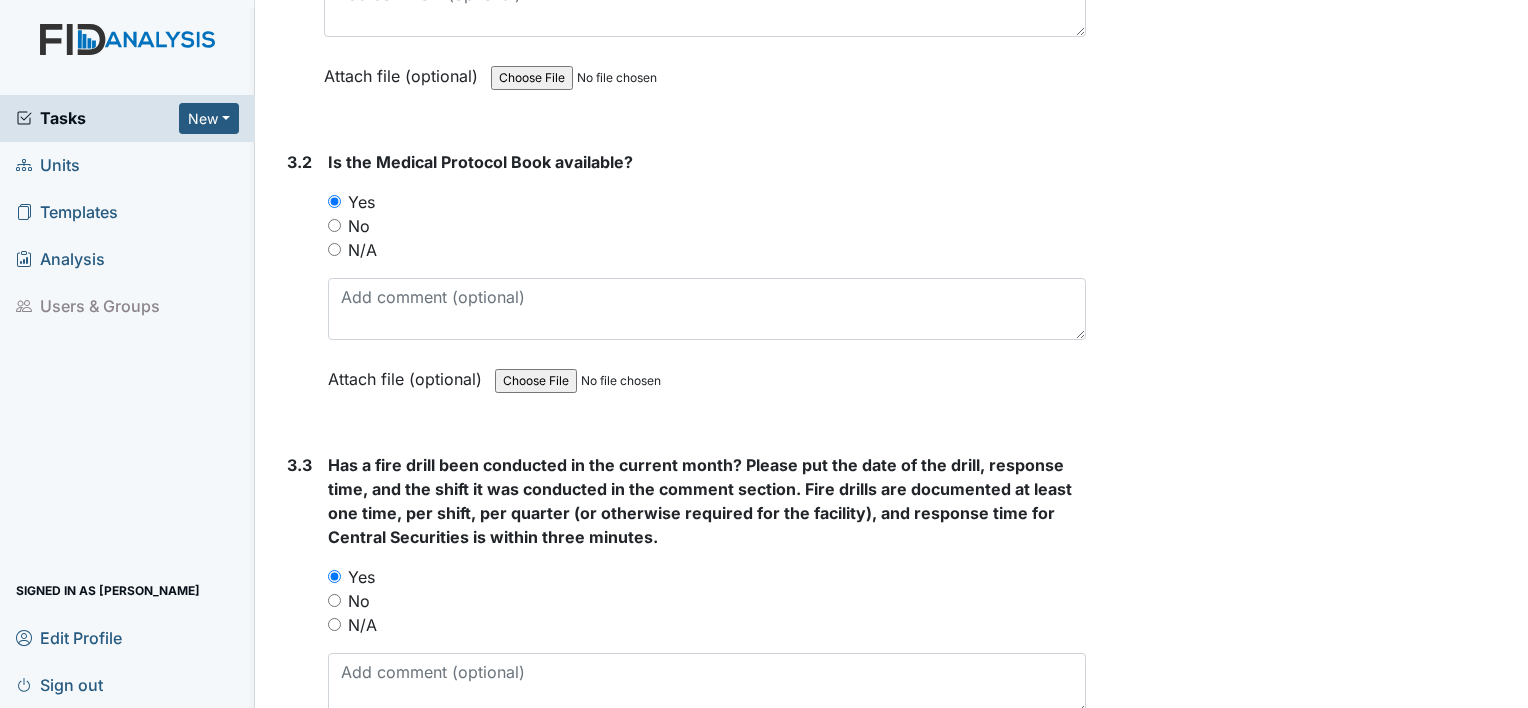 click on "Inspection:
Safety Inspection
ID:
#00011163
Open
Autosaving...
Location:
Cherokee Trail
Assignee:
Shmara Higgins
Creator:
Shmara Higgins
Remediator:
Unit Managers
Approver:
Administrators
Created:
Jul 24, 2025
Due:
Aug 7, 2025
1. Environmental/Inside
1.1
Do the doors to all the rooms open and close smoothly, latch, are free from gaps around frame, and are free from obstruction?
You must select one of the below options.
Yes
No
N/A
Attach file (optional)
You can upload .pdf, .txt, .jpg, .jpeg, .png, .csv, .xls, or .doc files under 100MB.
1.2
Do all the windows open and close smoothly, latch, and are free from obstructions? (items are to be no higher than the window sill)
You must select one of the below options.
Yes
No
N/A" at bounding box center [682, -216] 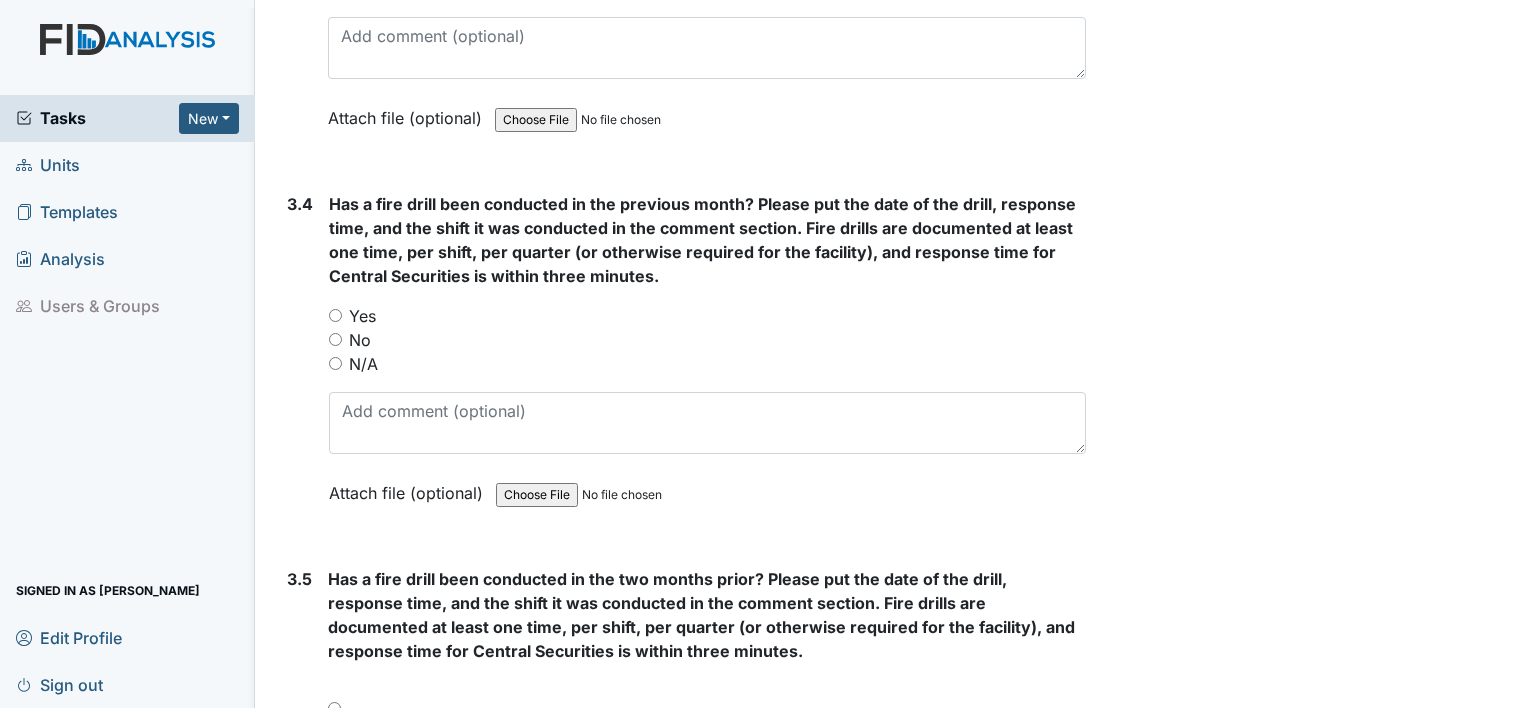 scroll, scrollTop: 8920, scrollLeft: 0, axis: vertical 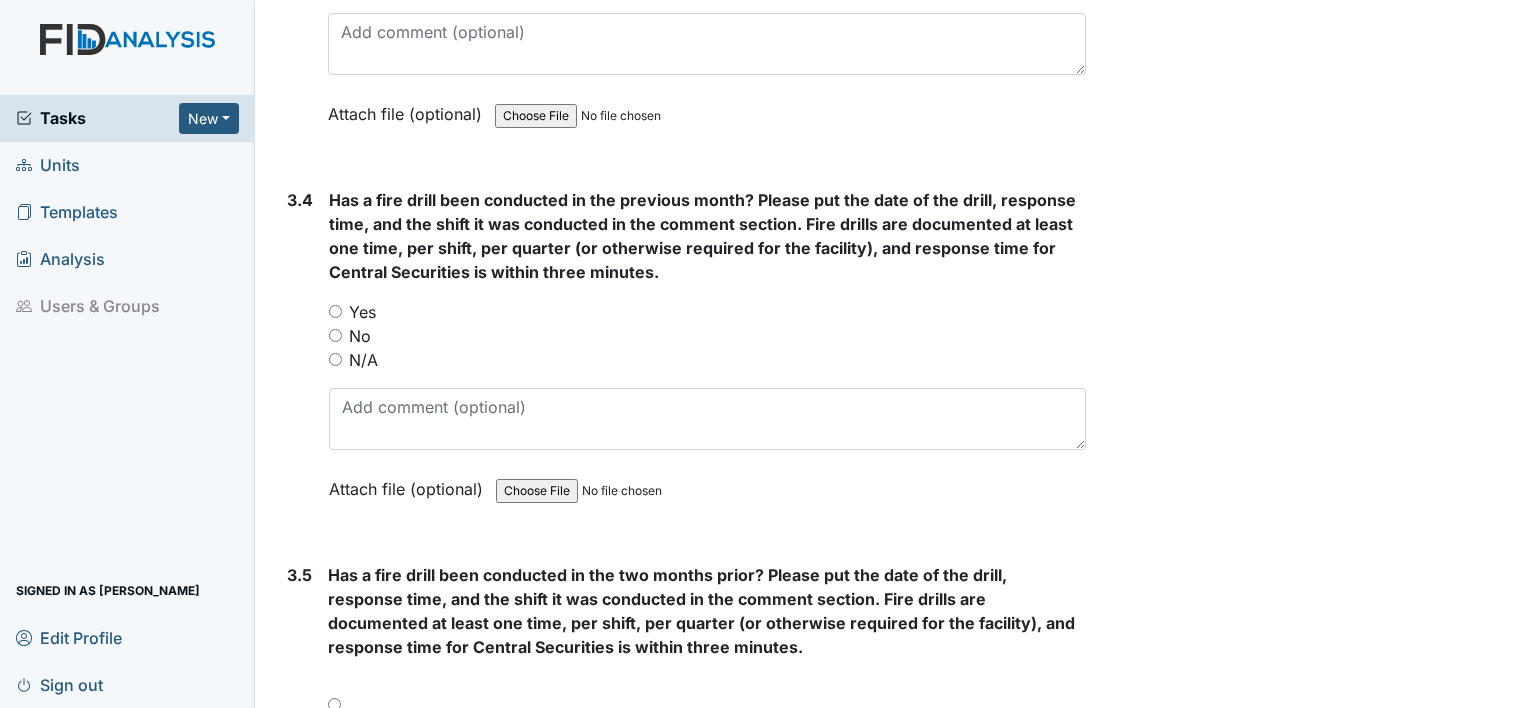 click on "Yes" at bounding box center (335, 311) 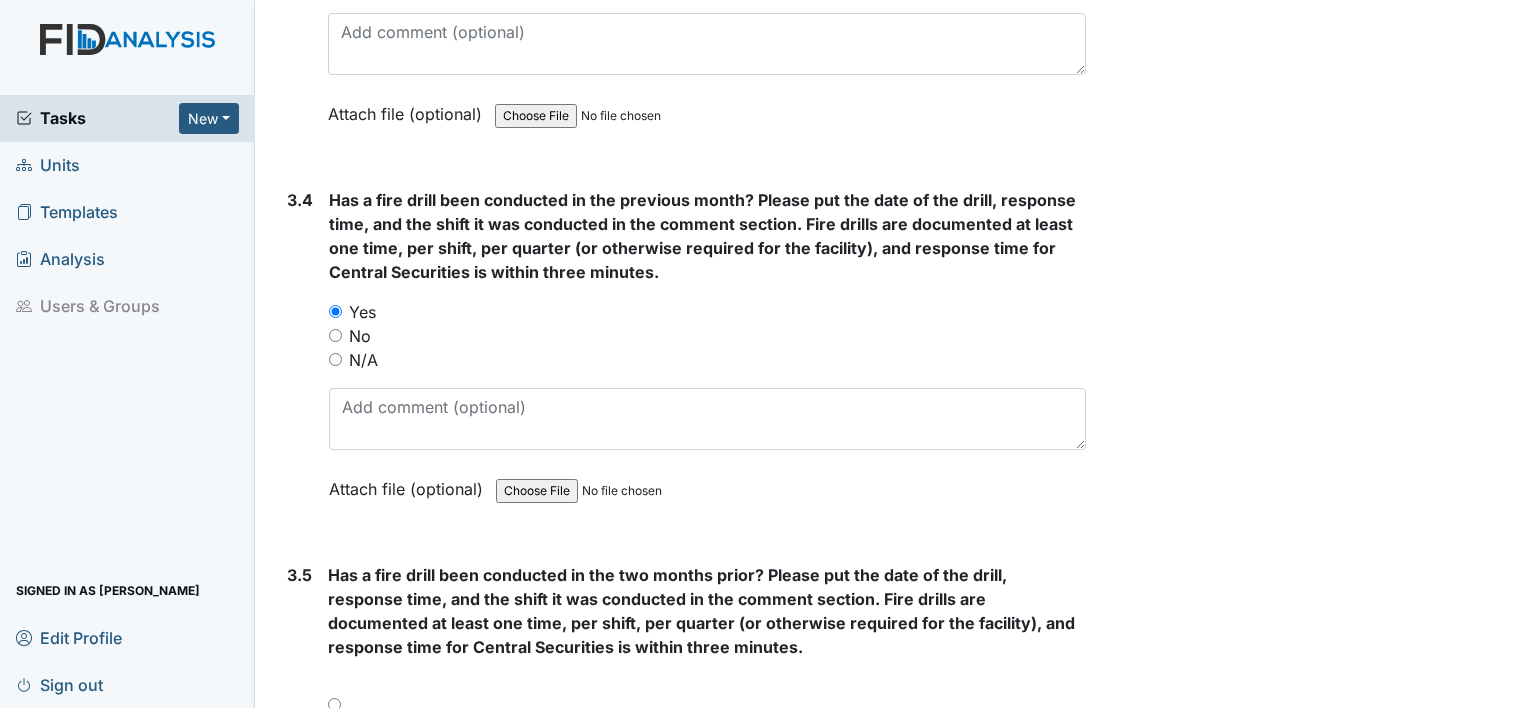 drag, startPoint x: 297, startPoint y: 657, endPoint x: 272, endPoint y: 664, distance: 25.96151 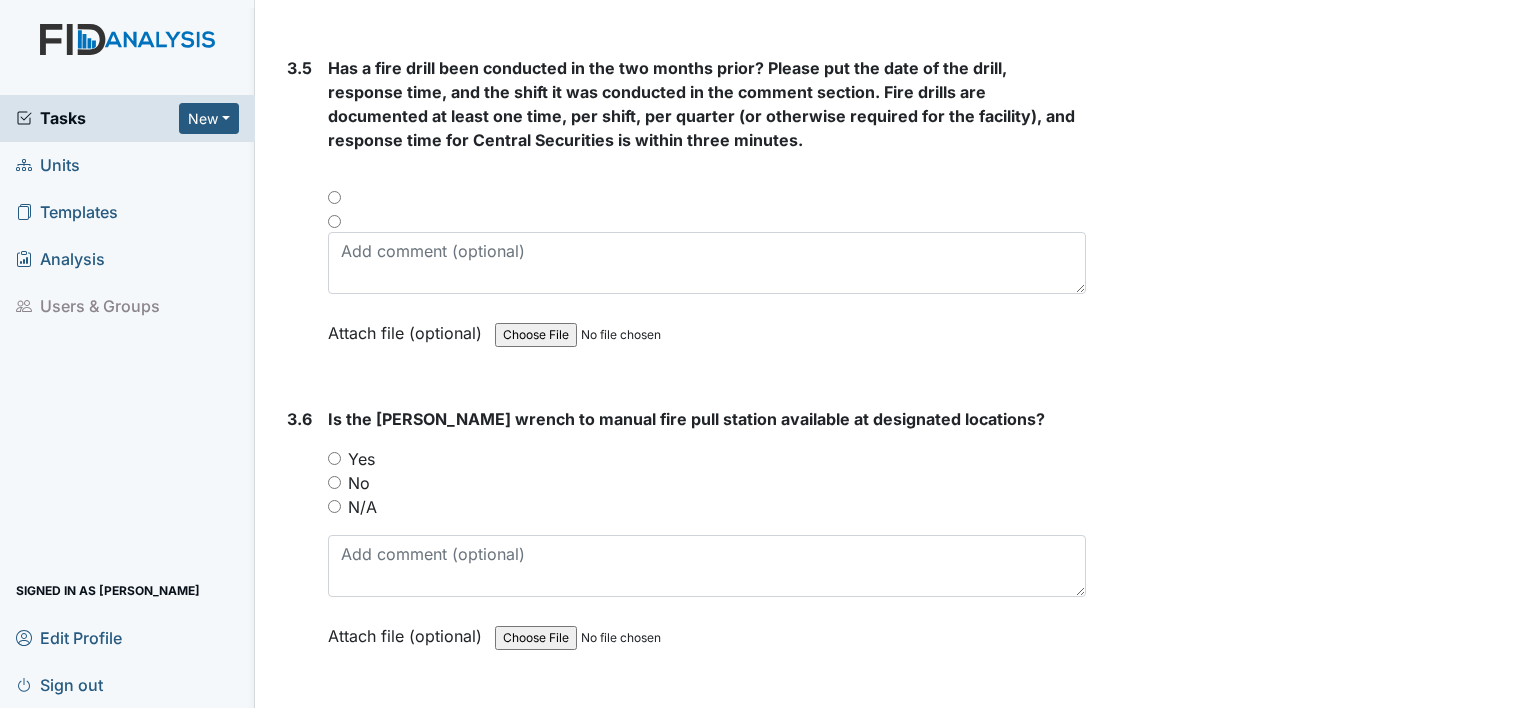 scroll, scrollTop: 9400, scrollLeft: 0, axis: vertical 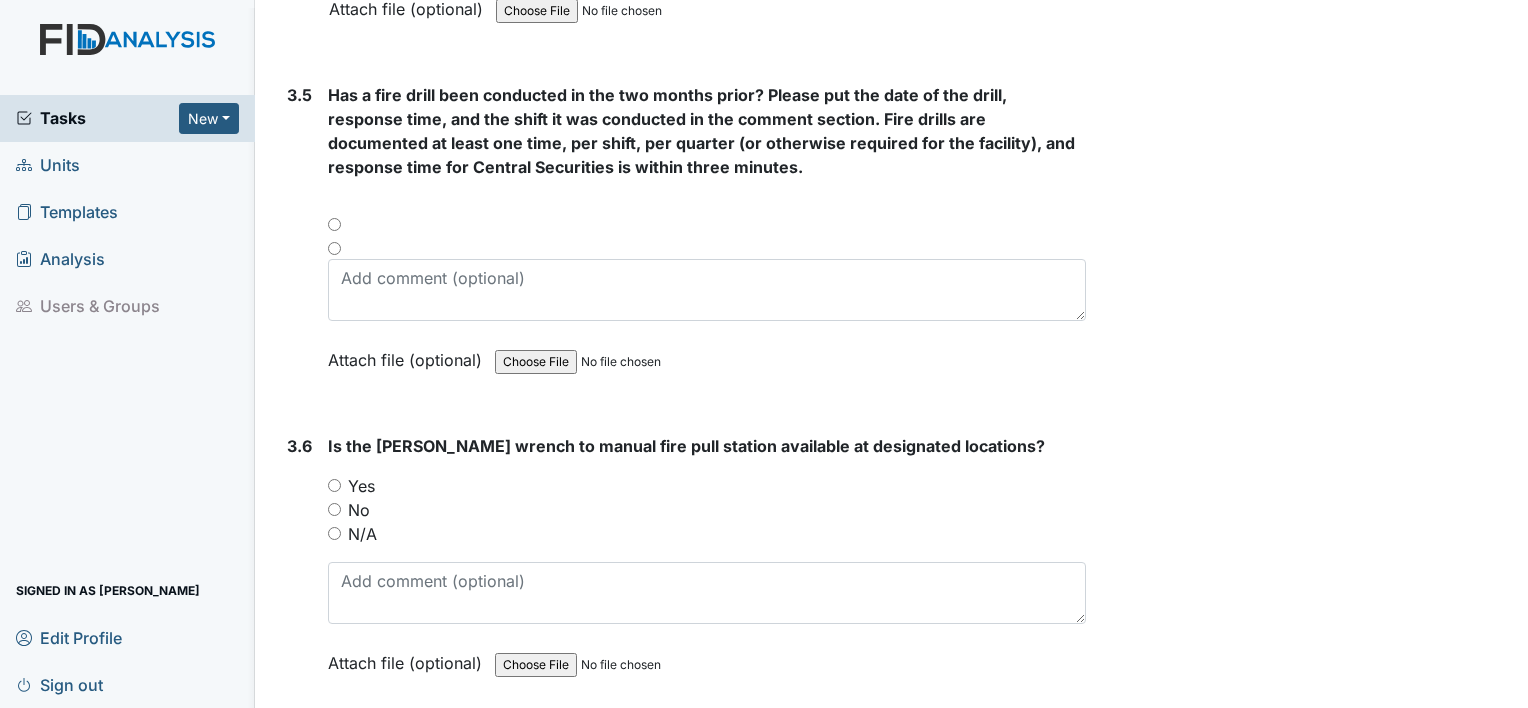 click at bounding box center [707, 231] 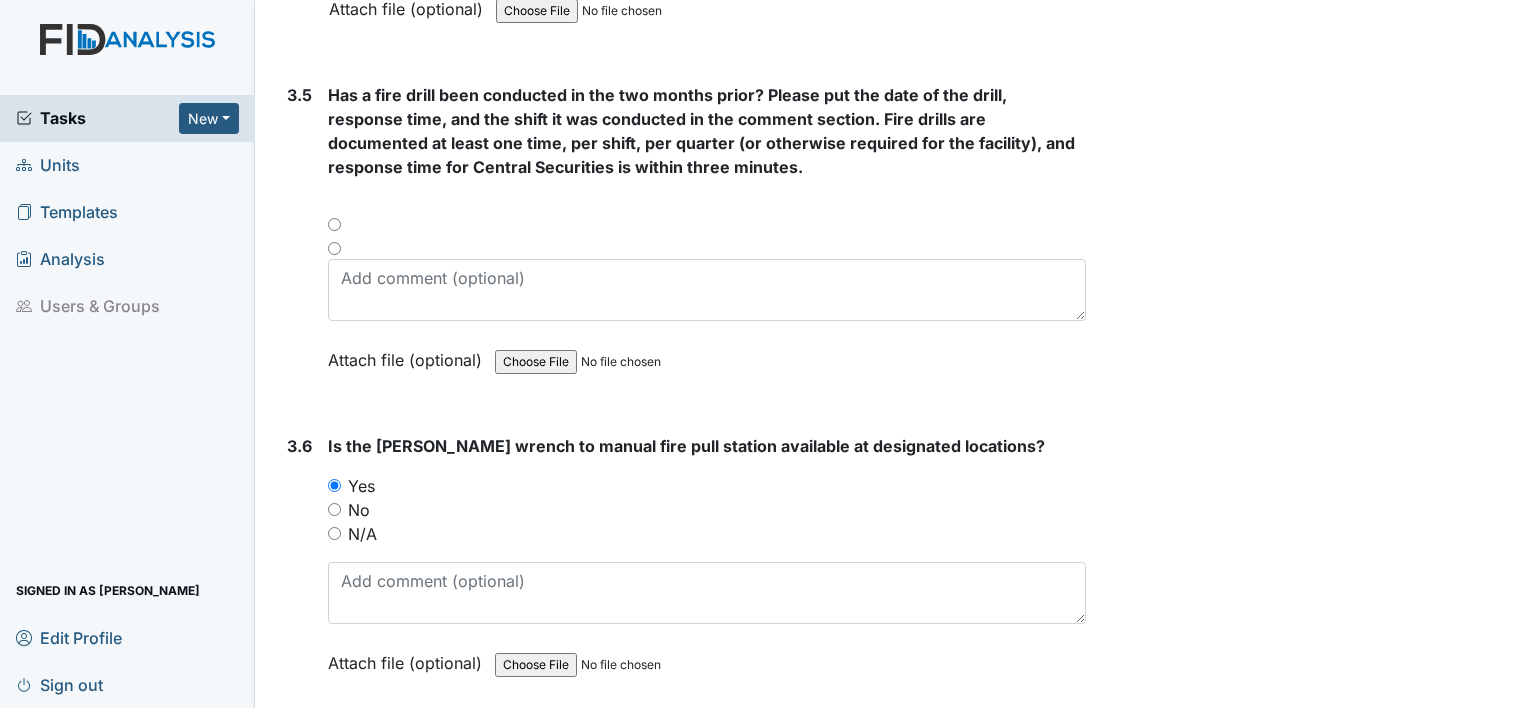 drag, startPoint x: 280, startPoint y: 580, endPoint x: 301, endPoint y: 634, distance: 57.939625 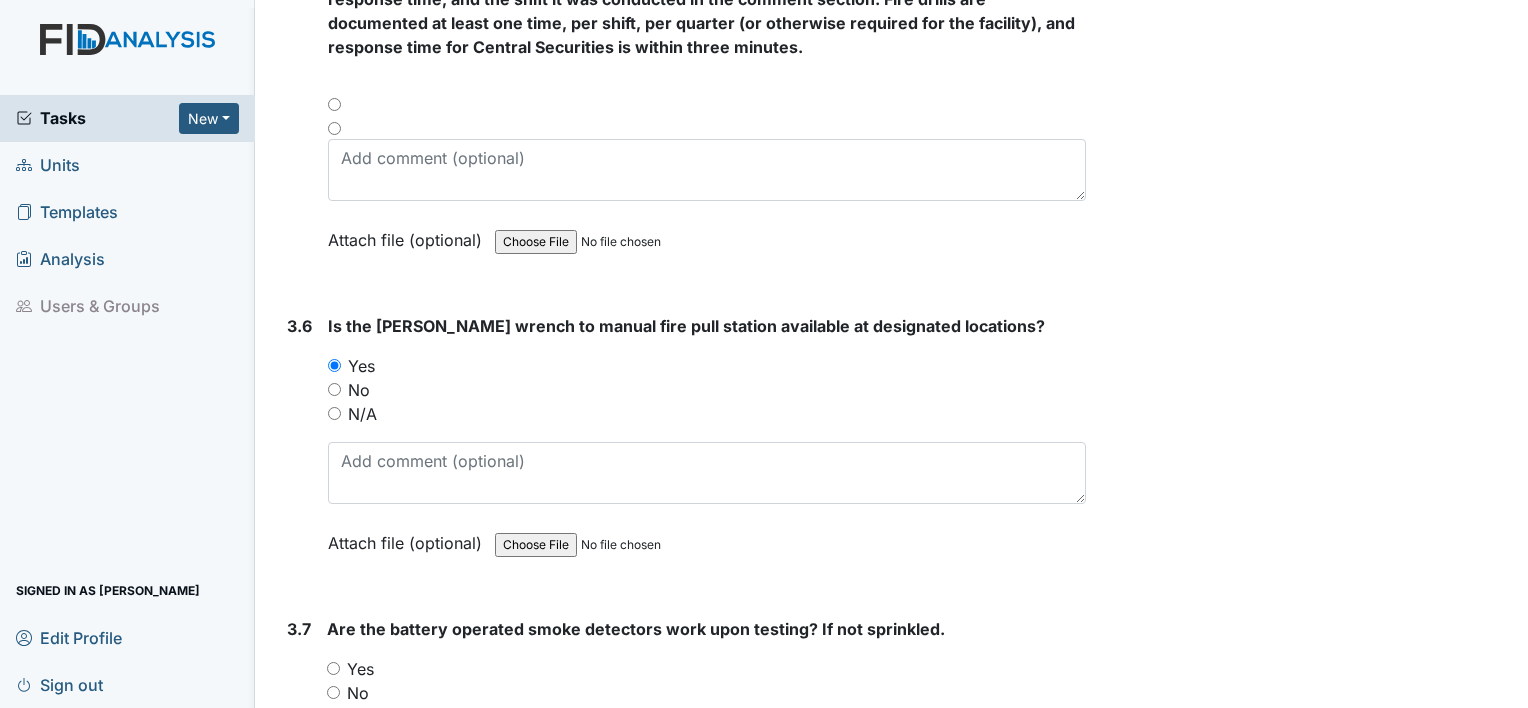 scroll, scrollTop: 9560, scrollLeft: 0, axis: vertical 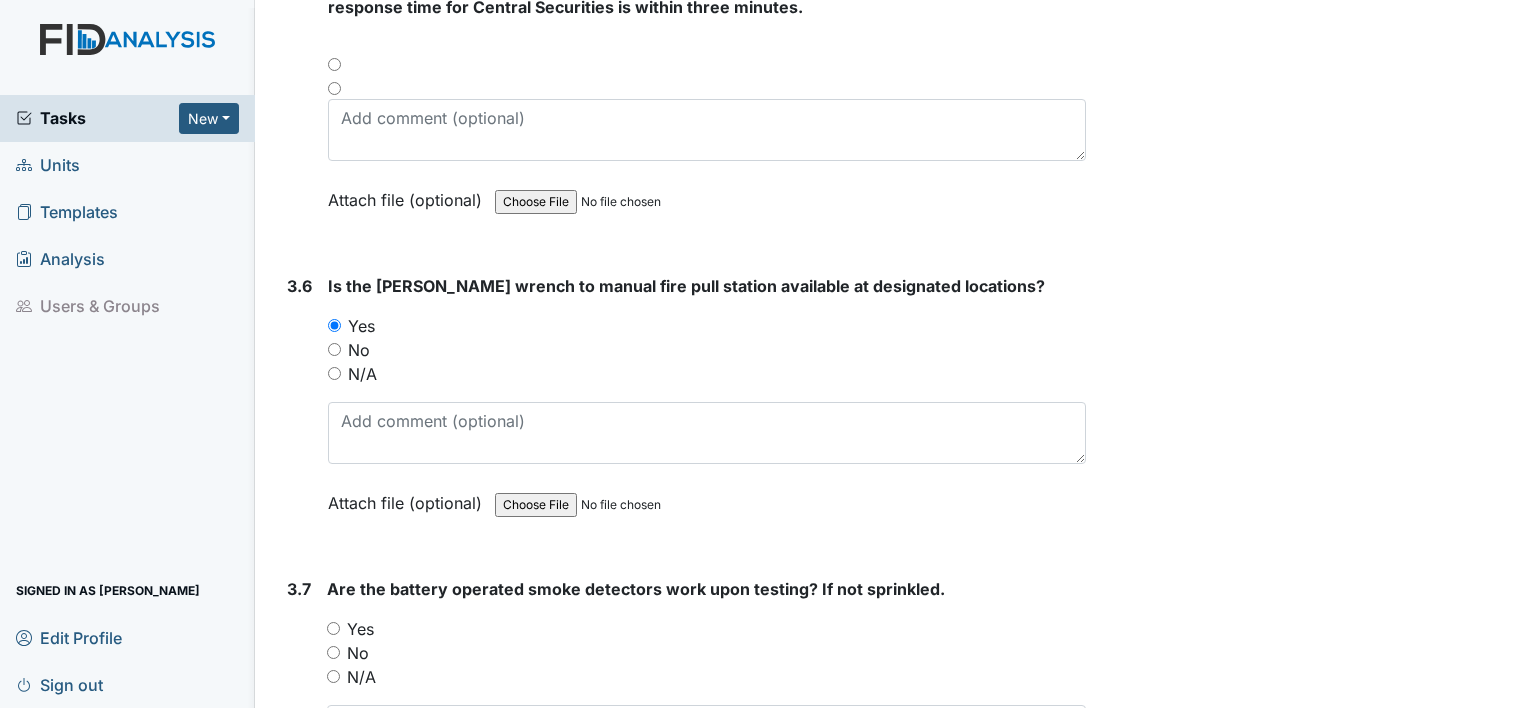 drag, startPoint x: 332, startPoint y: 596, endPoint x: 310, endPoint y: 616, distance: 29.732138 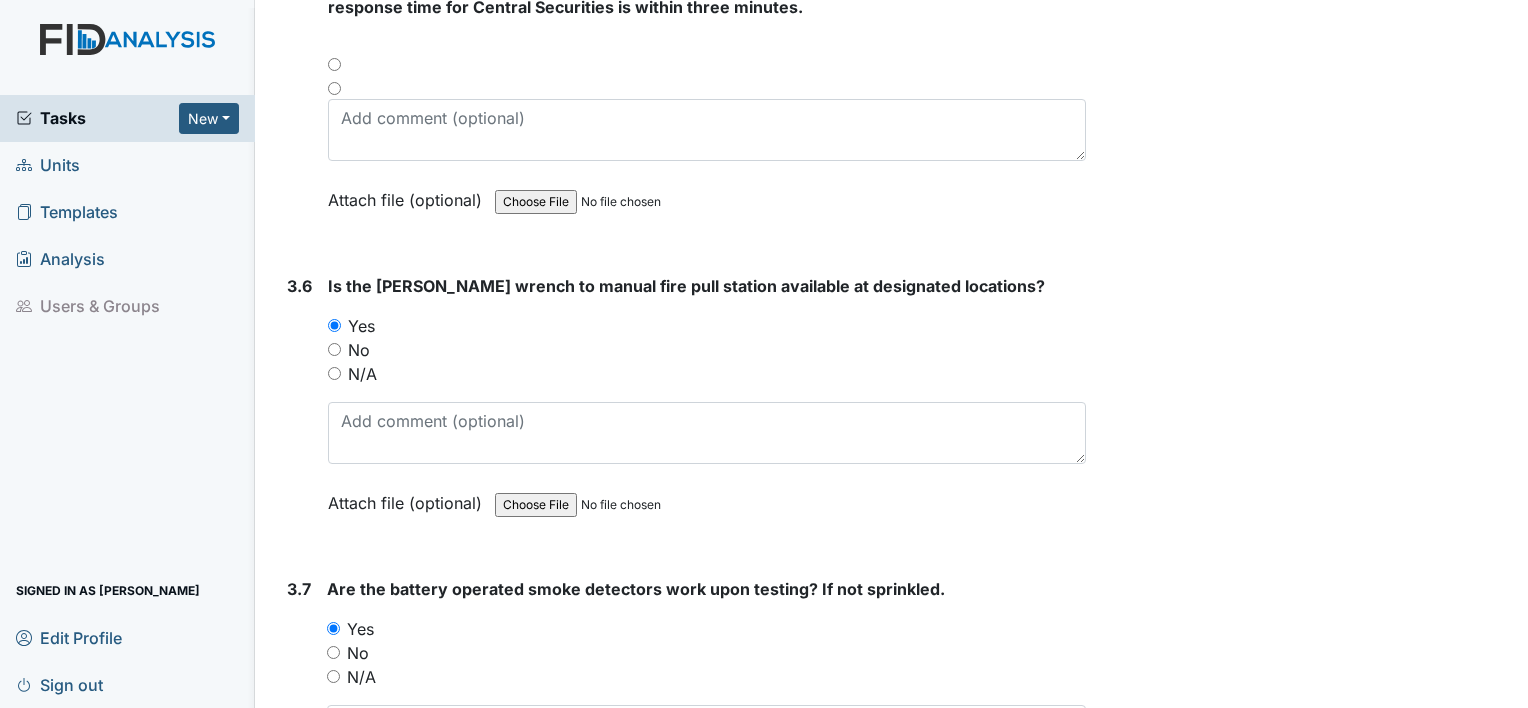 click on "3.7" at bounding box center [299, 712] 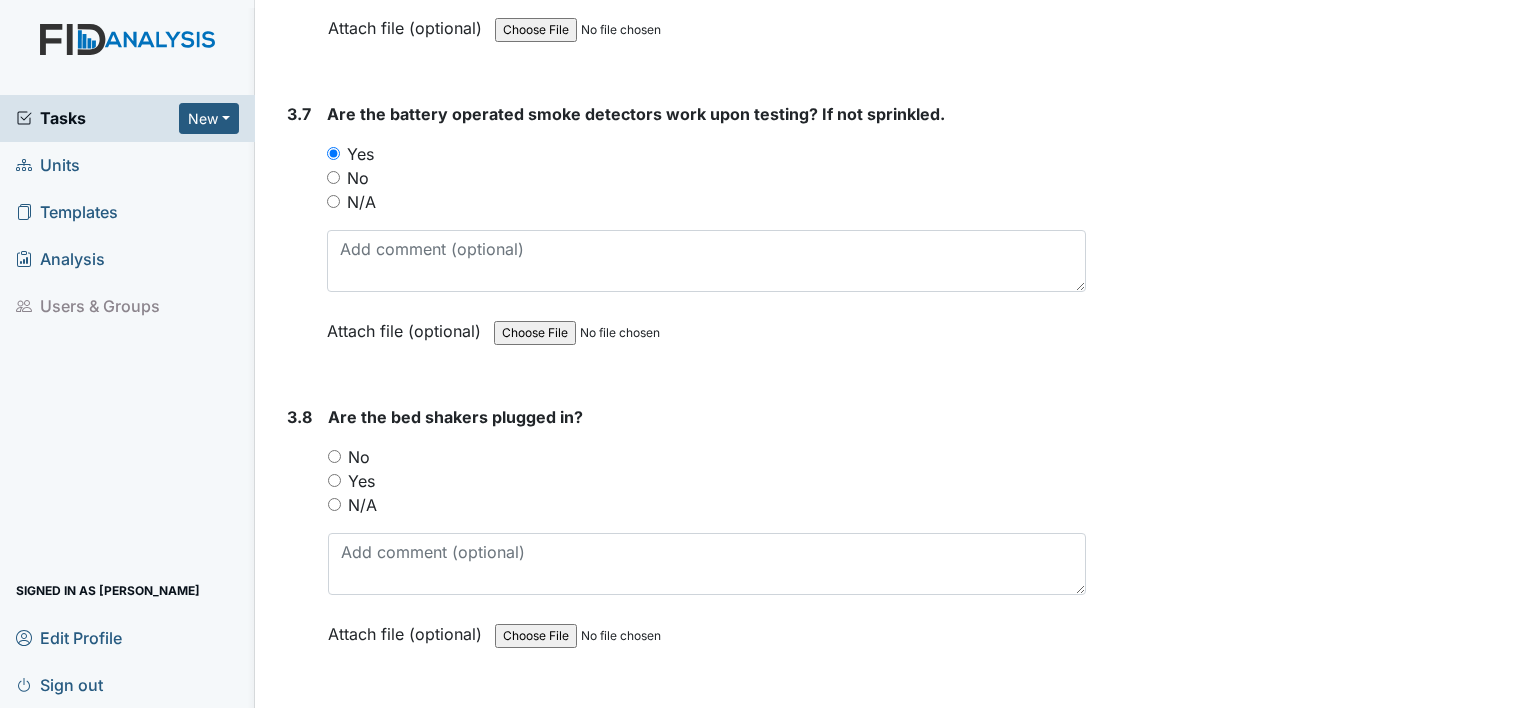 scroll, scrollTop: 10040, scrollLeft: 0, axis: vertical 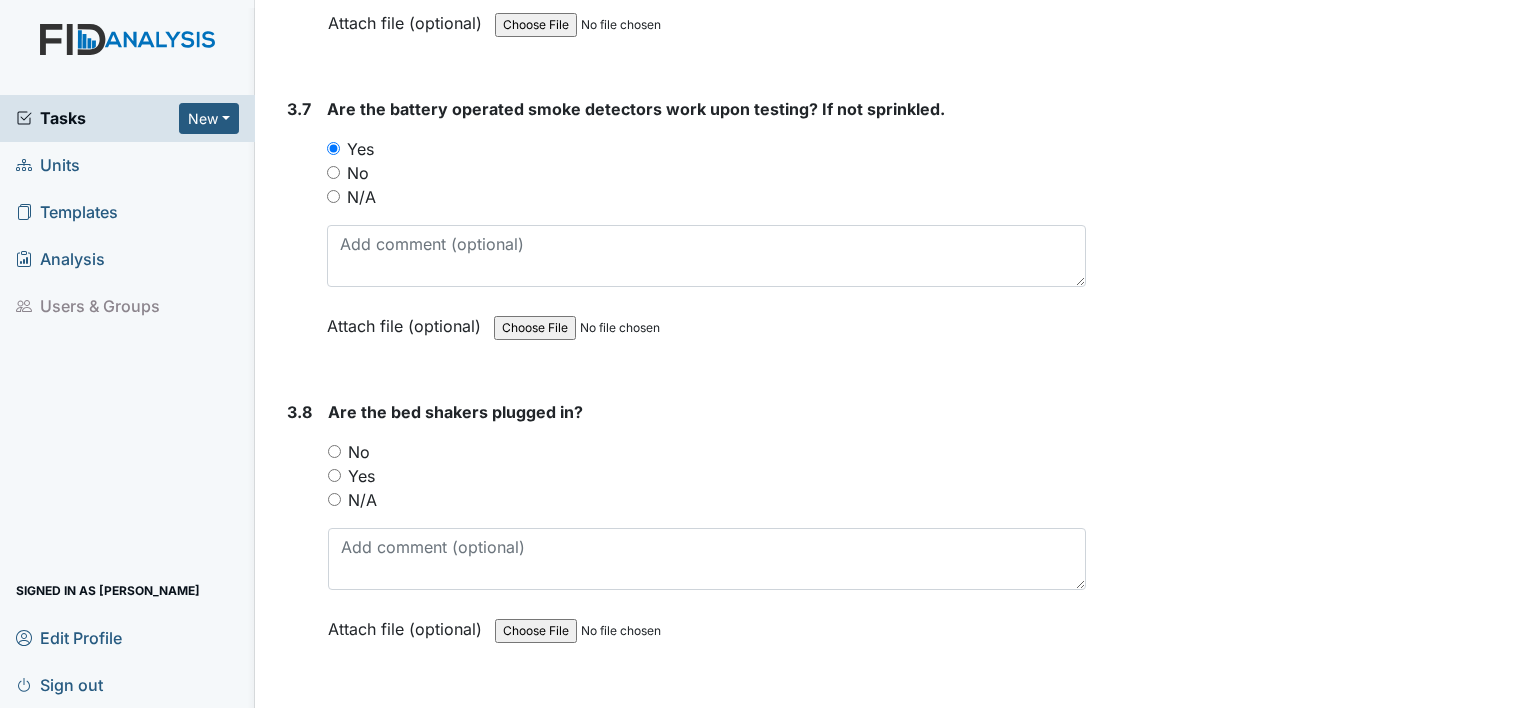 click on "No" at bounding box center [707, 452] 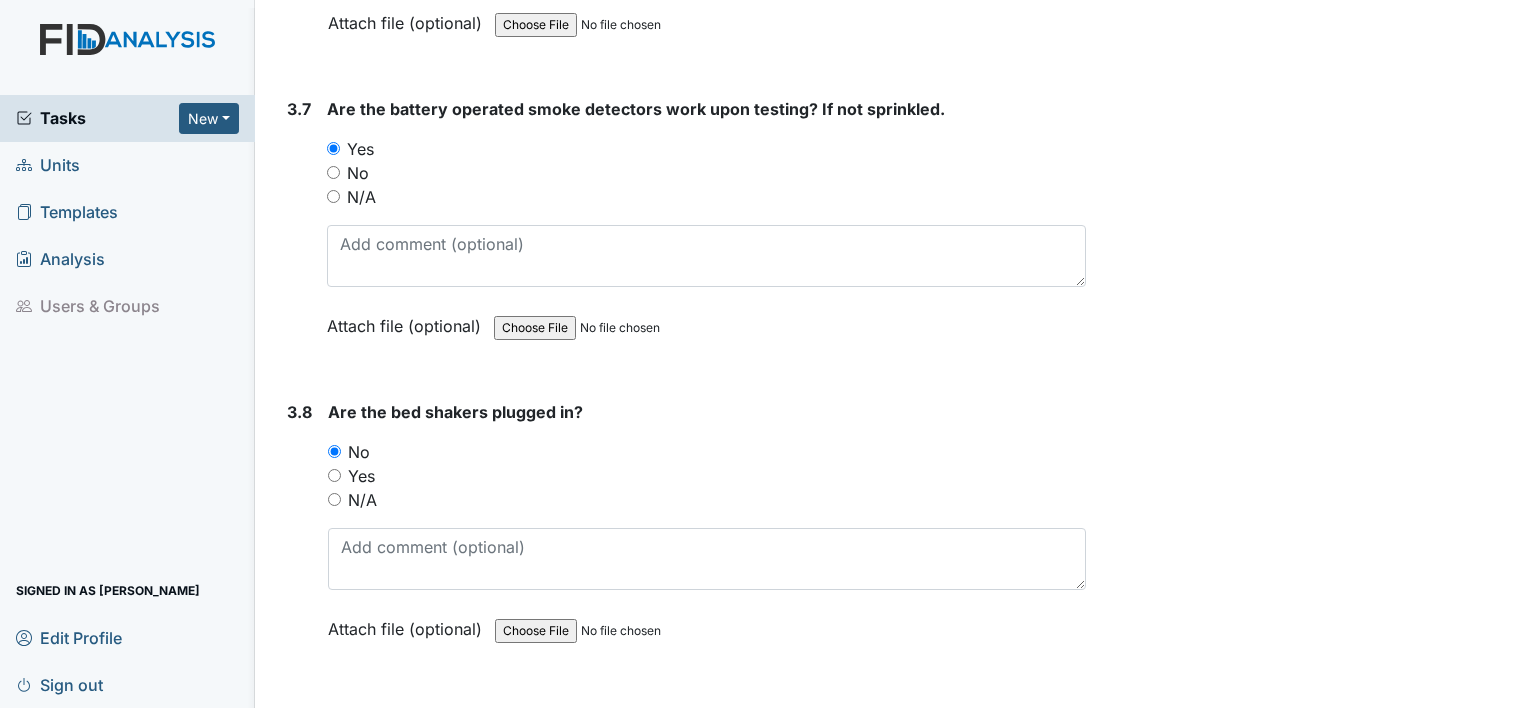 click on "Inspection:
Safety Inspection
ID:
#00011163
Open
Autosaving...
Location:
Cherokee Trail
Assignee:
Shmara Higgins
Creator:
Shmara Higgins
Remediator:
Unit Managers
Approver:
Administrators
Created:
Jul 24, 2025
Due:
Aug 7, 2025
1. Environmental/Inside
1.1
Do the doors to all the rooms open and close smoothly, latch, are free from gaps around frame, and are free from obstruction?
You must select one of the below options.
Yes
No
N/A
Attach file (optional)
You can upload .pdf, .txt, .jpg, .jpeg, .png, .csv, .xls, or .doc files under 100MB.
1.2
Do all the windows open and close smoothly, latch, and are free from obstructions? (items are to be no higher than the window sill)
You must select one of the below options.
Yes
No
N/A" at bounding box center (682, -1976) 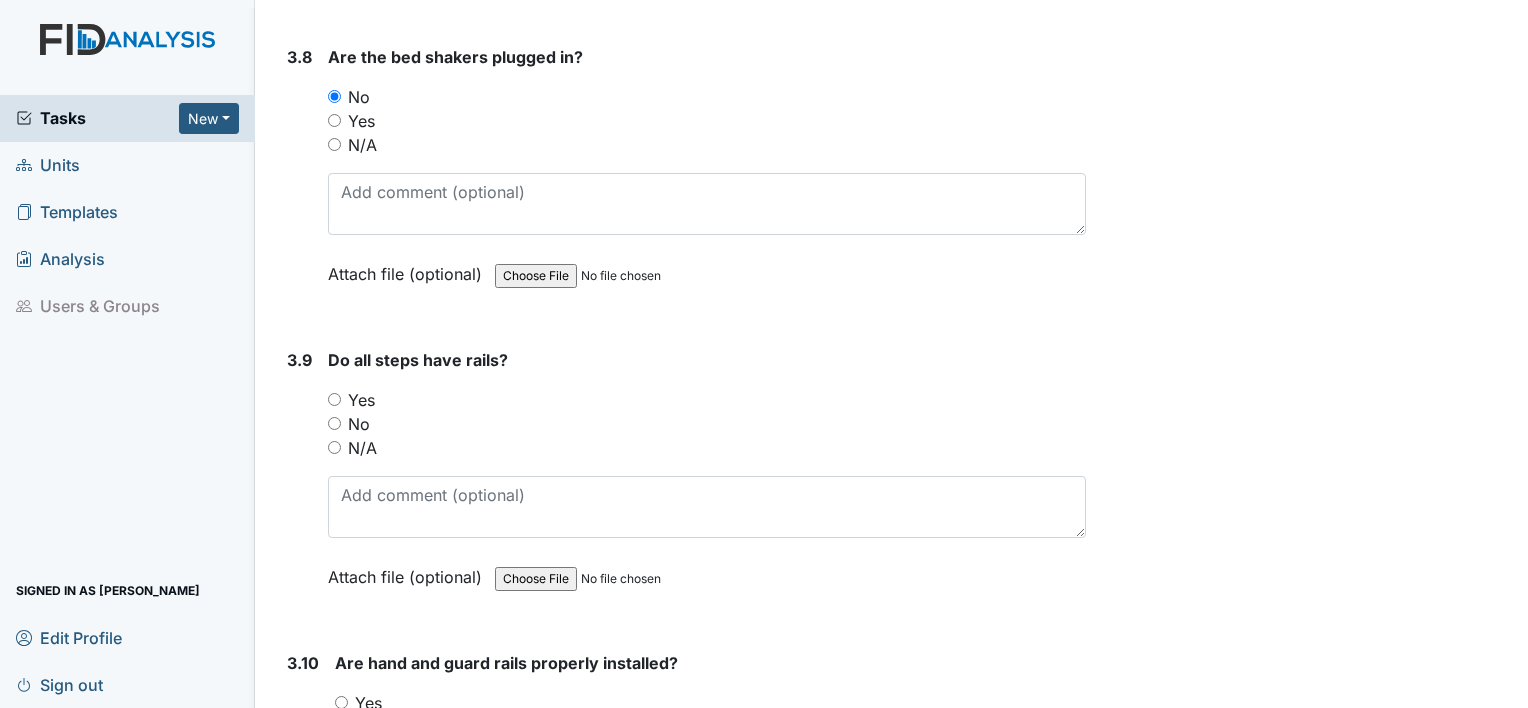 scroll, scrollTop: 10400, scrollLeft: 0, axis: vertical 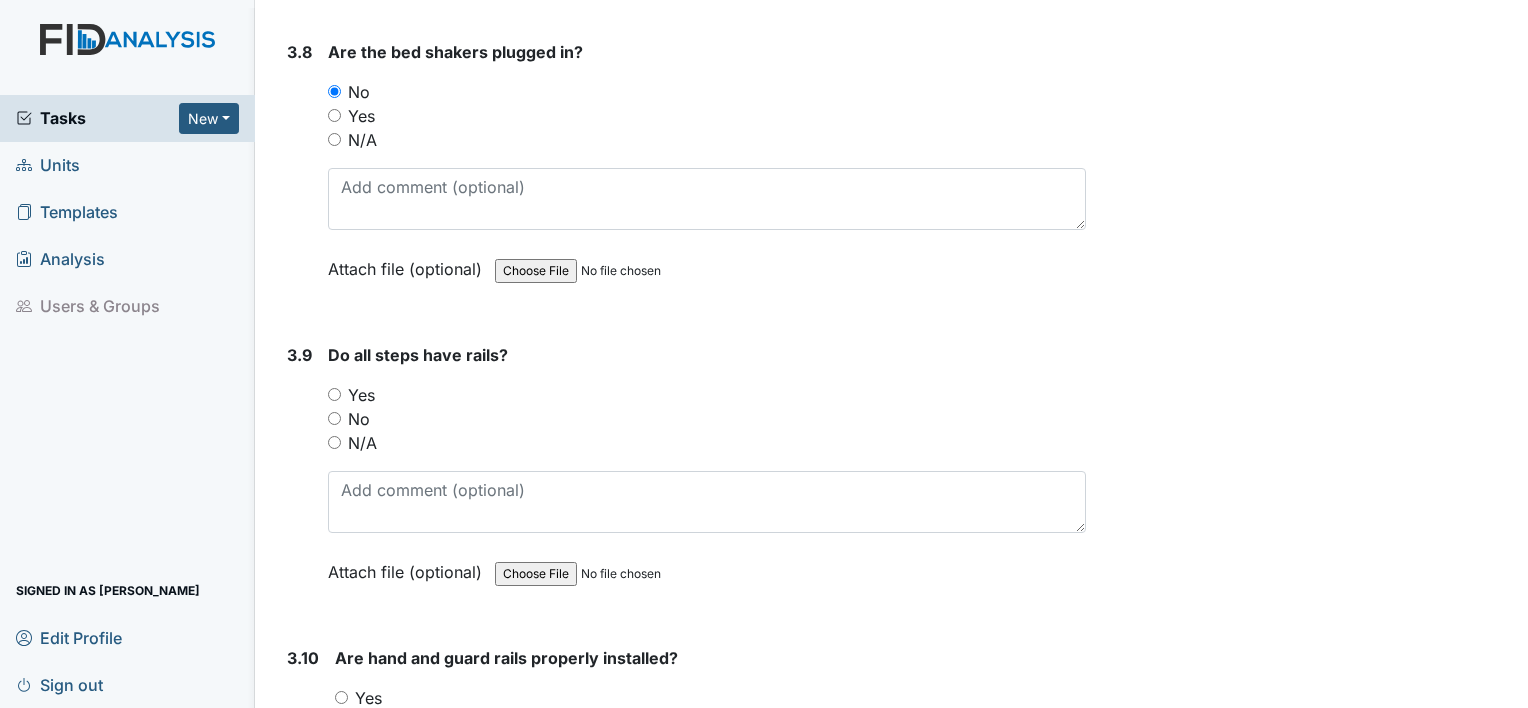 click on "Yes" at bounding box center [334, 394] 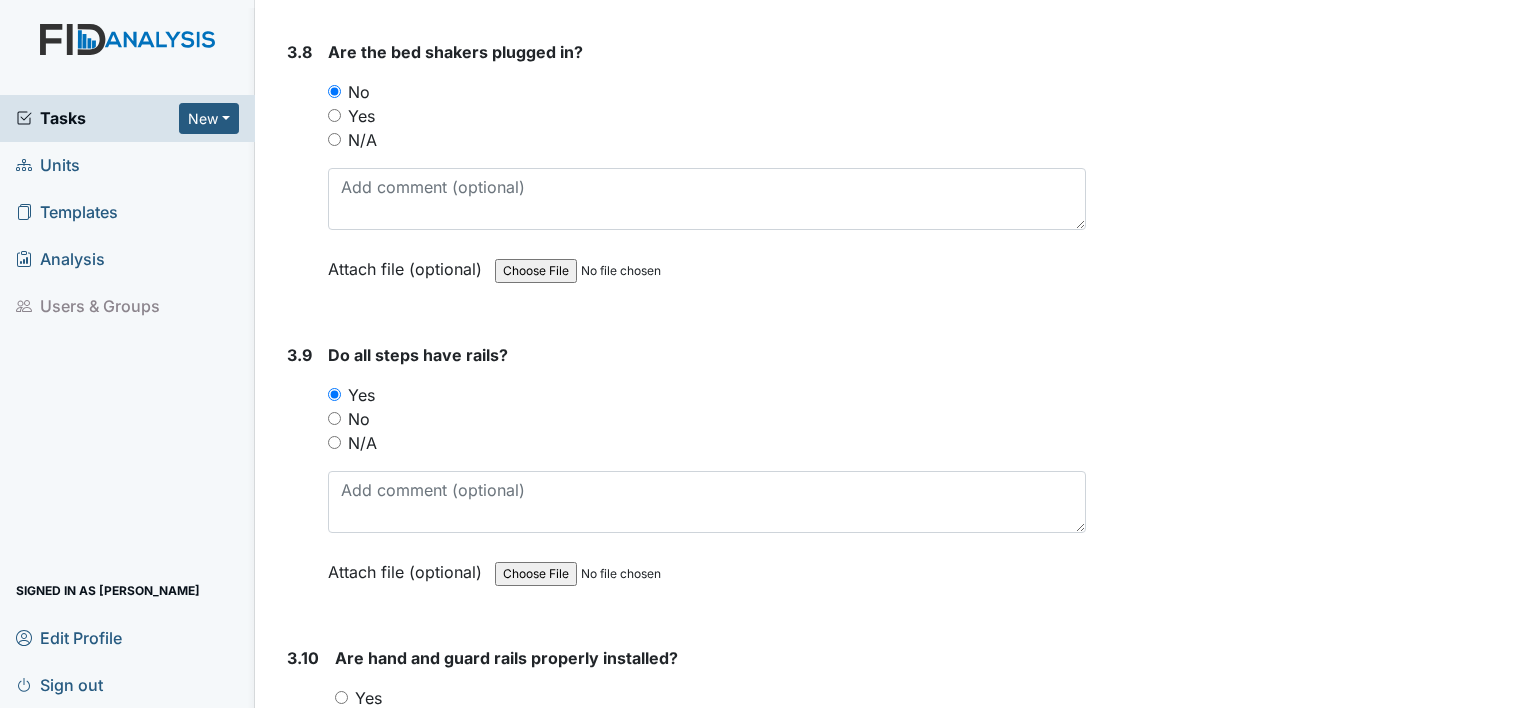 click on "Inspection:
Safety Inspection
ID:
#00011163
Open
Autosaving...
Location:
Cherokee Trail
Assignee:
Shmara Higgins
Creator:
Shmara Higgins
Remediator:
Unit Managers
Approver:
Administrators
Created:
Jul 24, 2025
Due:
Aug 7, 2025
1. Environmental/Inside
1.1
Do the doors to all the rooms open and close smoothly, latch, are free from gaps around frame, and are free from obstruction?
You must select one of the below options.
Yes
No
N/A
Attach file (optional)
You can upload .pdf, .txt, .jpg, .jpeg, .png, .csv, .xls, or .doc files under 100MB.
1.2
Do all the windows open and close smoothly, latch, and are free from obstructions? (items are to be no higher than the window sill)
You must select one of the below options.
Yes
No
N/A" at bounding box center [682, -2336] 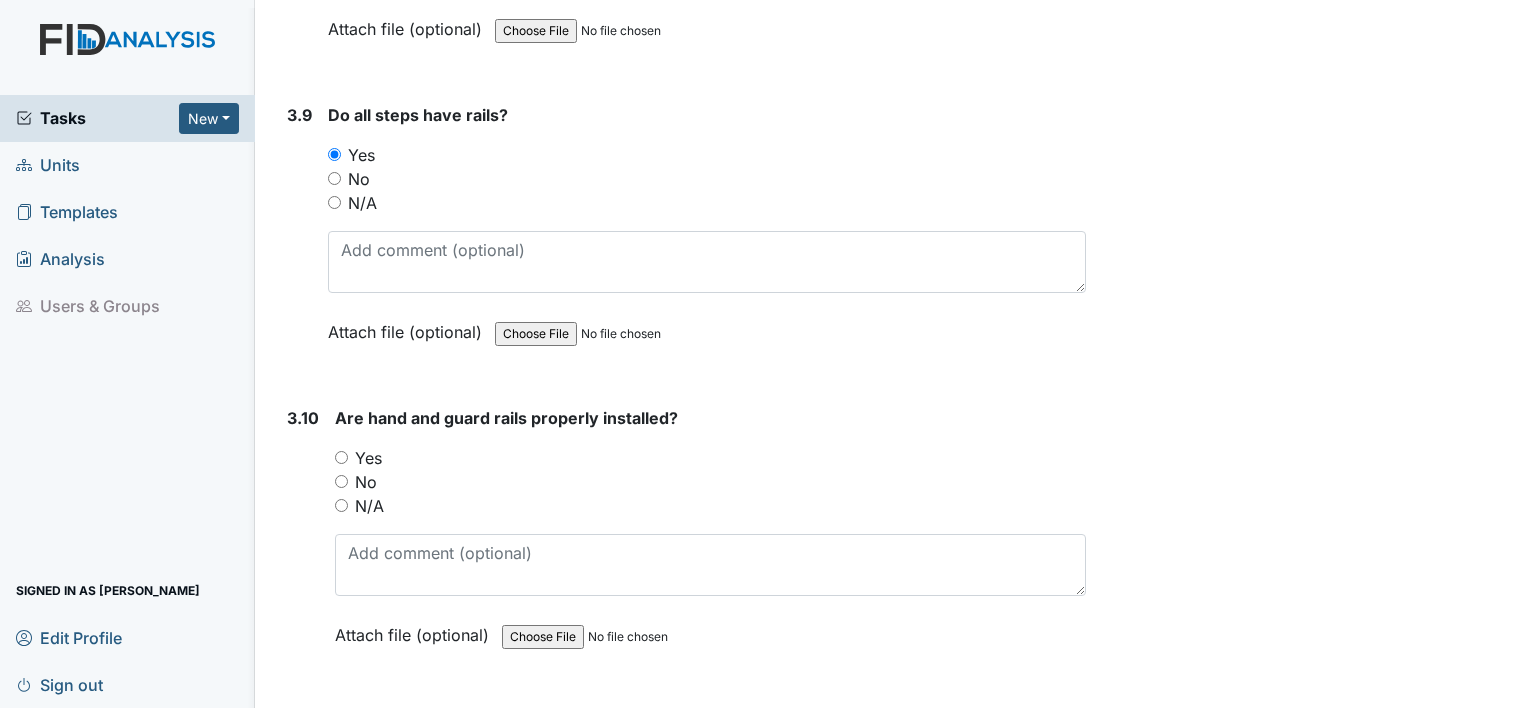 scroll, scrollTop: 10680, scrollLeft: 0, axis: vertical 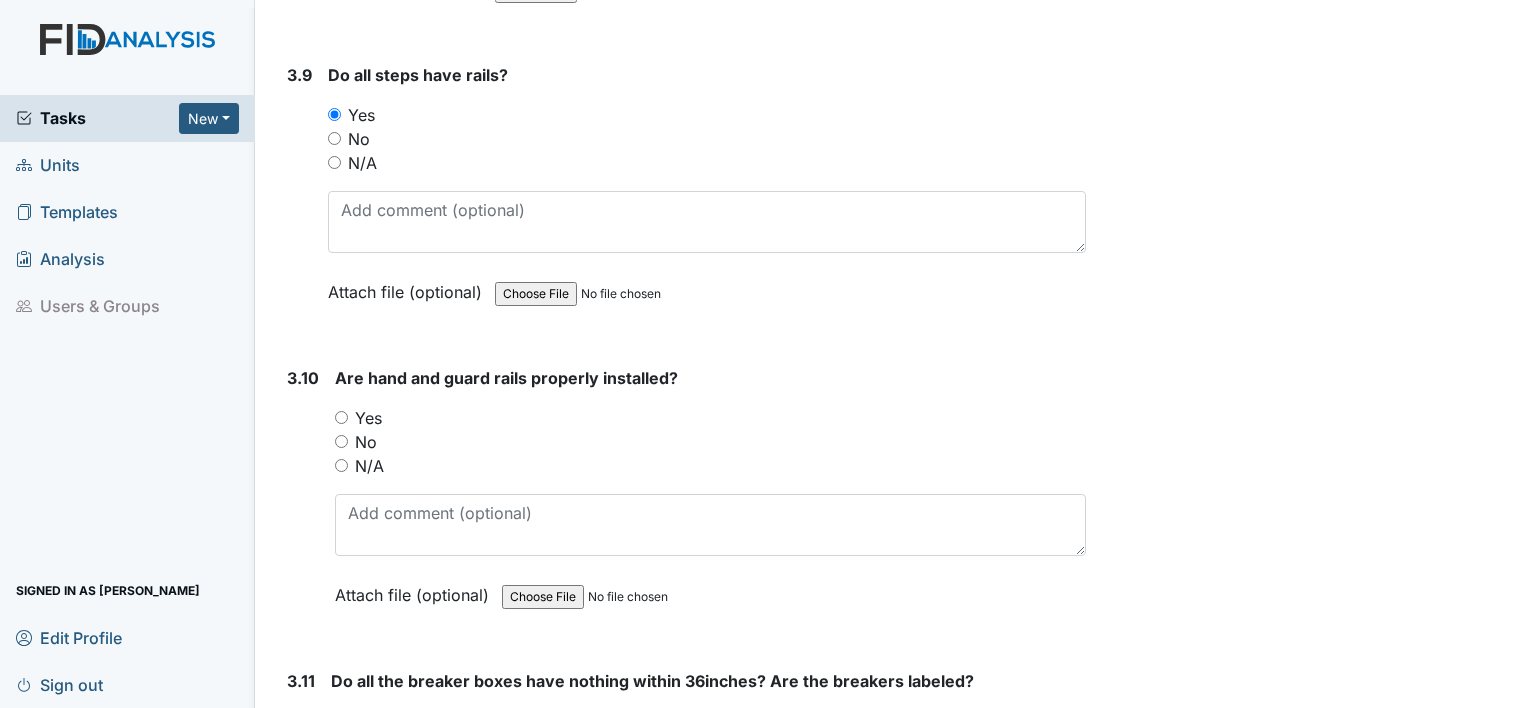 click on "Yes" at bounding box center [341, 417] 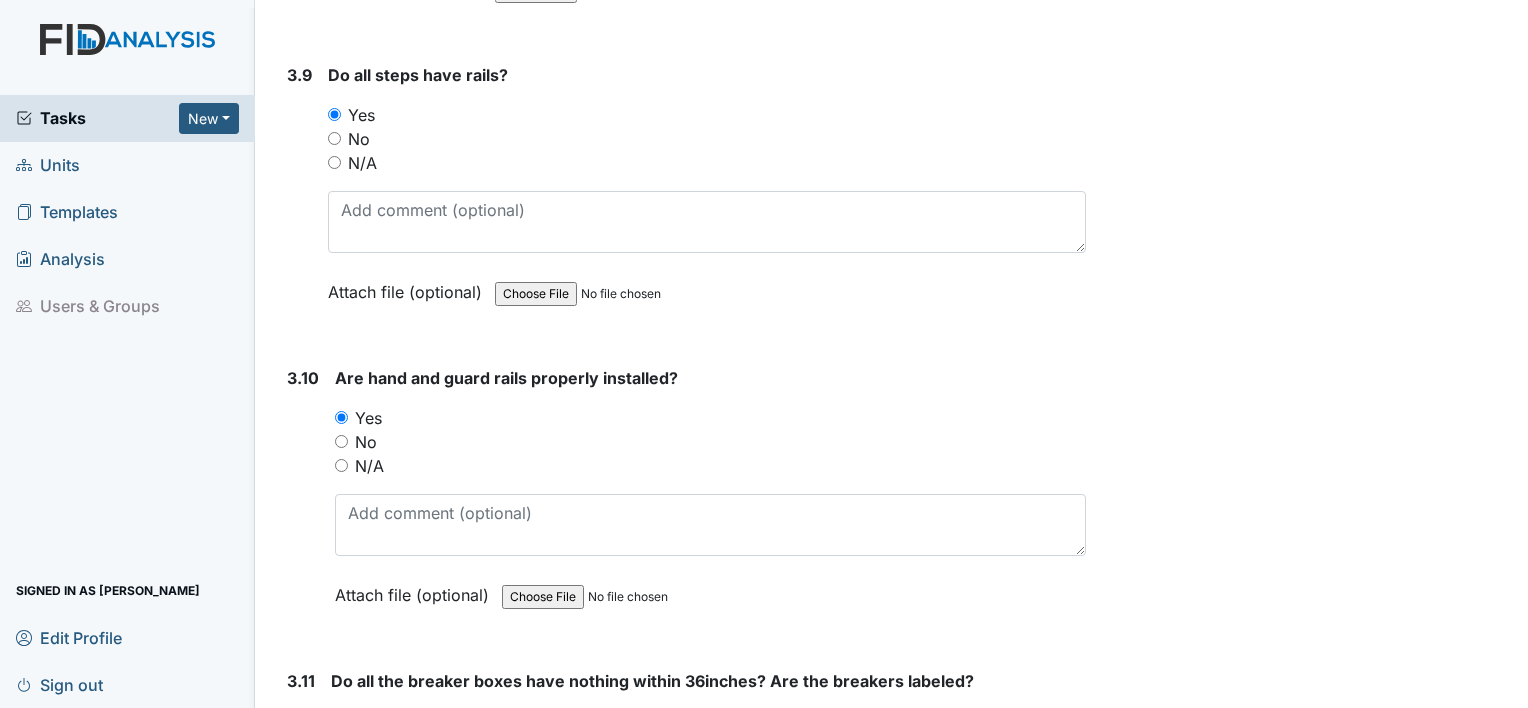 click on "3.10" at bounding box center (303, 501) 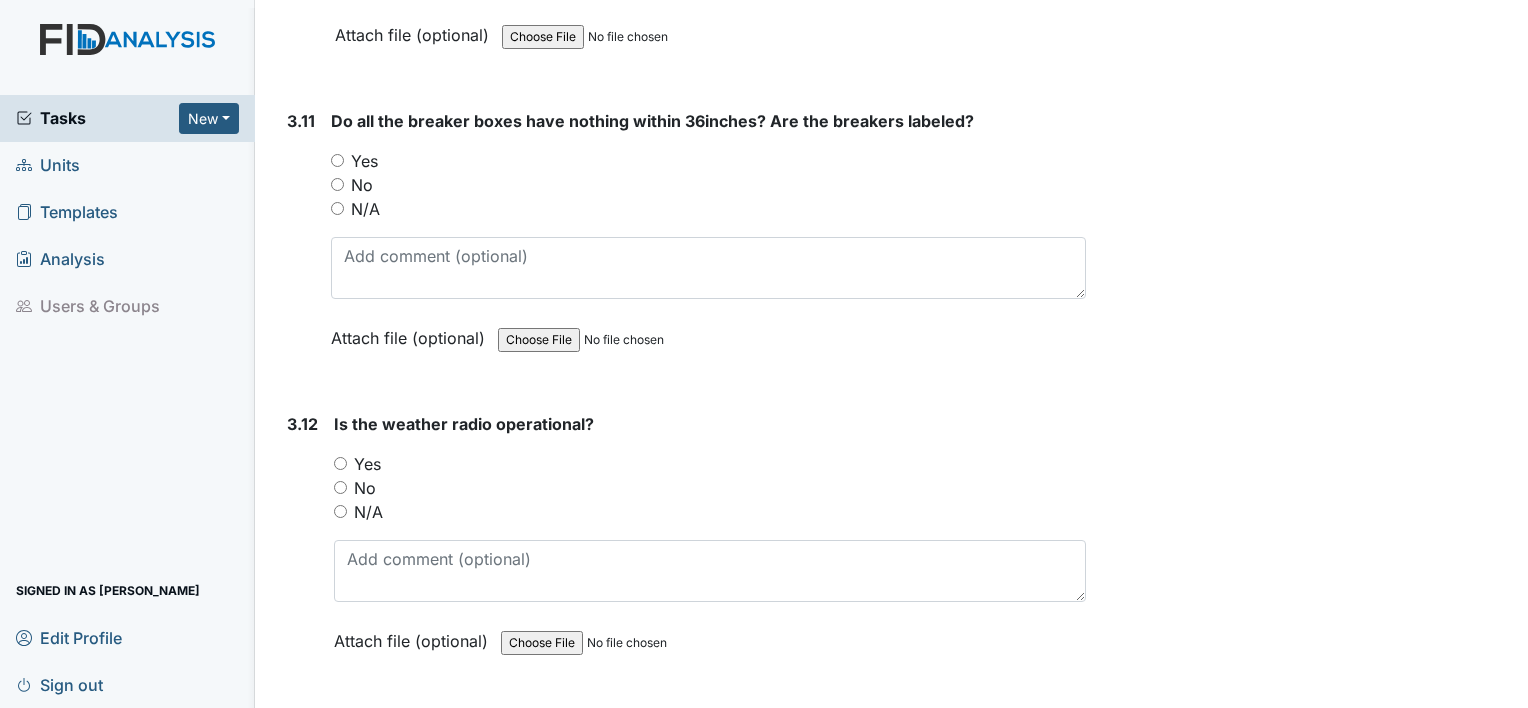 scroll, scrollTop: 11200, scrollLeft: 0, axis: vertical 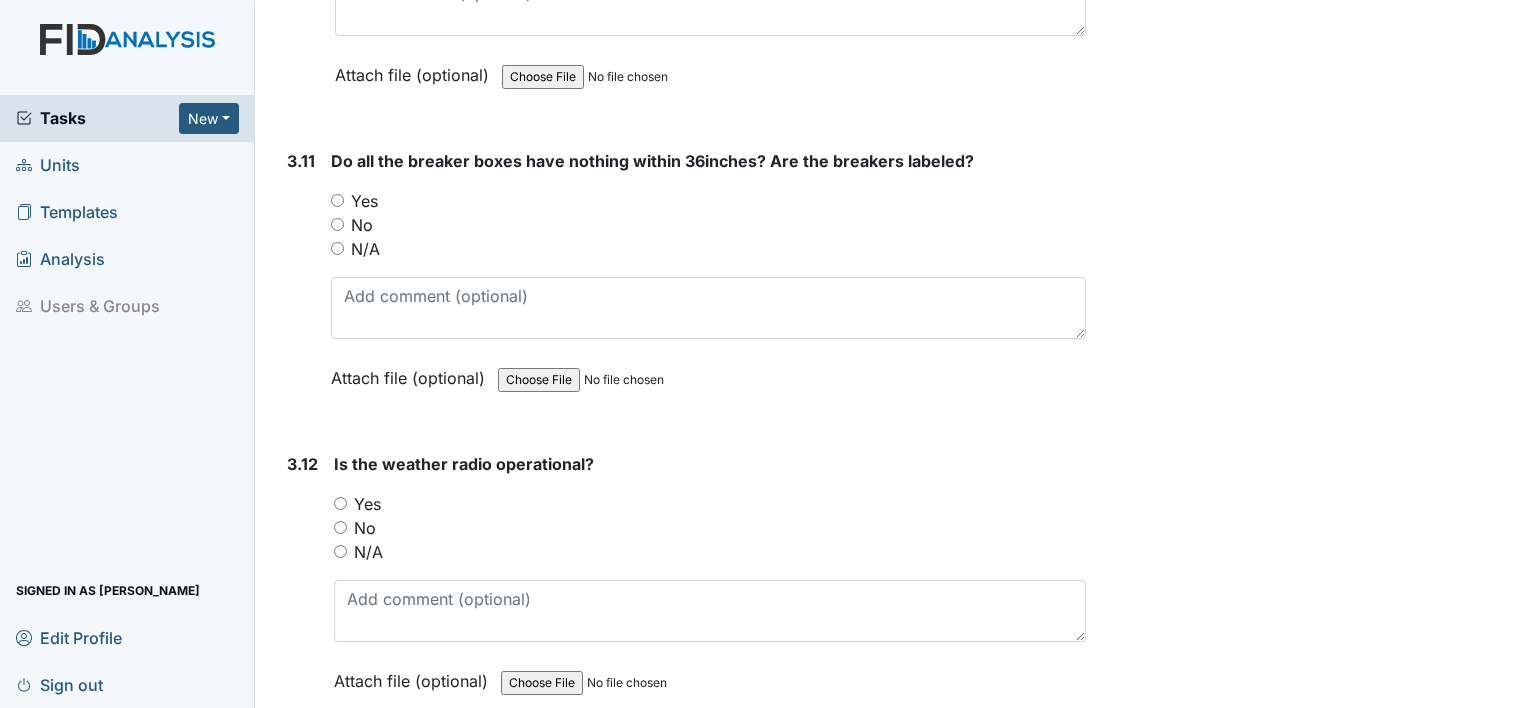 click on "Yes" at bounding box center (337, 200) 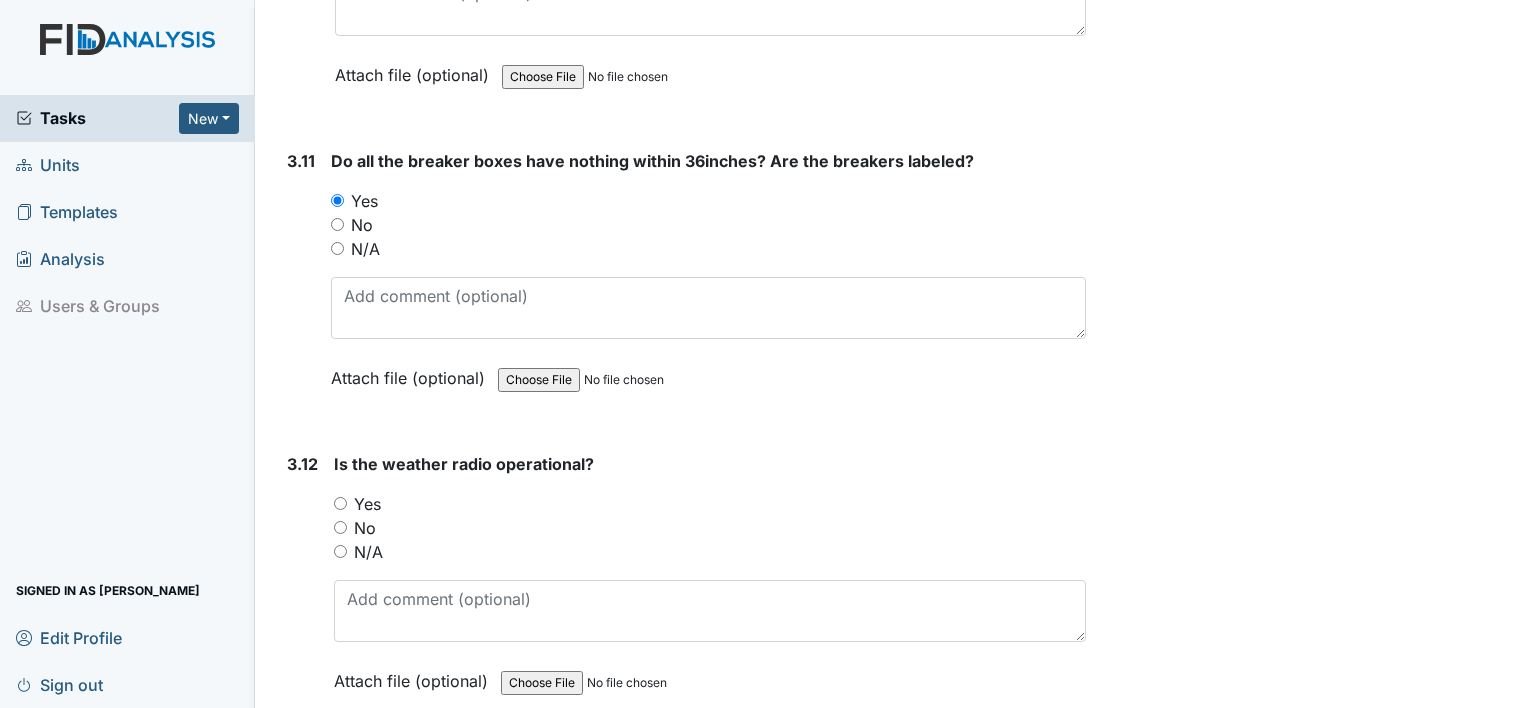 click on "Yes" at bounding box center [340, 503] 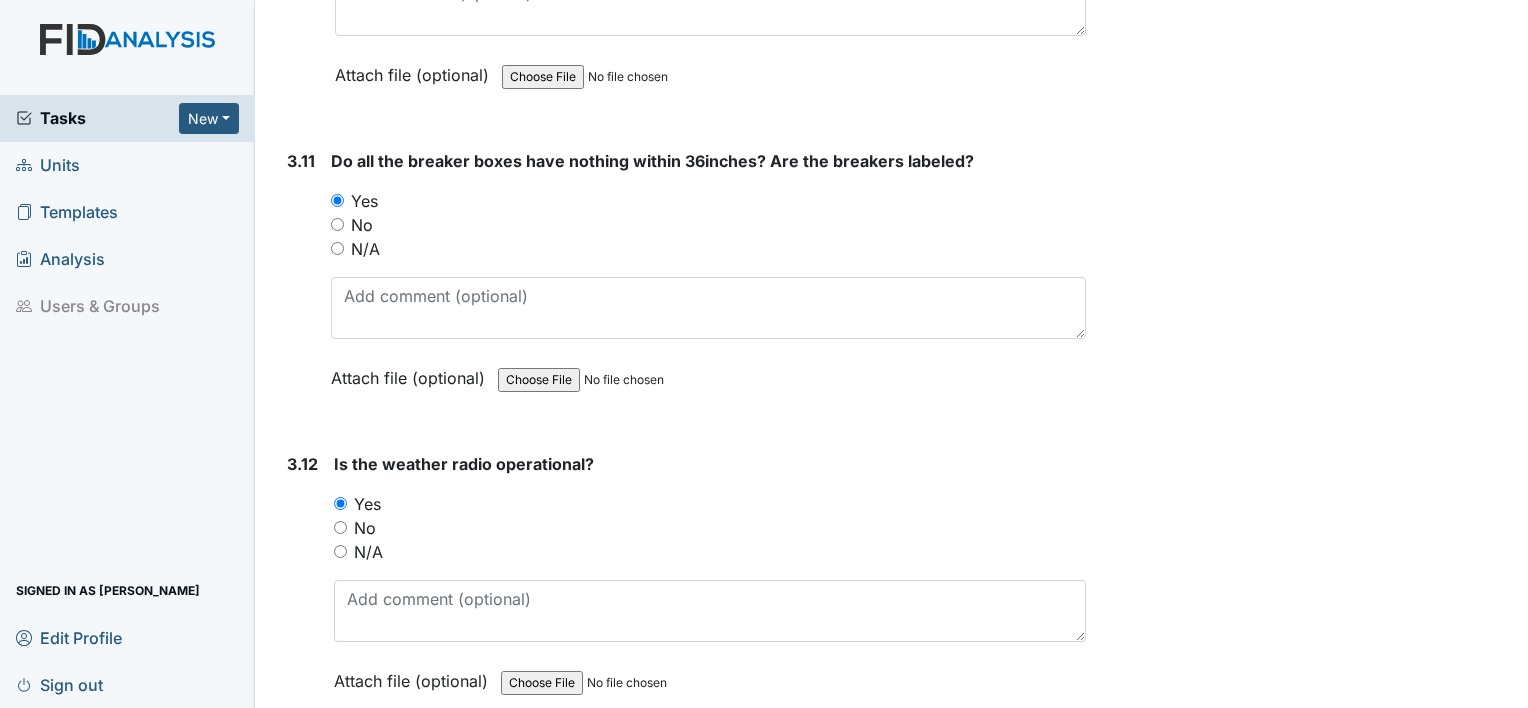 click on "3.12" at bounding box center (302, 587) 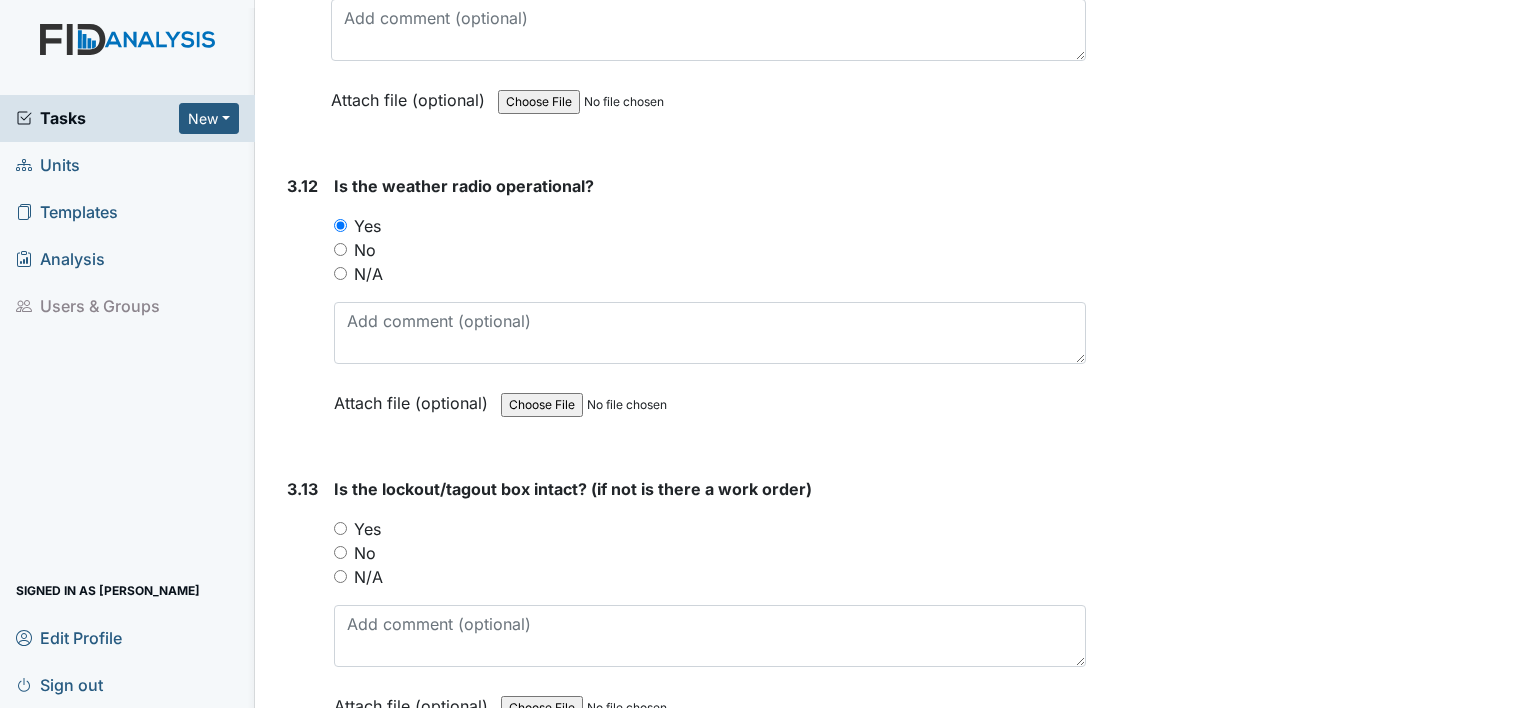 scroll, scrollTop: 11480, scrollLeft: 0, axis: vertical 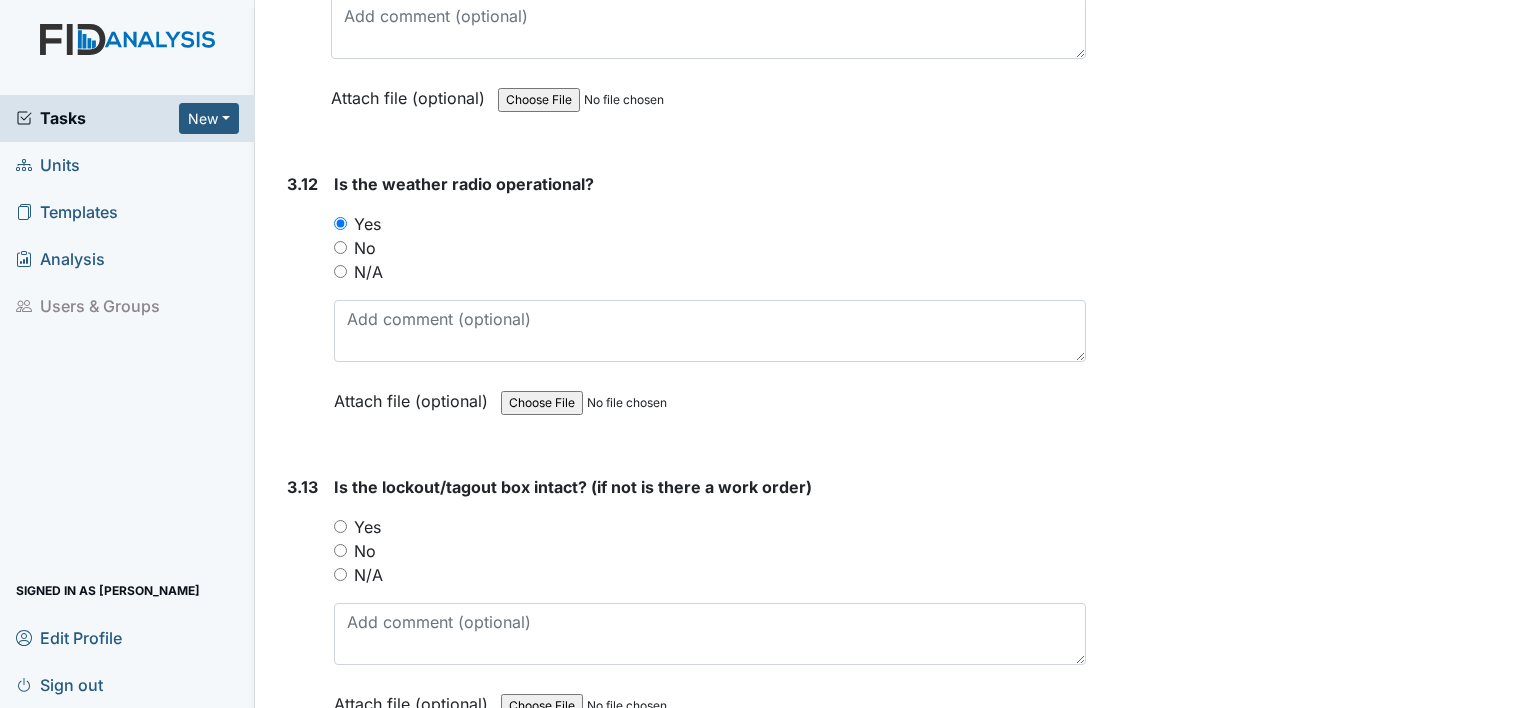 click on "No" at bounding box center (340, 550) 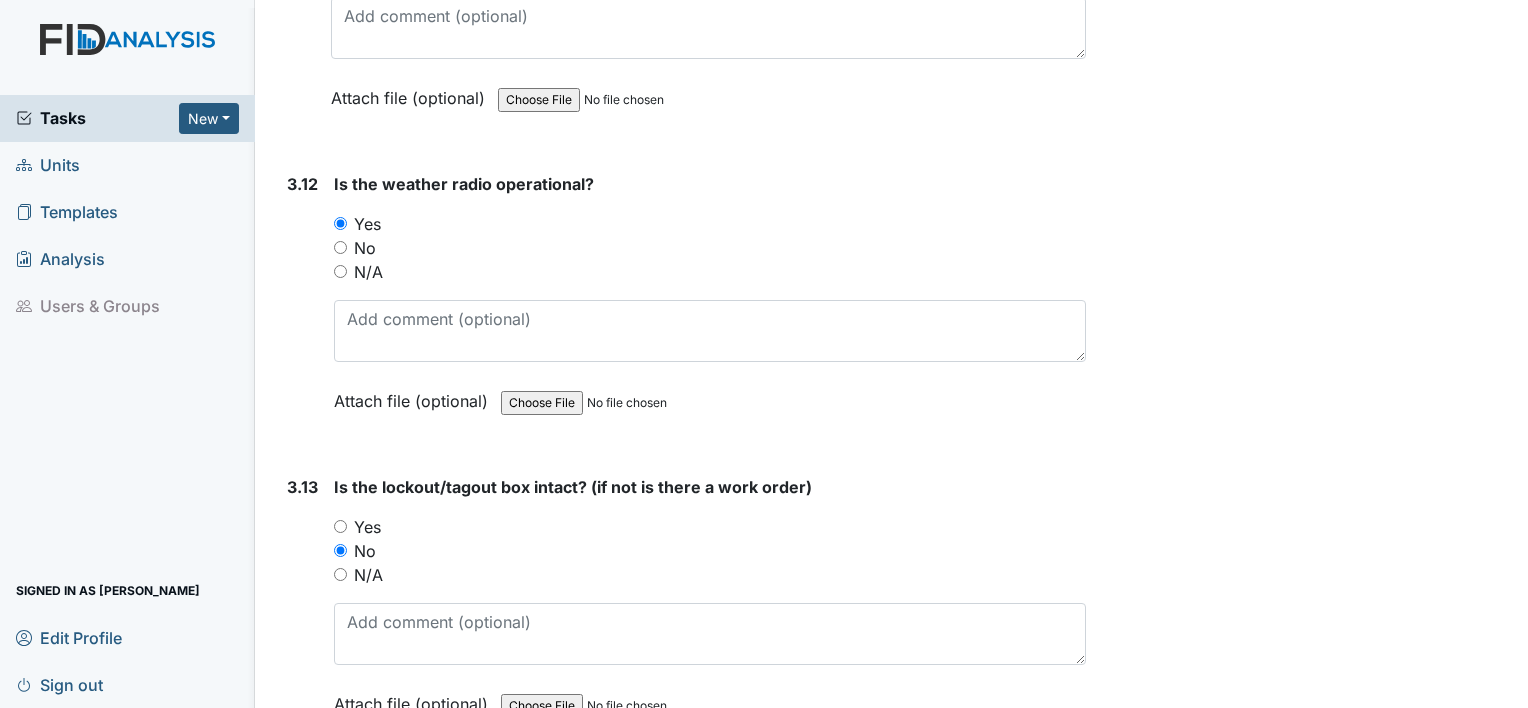 click on "3.13" at bounding box center (302, 610) 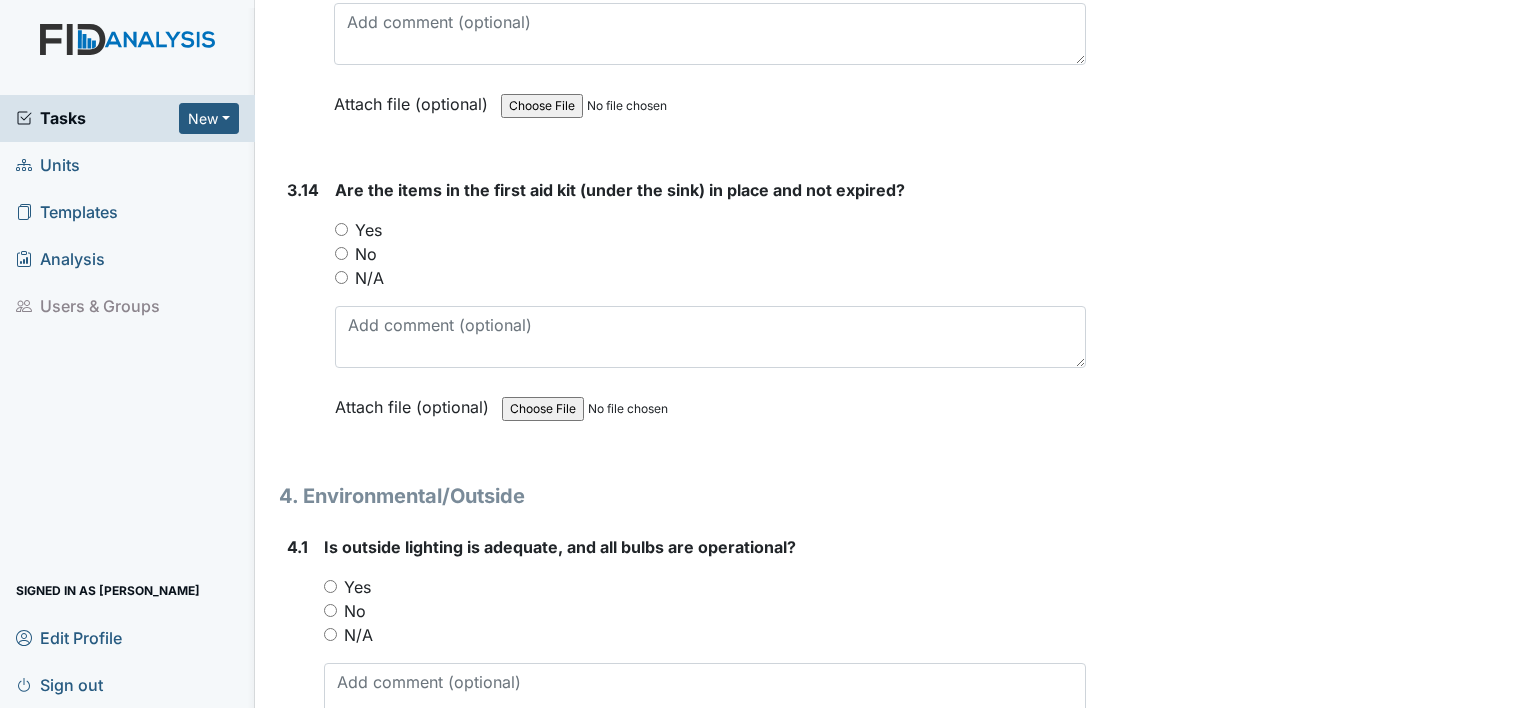 scroll, scrollTop: 12120, scrollLeft: 0, axis: vertical 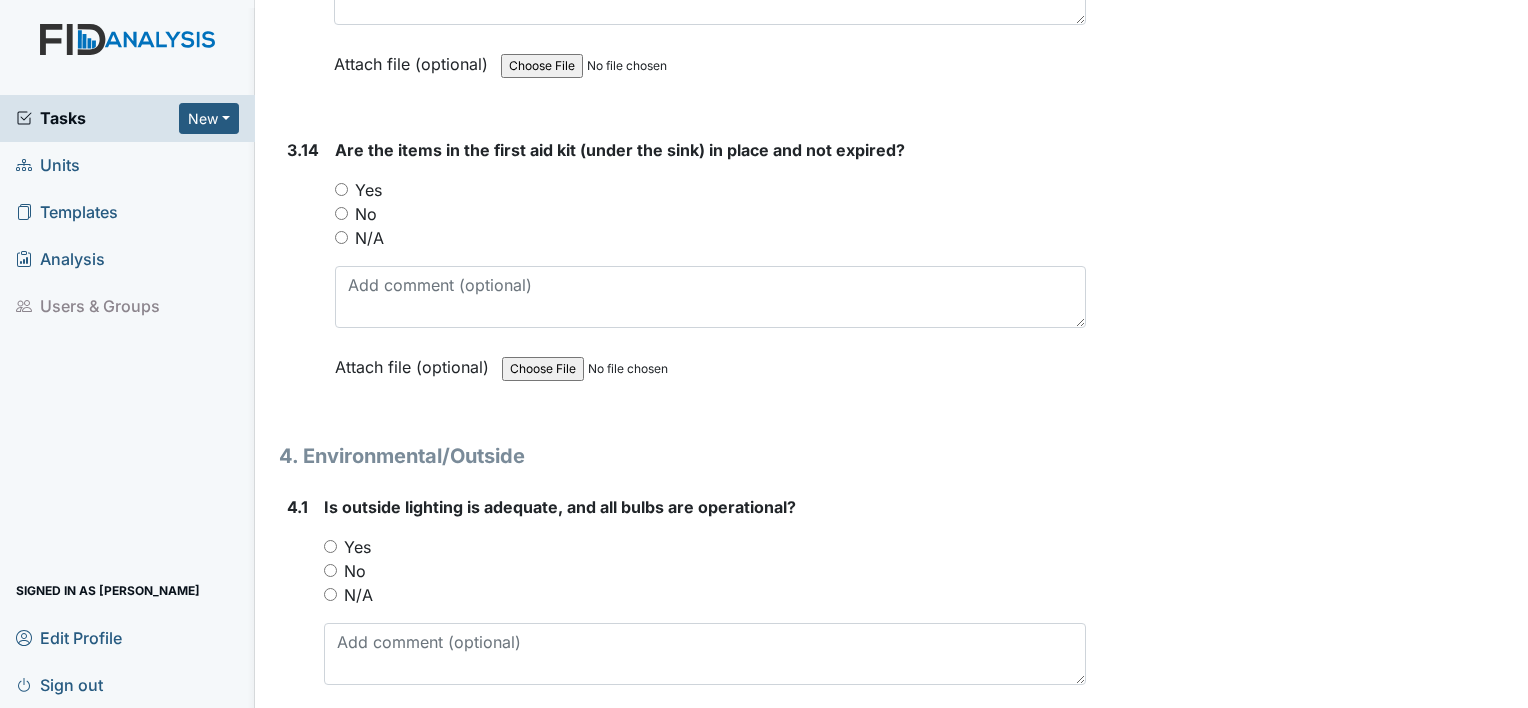 click on "No" at bounding box center (330, 570) 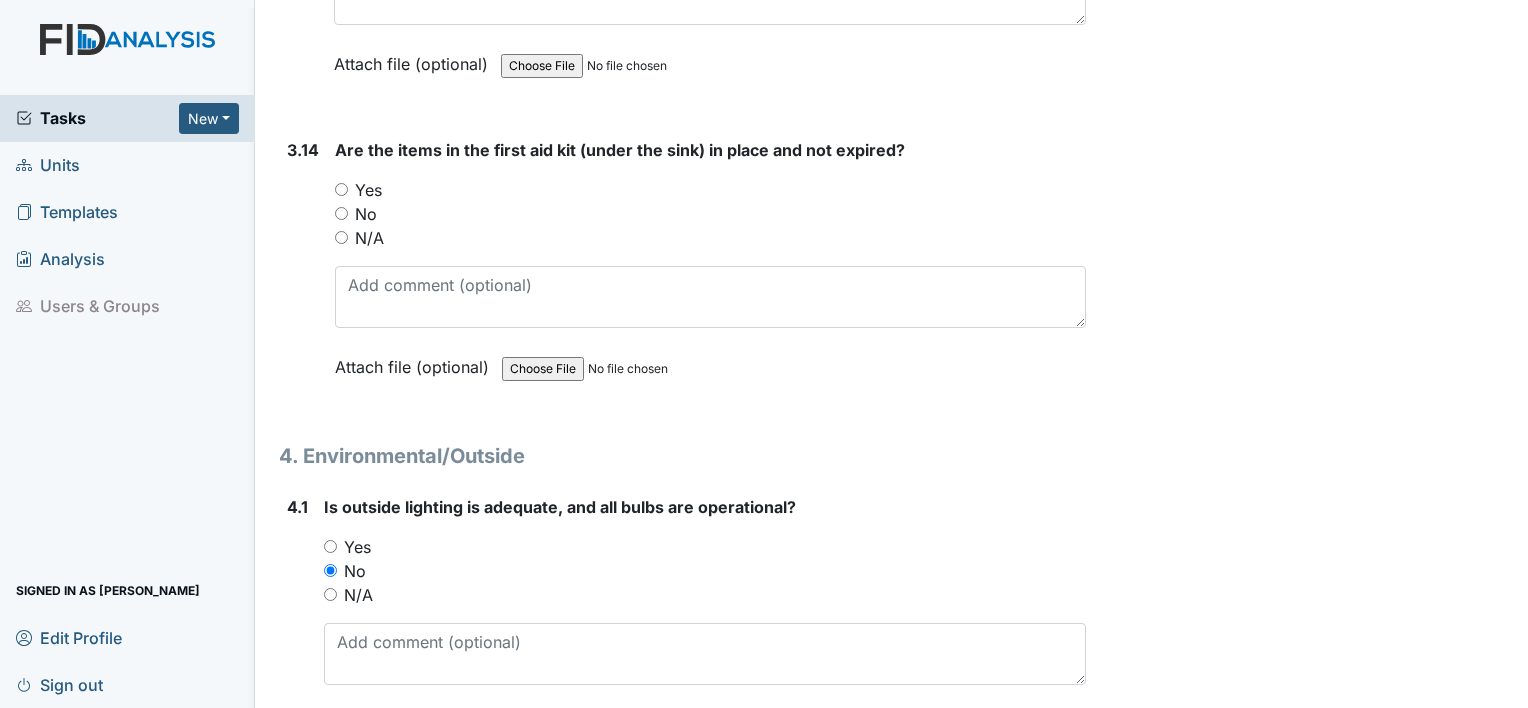 click on "No" at bounding box center (341, 213) 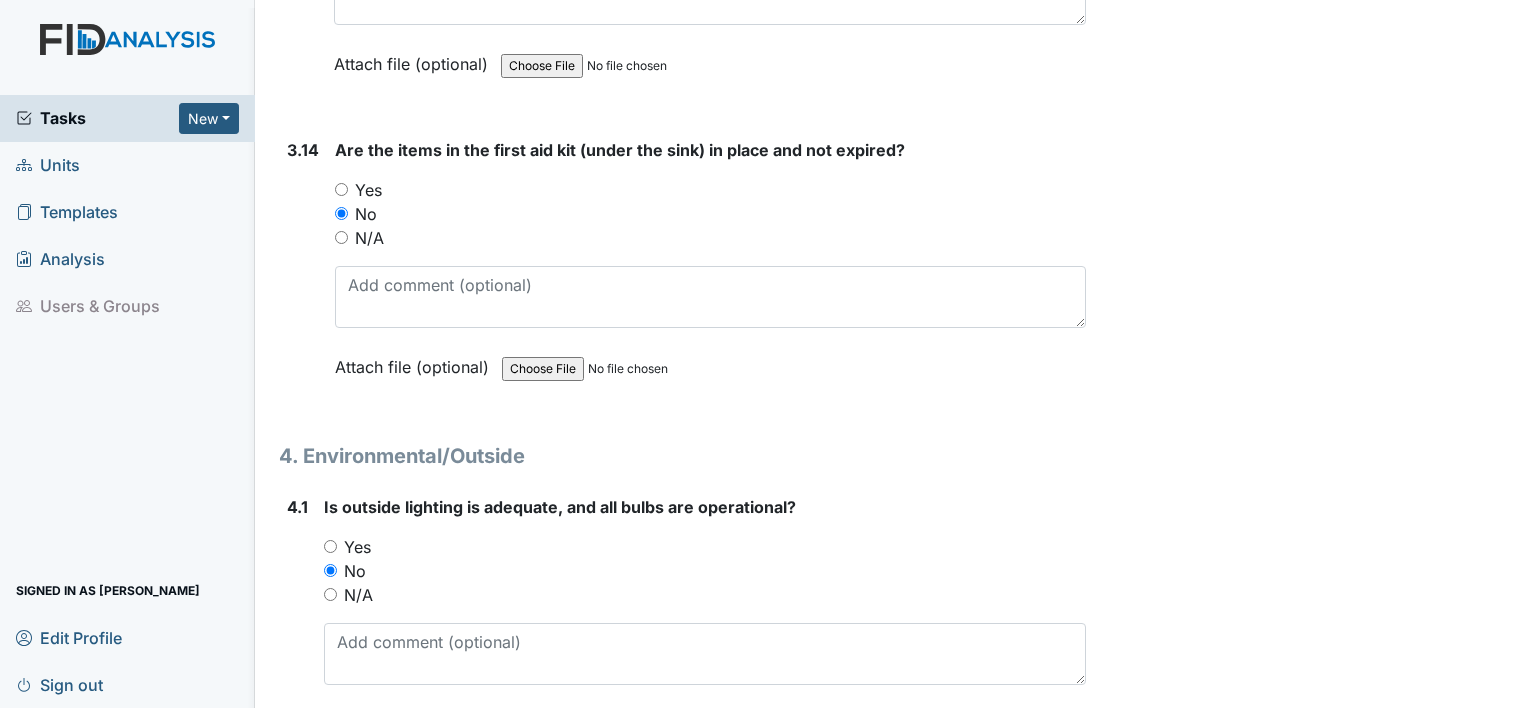 click on "4.1" at bounding box center [297, 630] 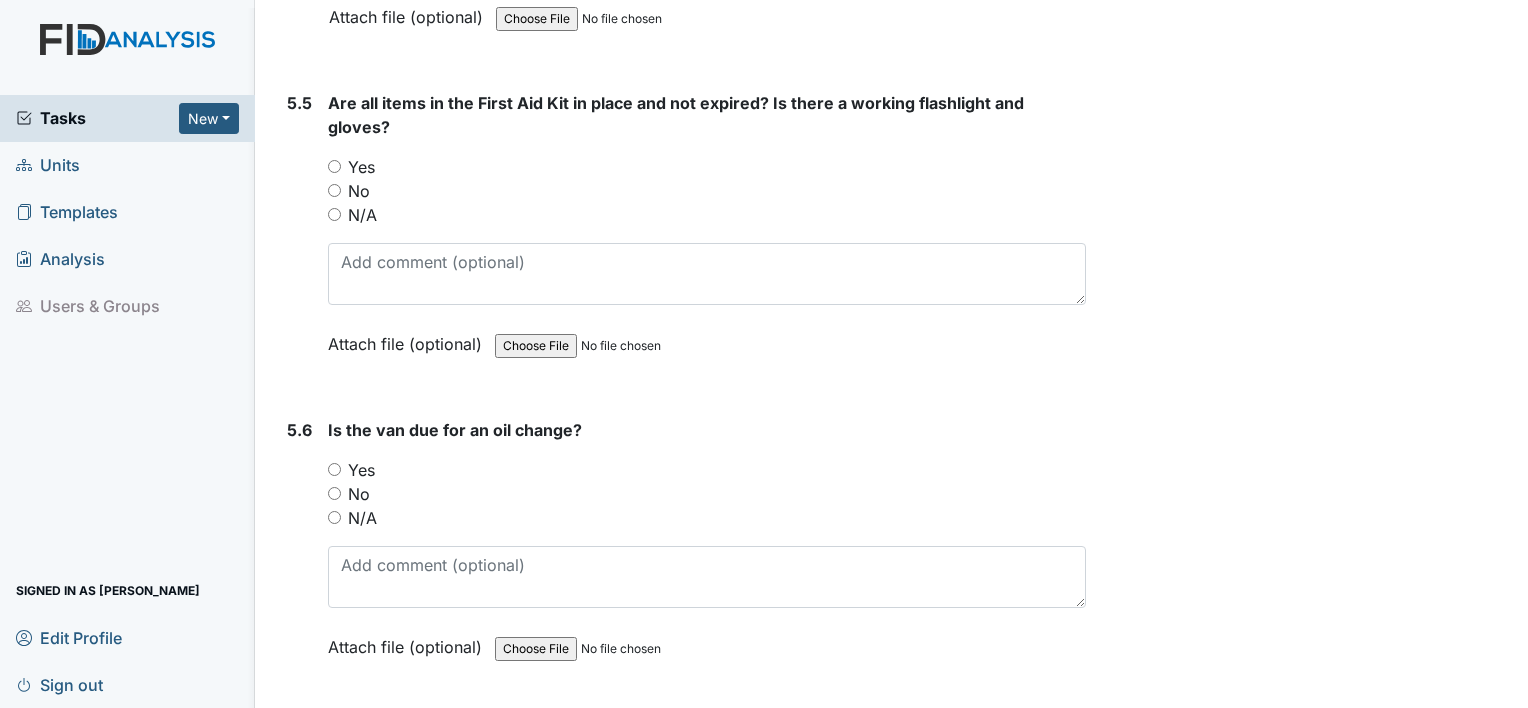 scroll, scrollTop: 15369, scrollLeft: 0, axis: vertical 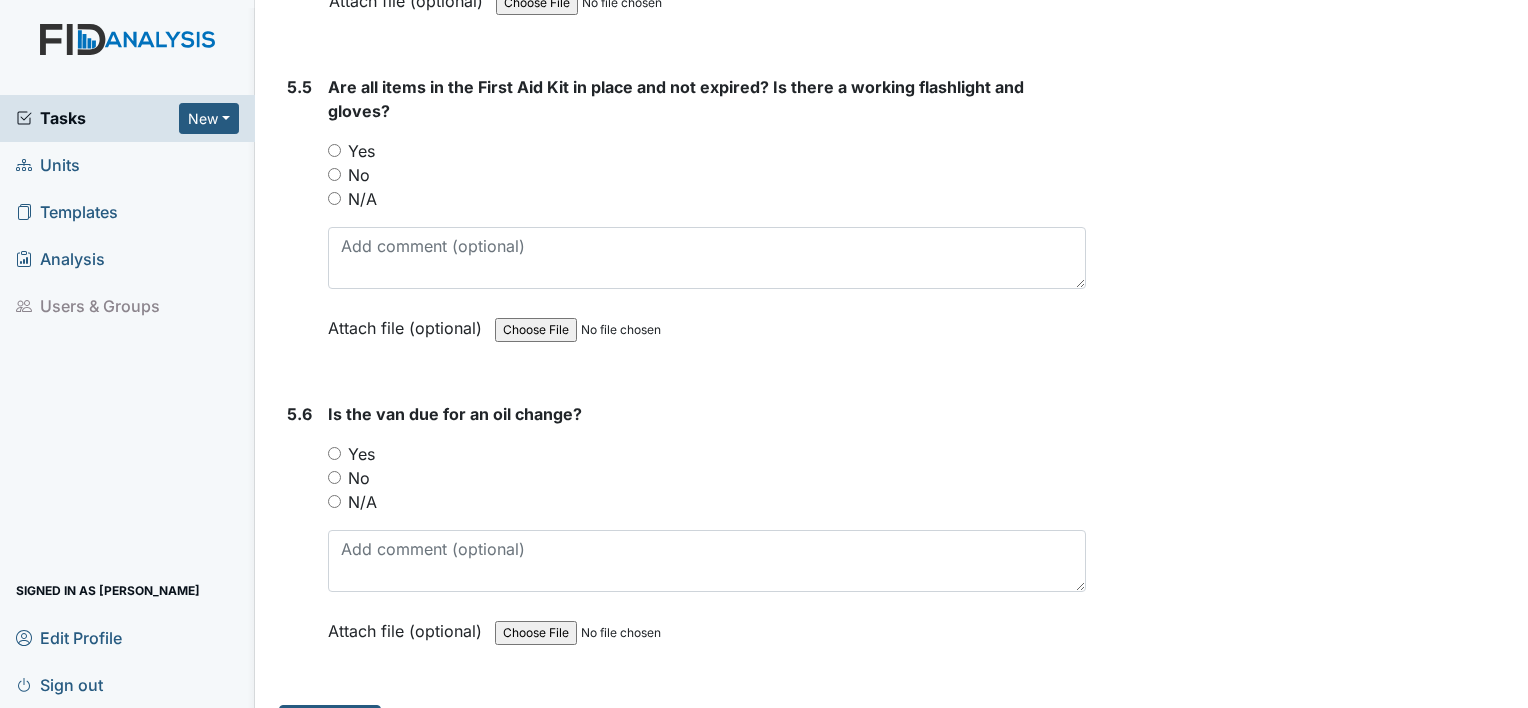 click on "No" at bounding box center [334, 477] 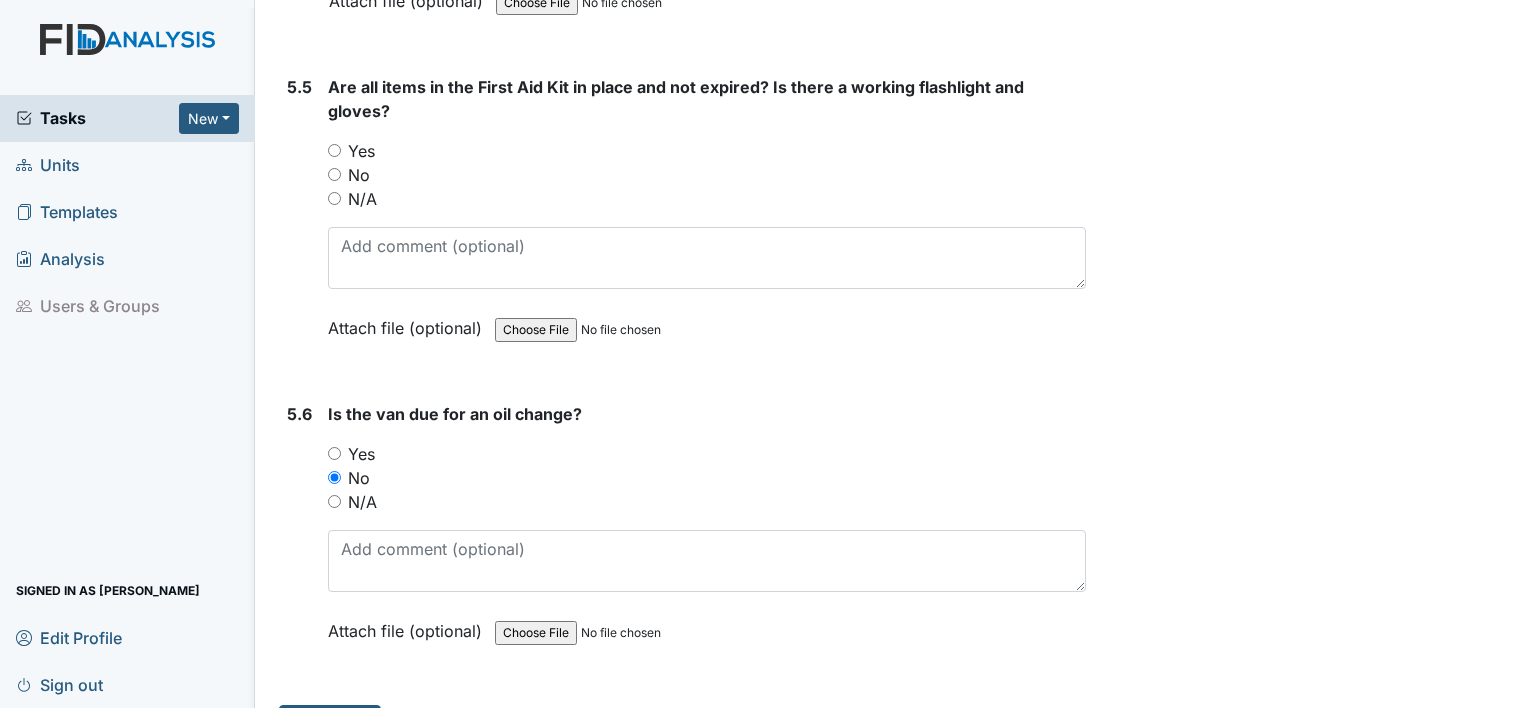 click on "No" at bounding box center [334, 174] 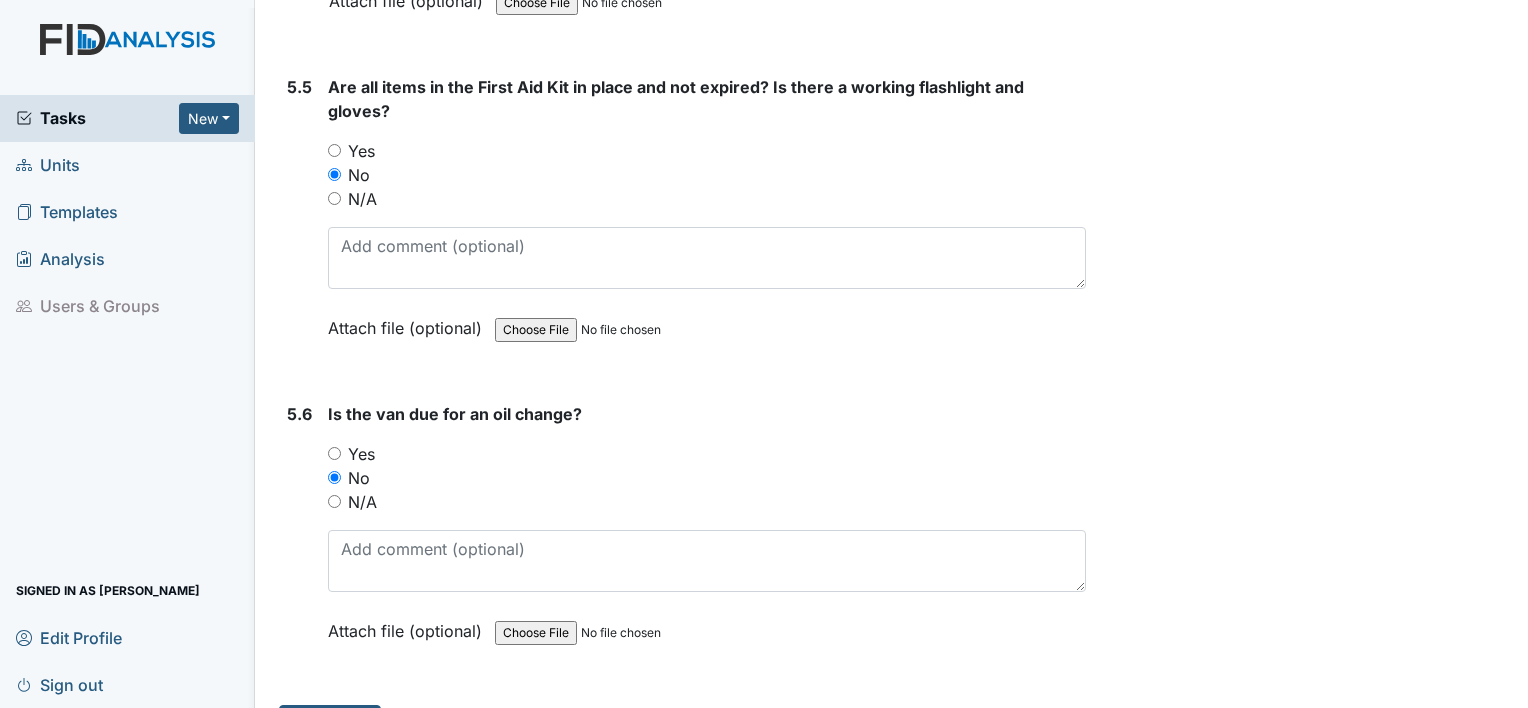 click on "5.5" at bounding box center (299, 222) 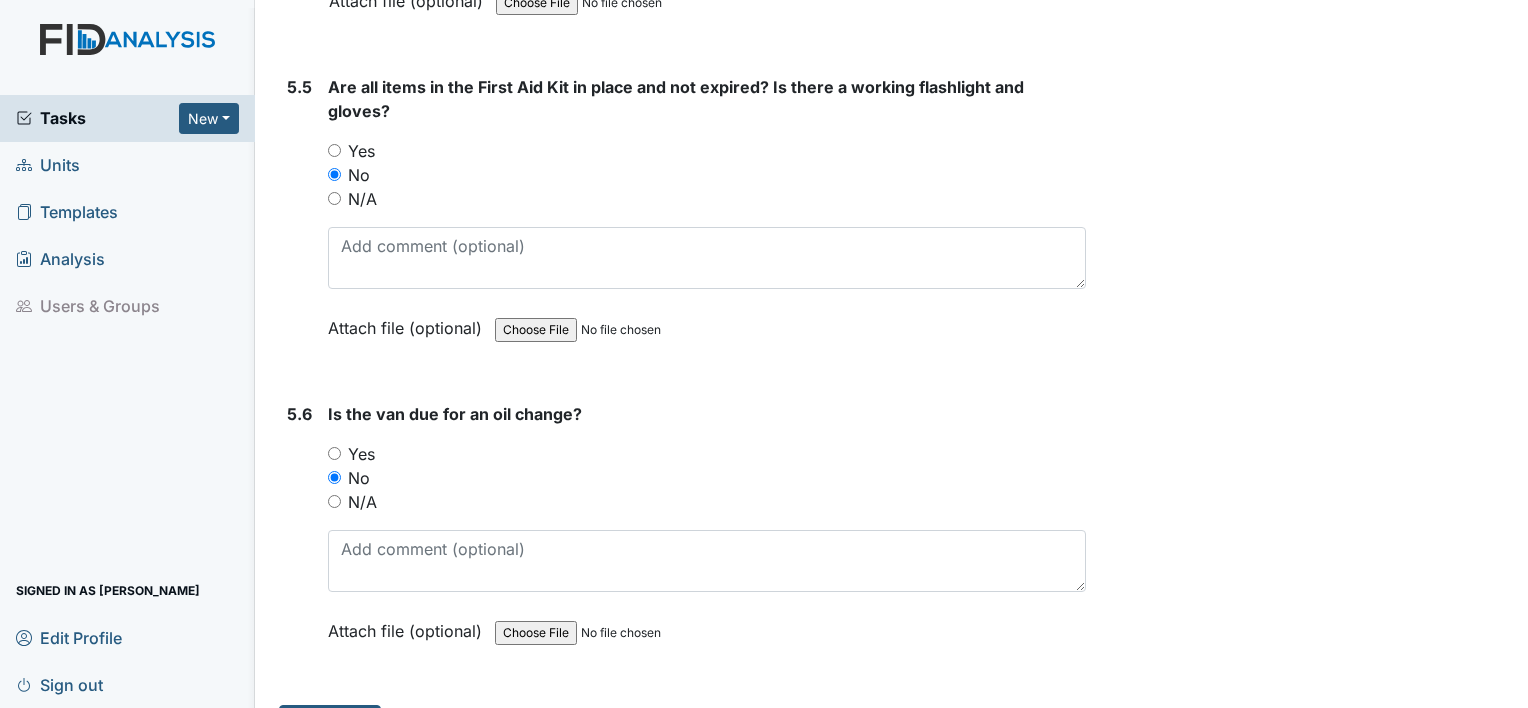 scroll, scrollTop: 15329, scrollLeft: 0, axis: vertical 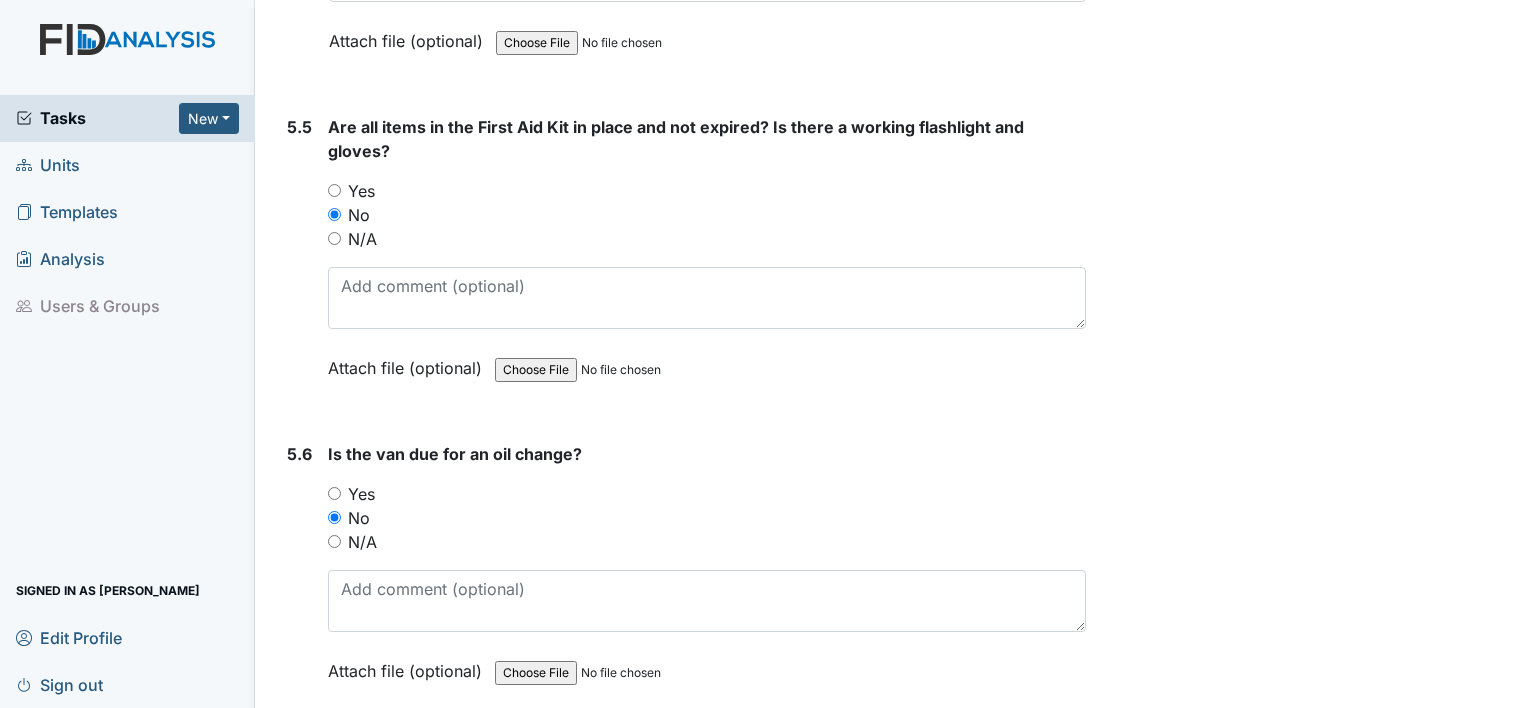 drag, startPoint x: 274, startPoint y: 104, endPoint x: 276, endPoint y: 28, distance: 76.02631 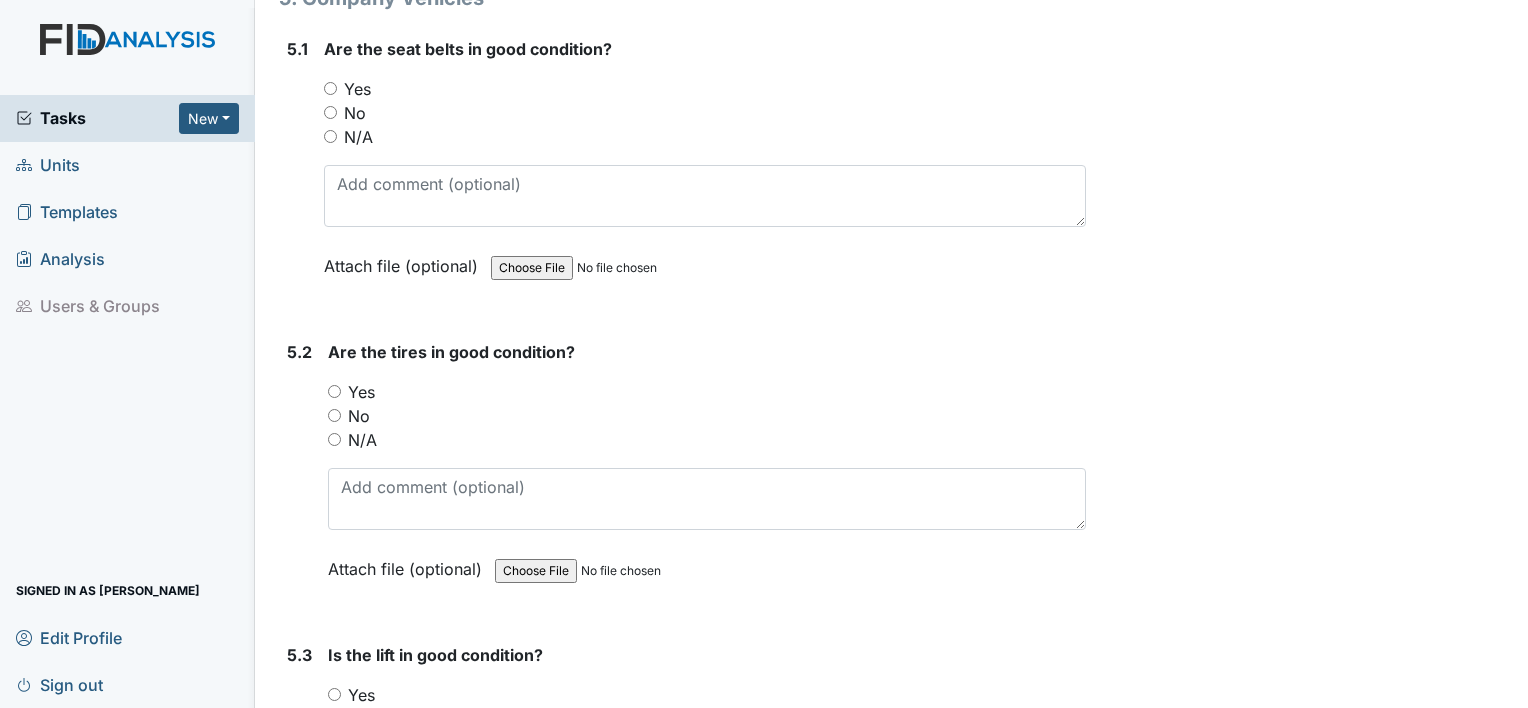 scroll, scrollTop: 14169, scrollLeft: 0, axis: vertical 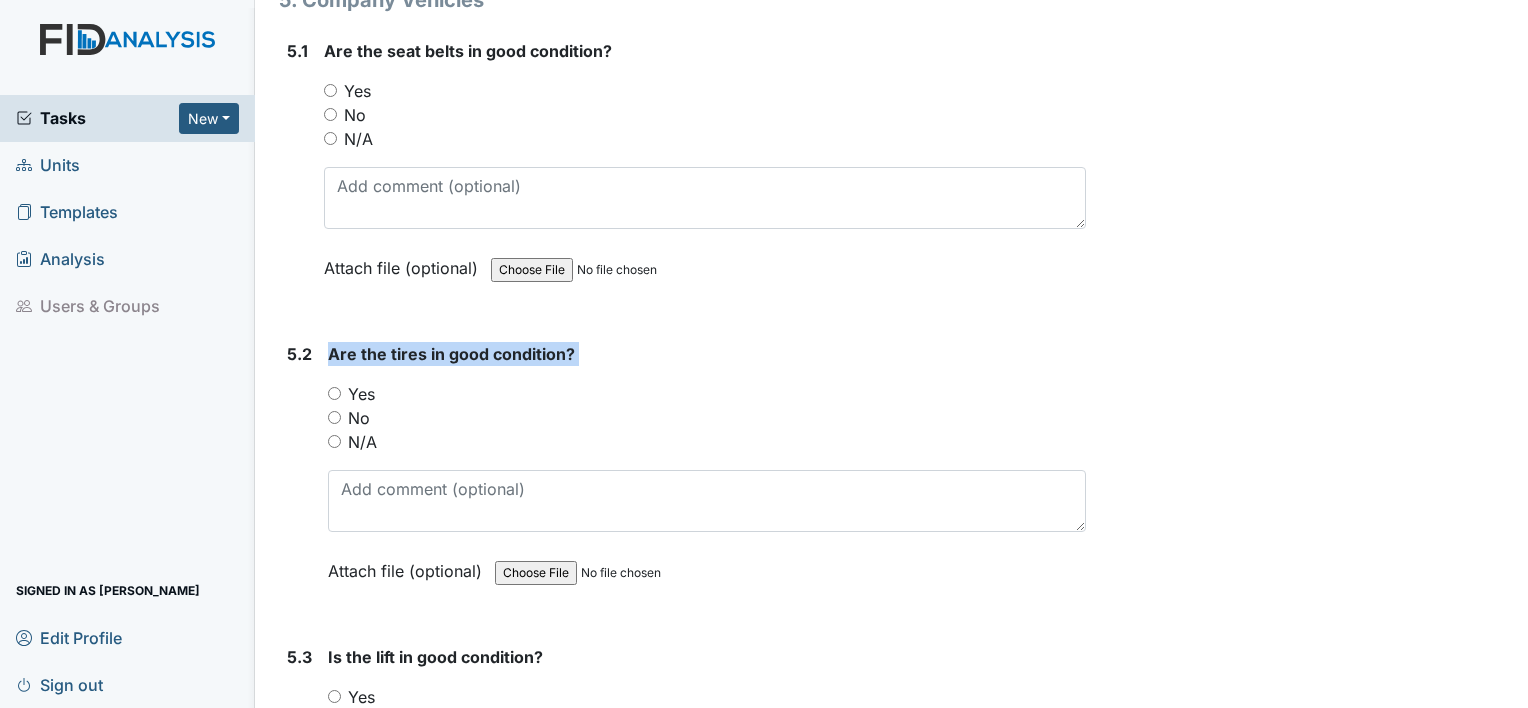 drag, startPoint x: 332, startPoint y: 349, endPoint x: 320, endPoint y: 358, distance: 15 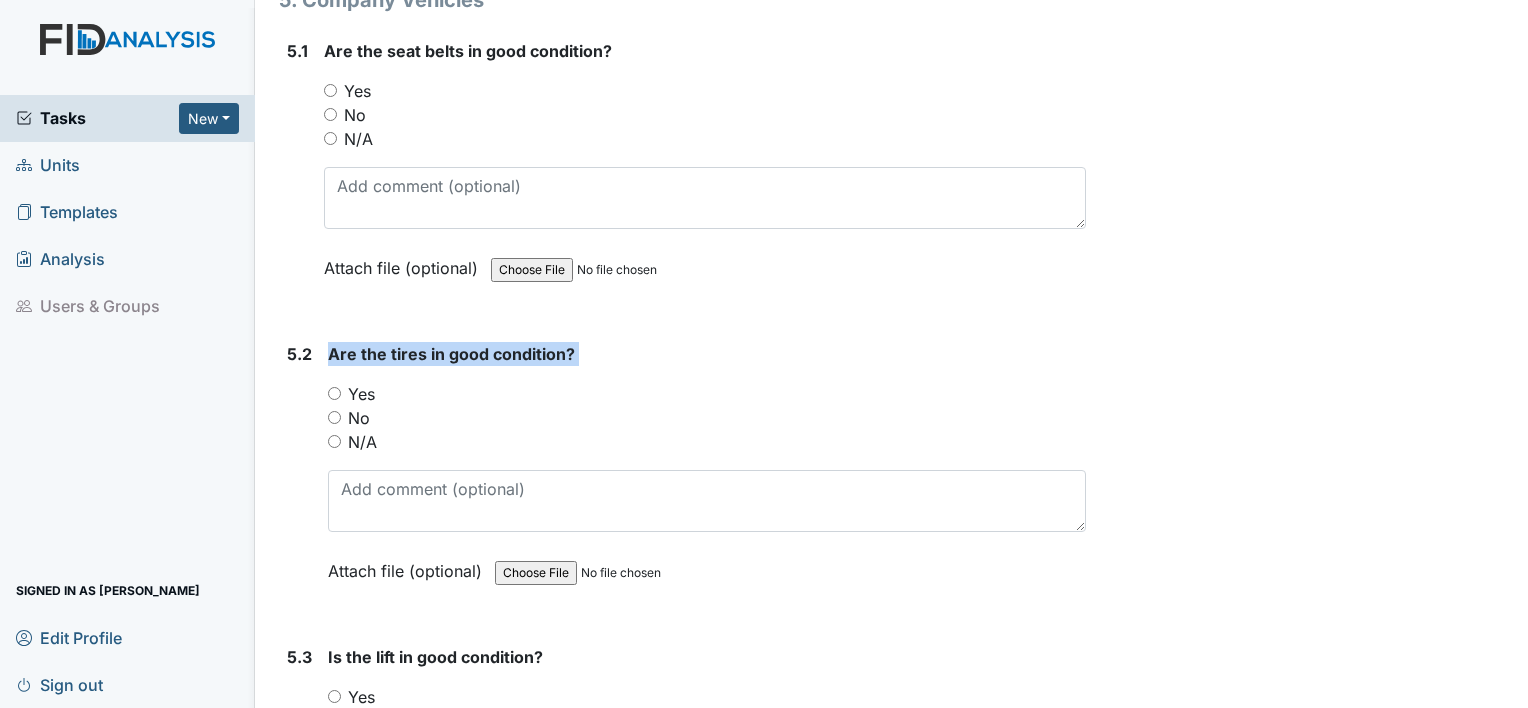 click on "5.2
Are the tires in good condition?
You must select one of the below options.
Yes
No
N/A
Attach file (optional)
You can upload .pdf, .txt, .jpg, .jpeg, .png, .csv, .xls, or .doc files under 100MB." at bounding box center [682, 477] 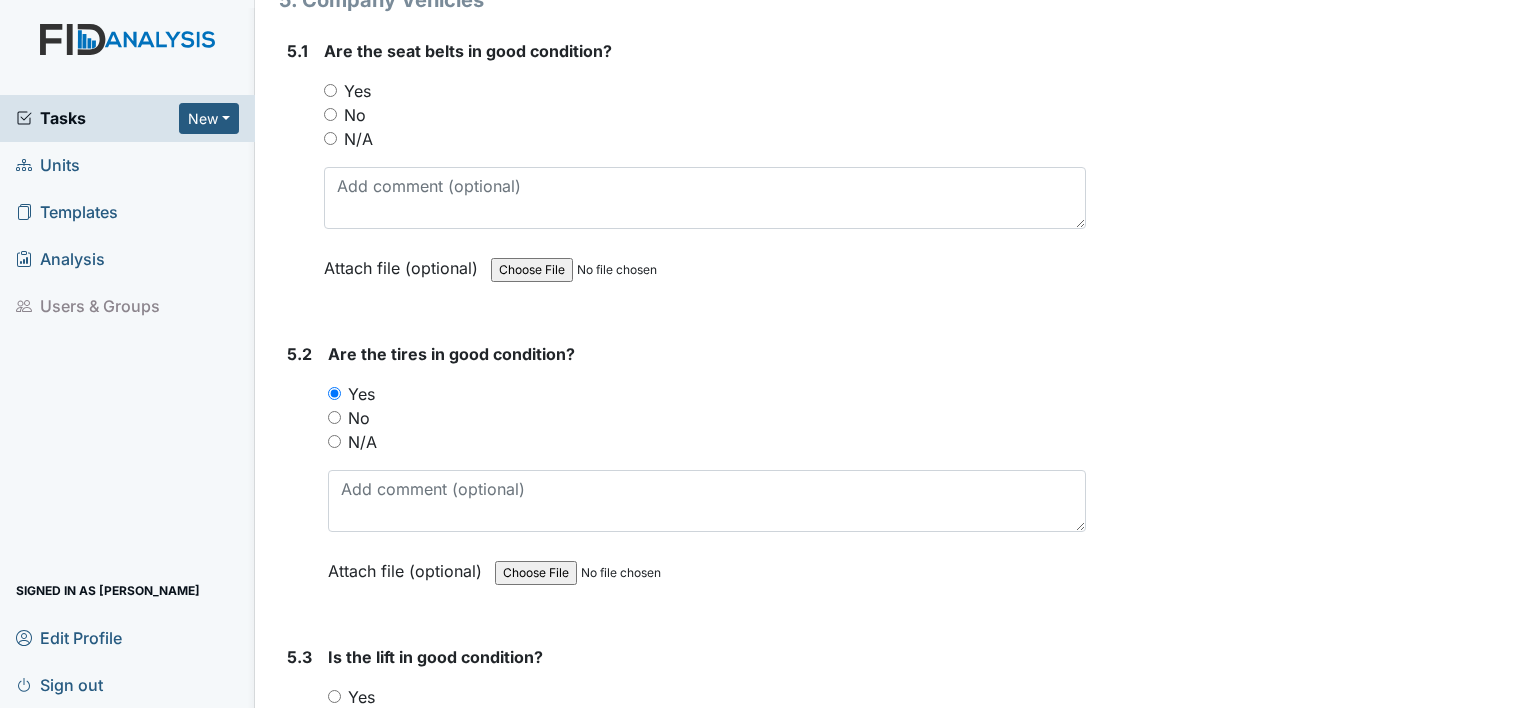 click on "5.3
Is the lift in good condition?
You must select one of the below options.
Yes
No
N/A
Attach file (optional)
You can upload .pdf, .txt, .jpg, .jpeg, .png, .csv, .xls, or .doc files under 100MB." at bounding box center (682, 780) 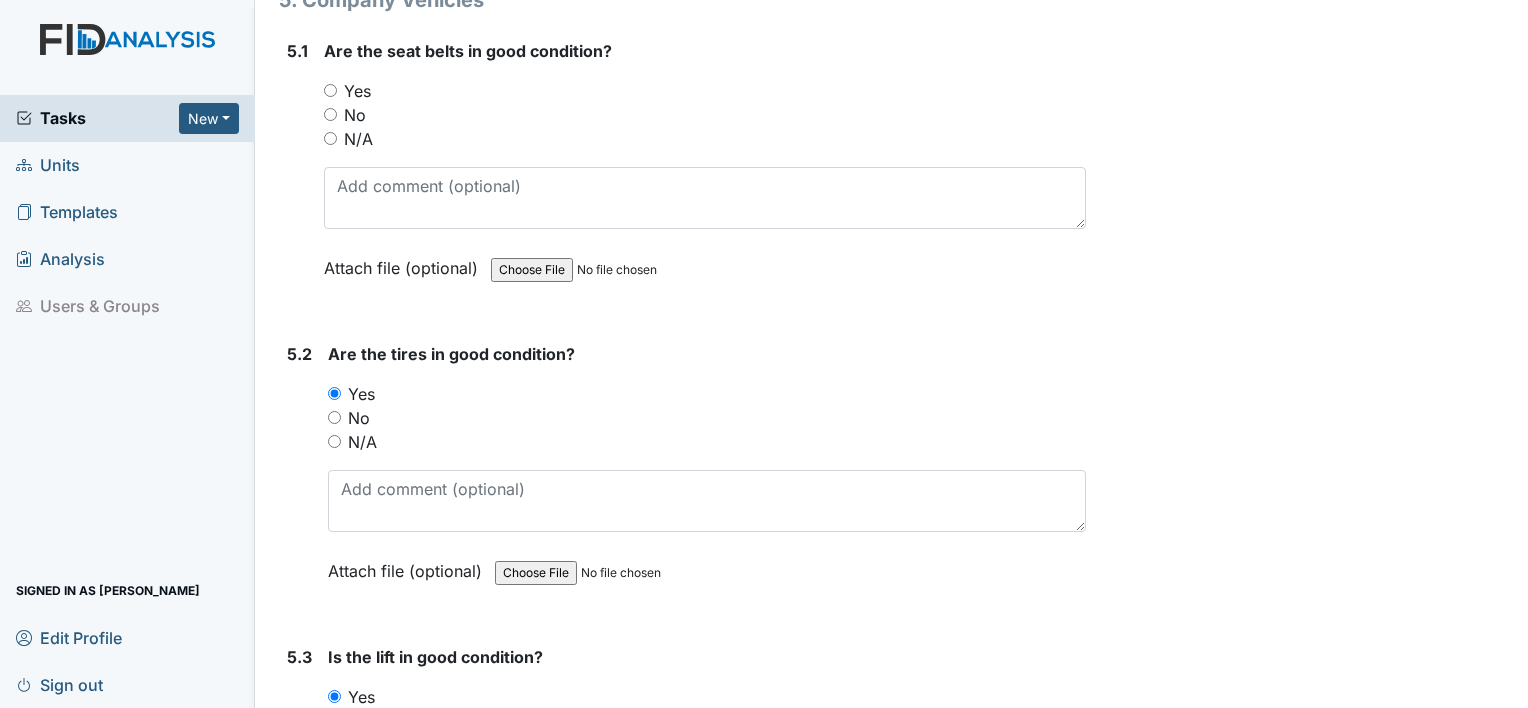 click on "Yes" at bounding box center [330, 90] 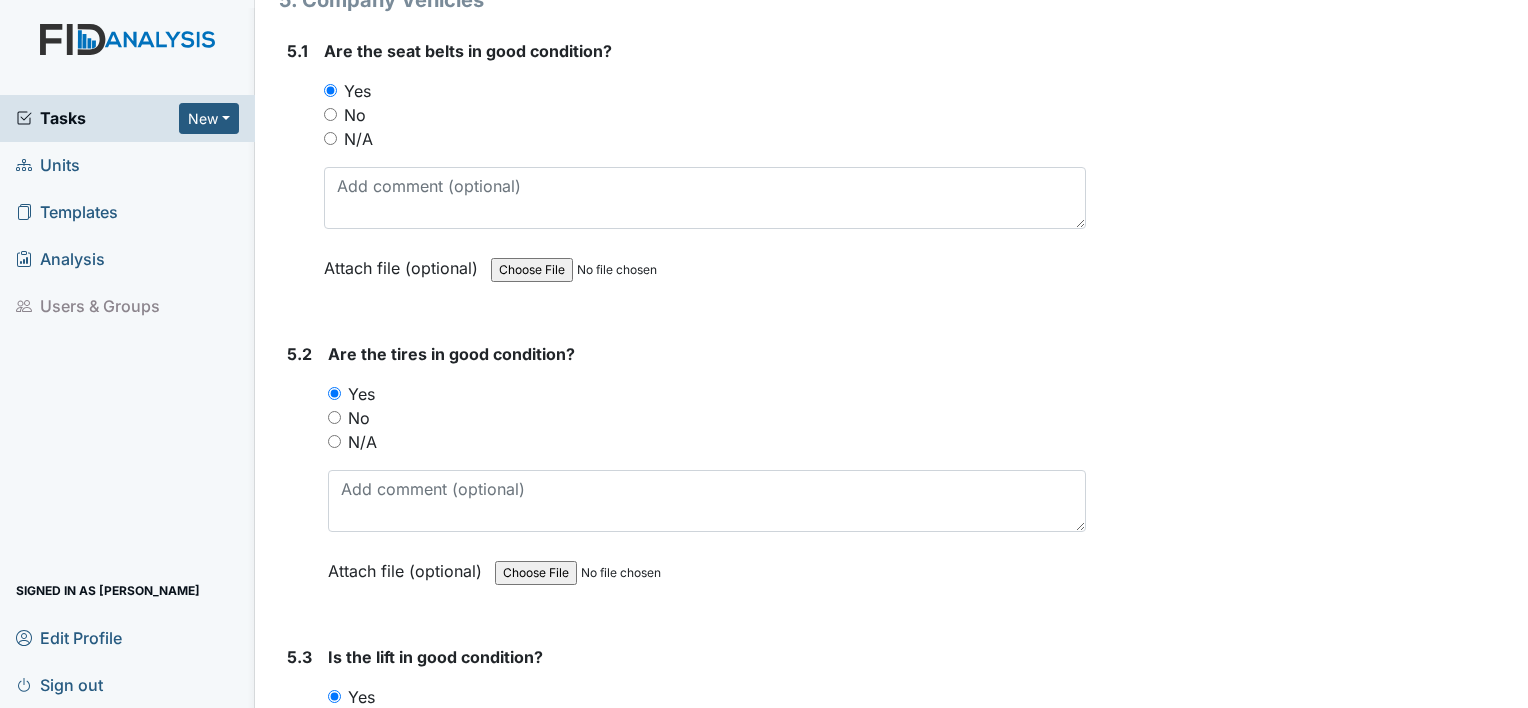 click on "5.1" at bounding box center [297, 174] 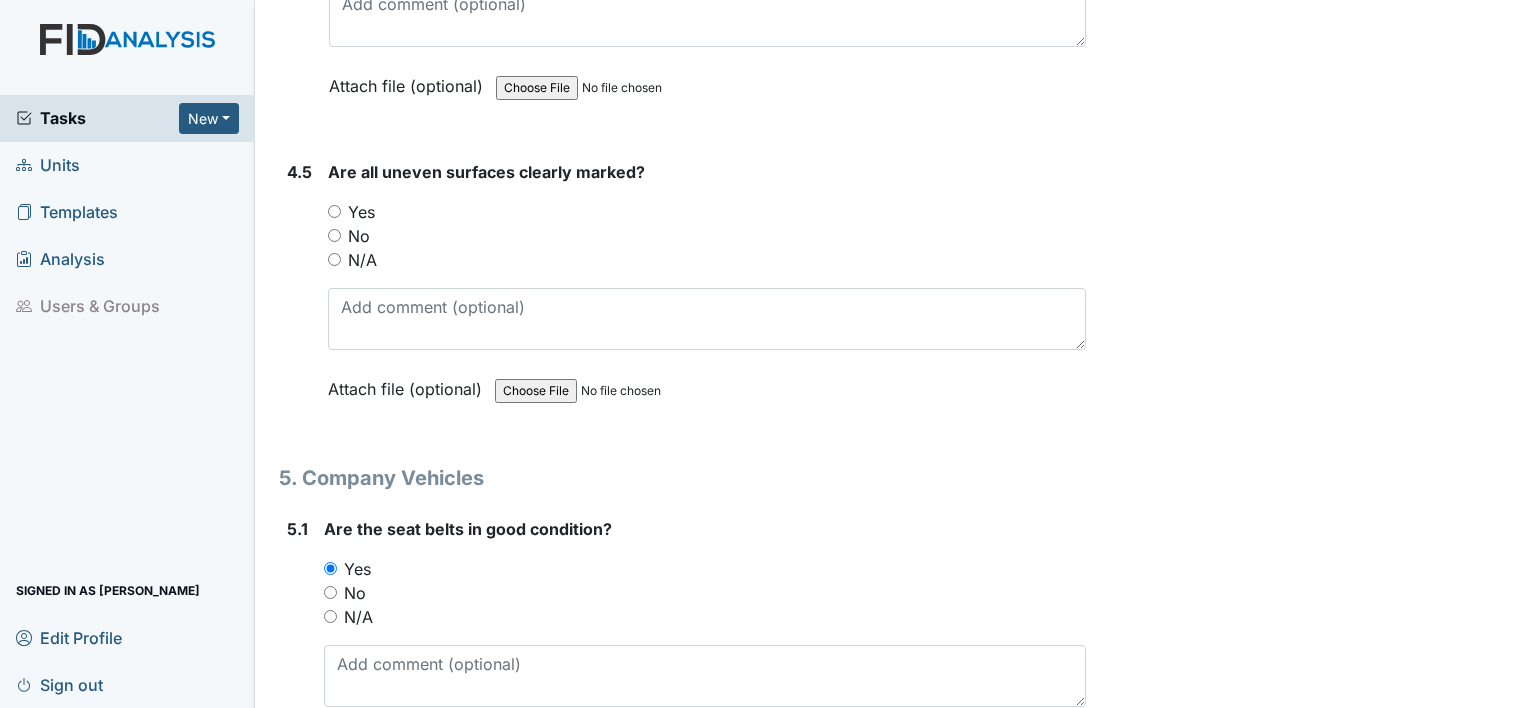 scroll, scrollTop: 13689, scrollLeft: 0, axis: vertical 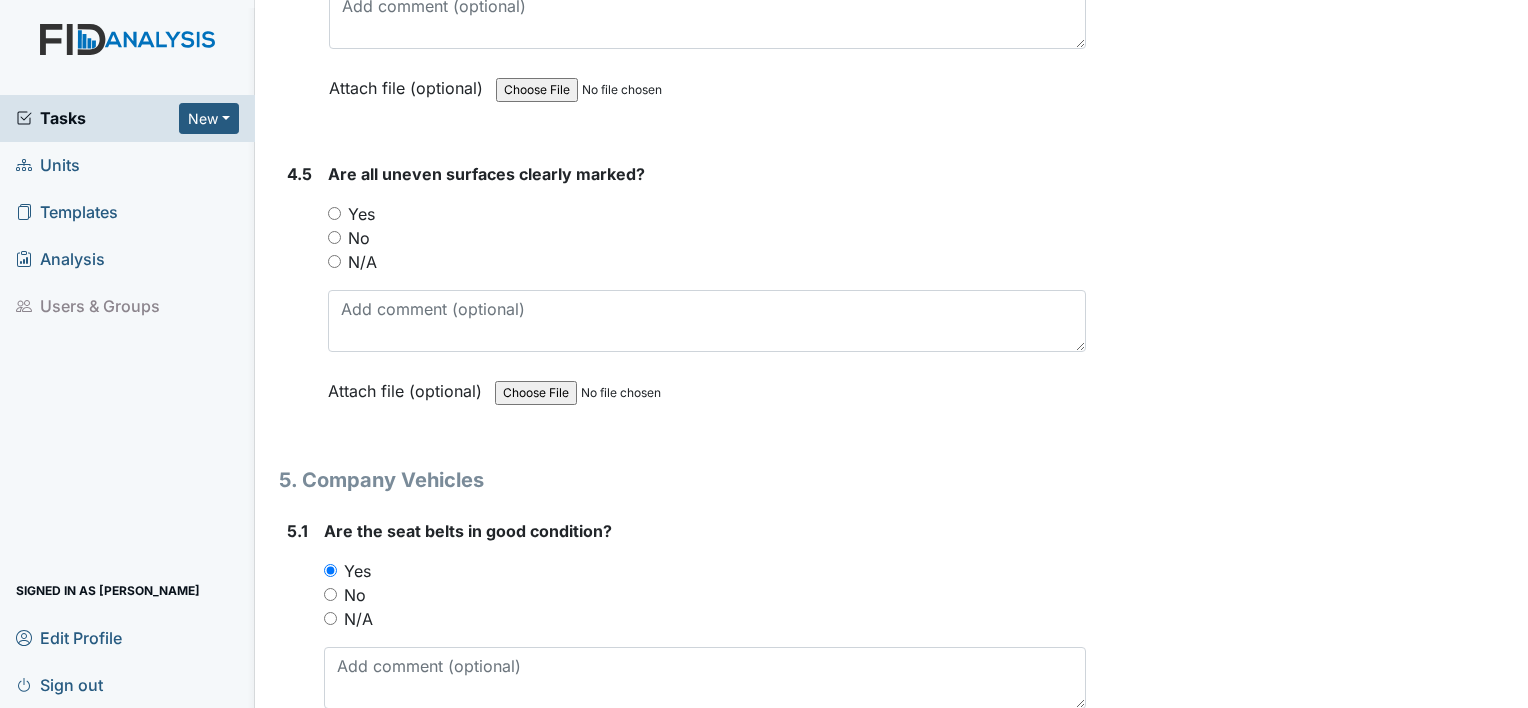 click on "Yes" at bounding box center [334, 213] 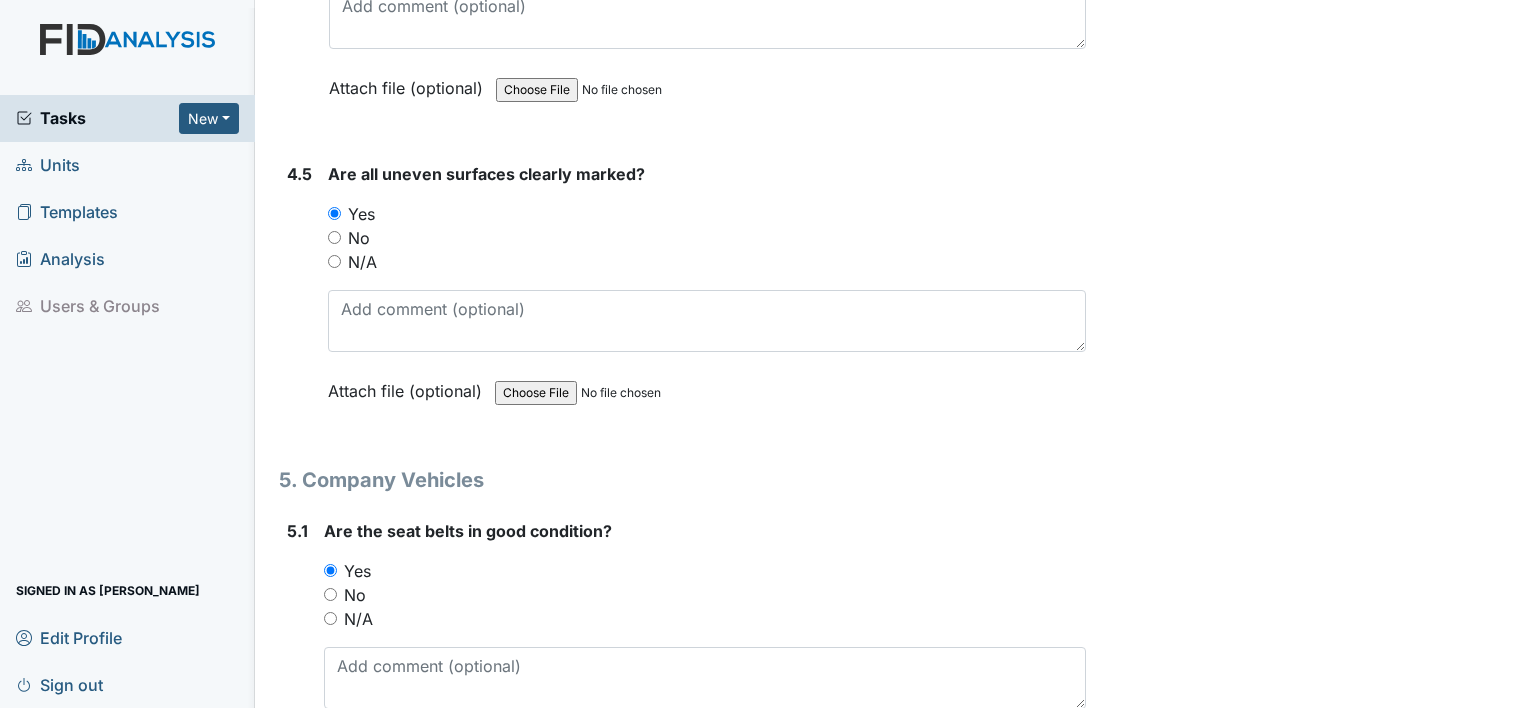 click on "4.4
Any issues with structural integrity of the facility, broken windows, or boards off?
You must select one of the below options.
Yes
No
N/A
Attach file (optional)
You can upload .pdf, .txt, .jpg, .jpeg, .png, .csv, .xls, or .doc files under 100MB." at bounding box center (682, -6) 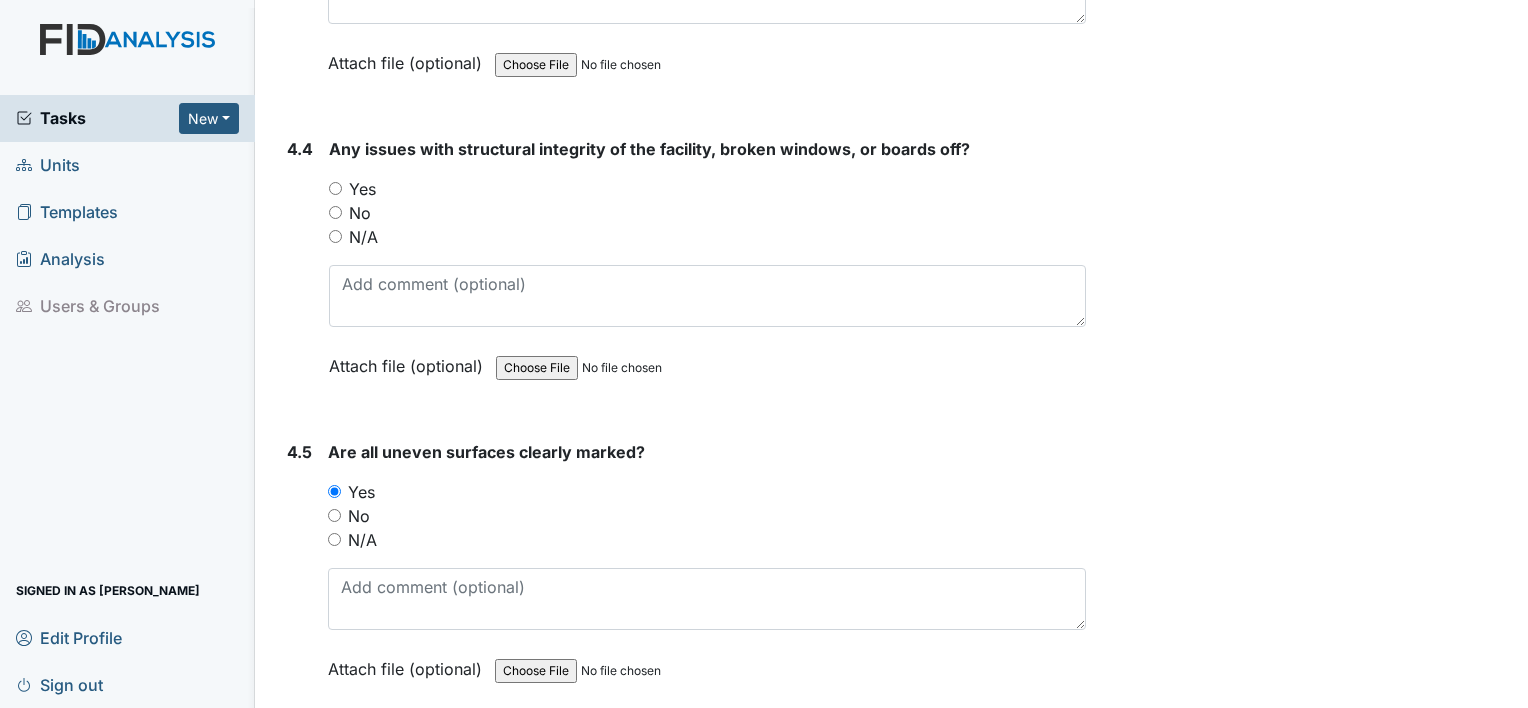 scroll, scrollTop: 13409, scrollLeft: 0, axis: vertical 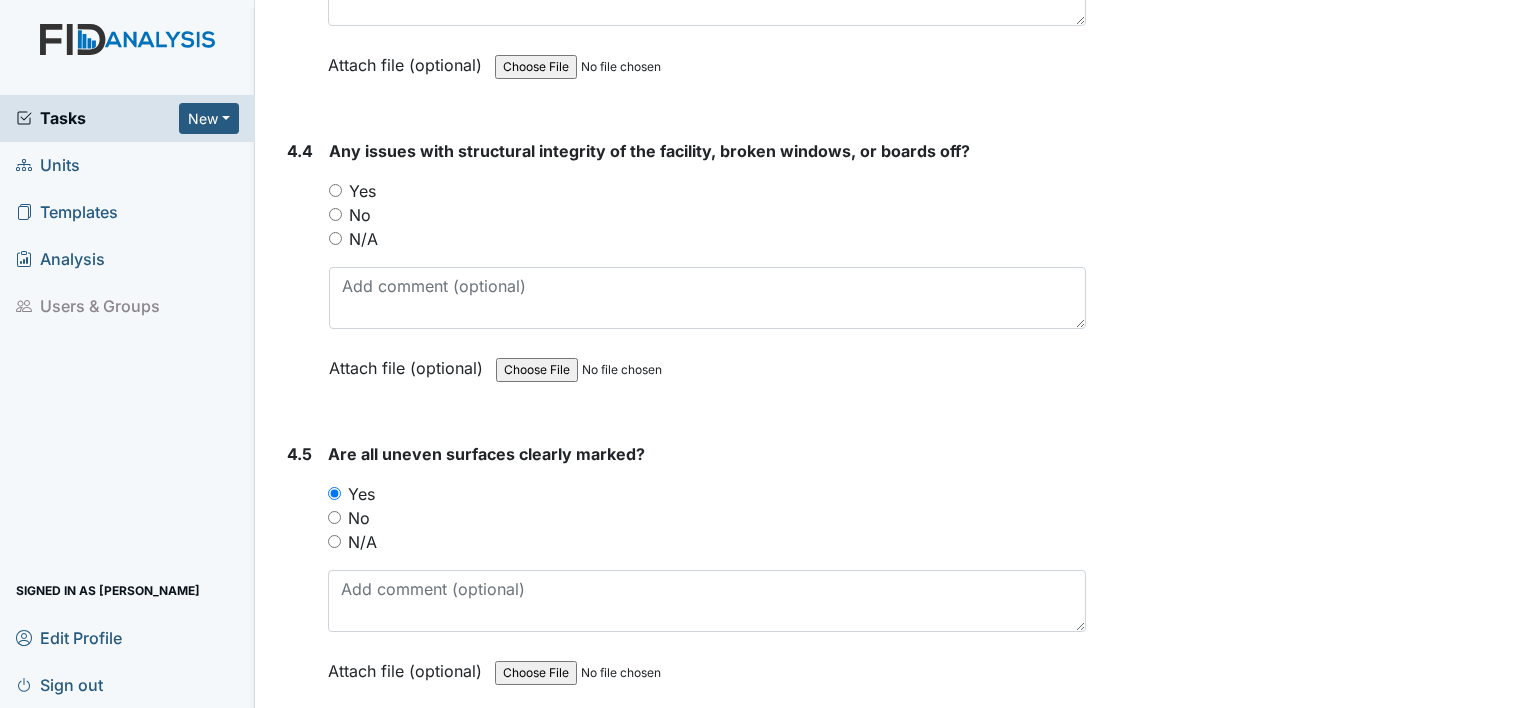 click on "Yes" at bounding box center [335, 190] 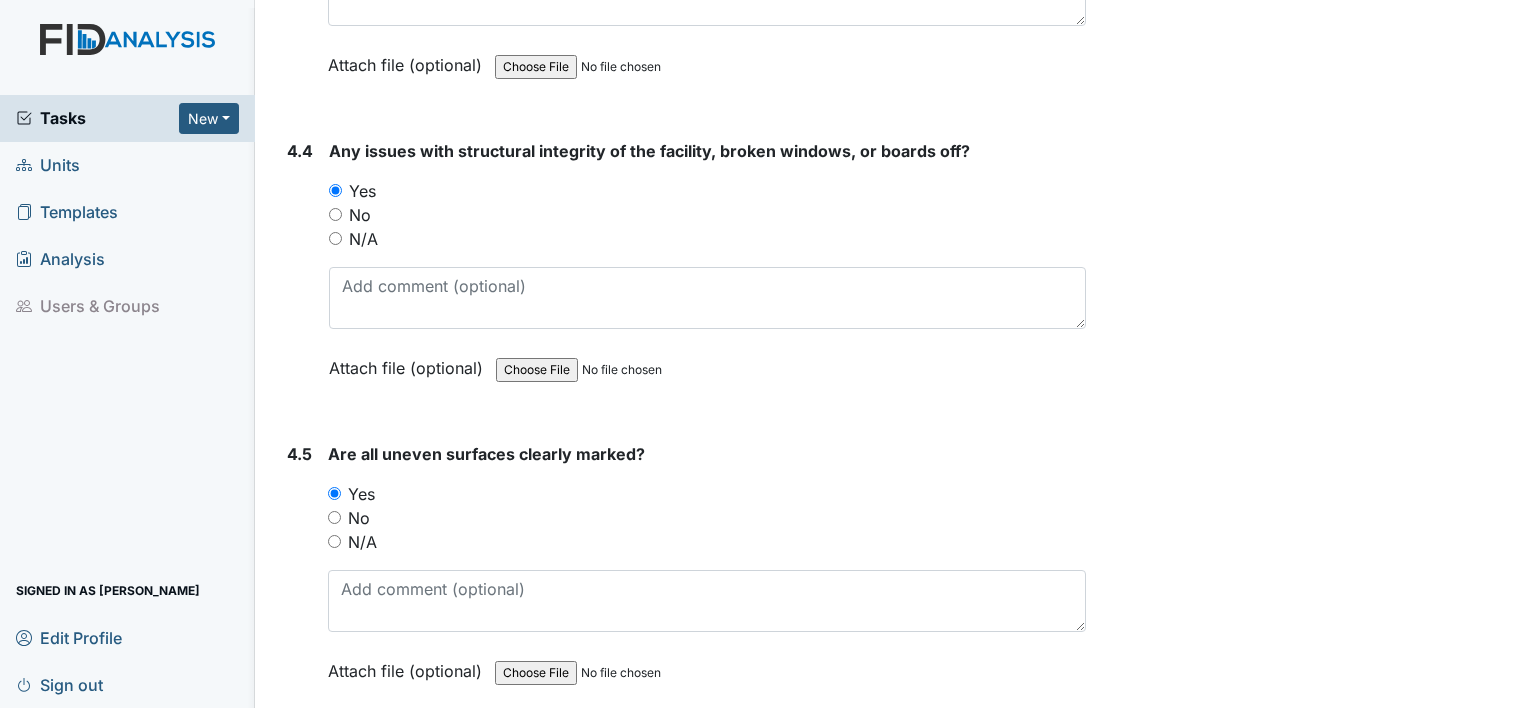 drag, startPoint x: 295, startPoint y: 134, endPoint x: 284, endPoint y: 185, distance: 52.17279 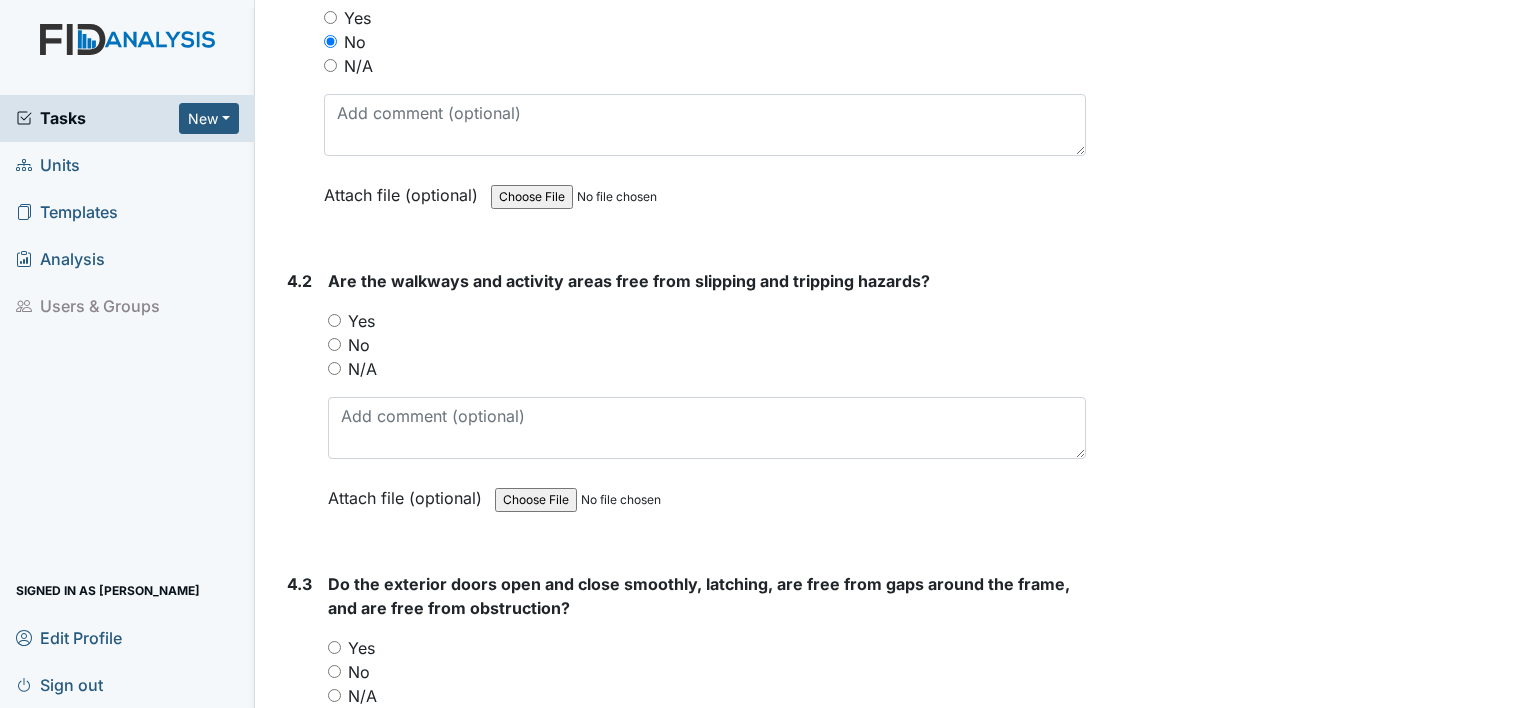 scroll, scrollTop: 12609, scrollLeft: 0, axis: vertical 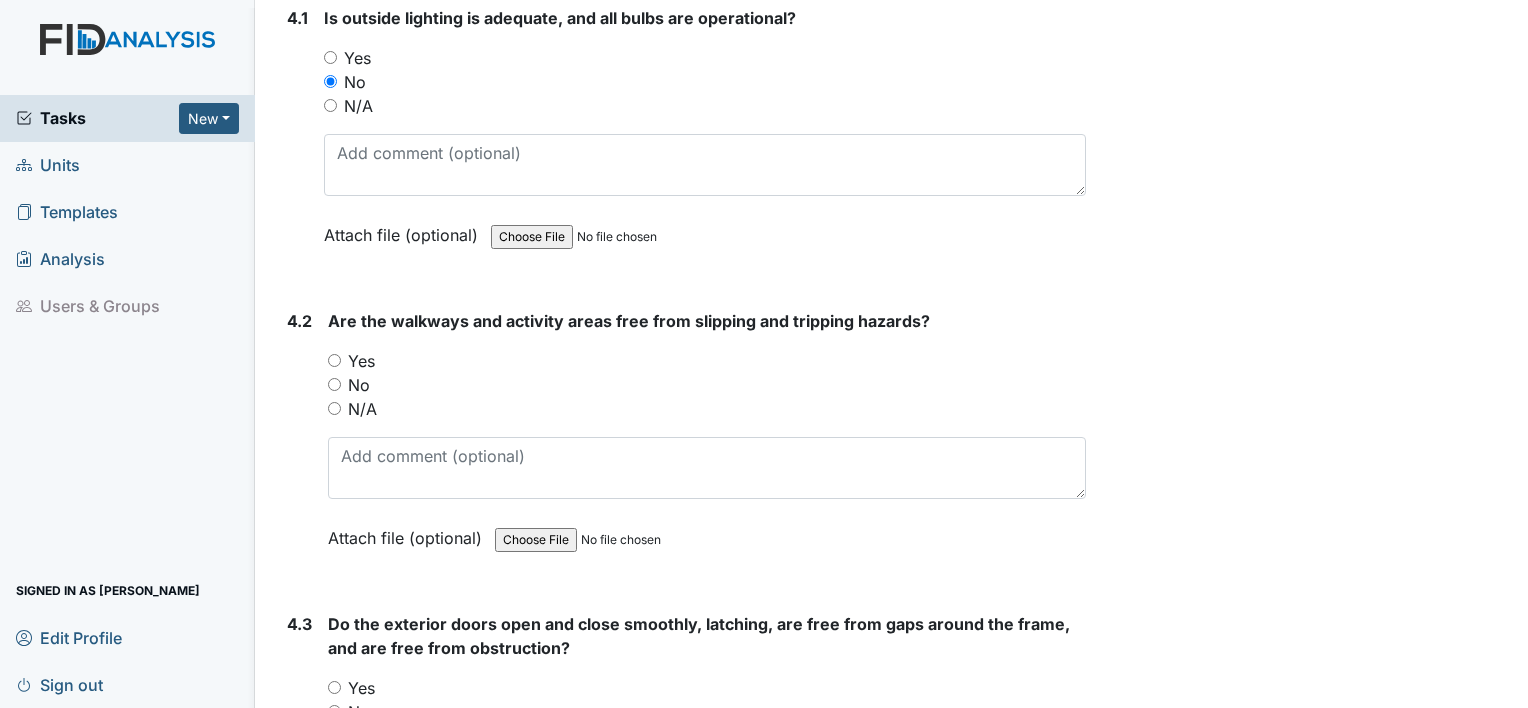 click on "Yes" at bounding box center [334, 360] 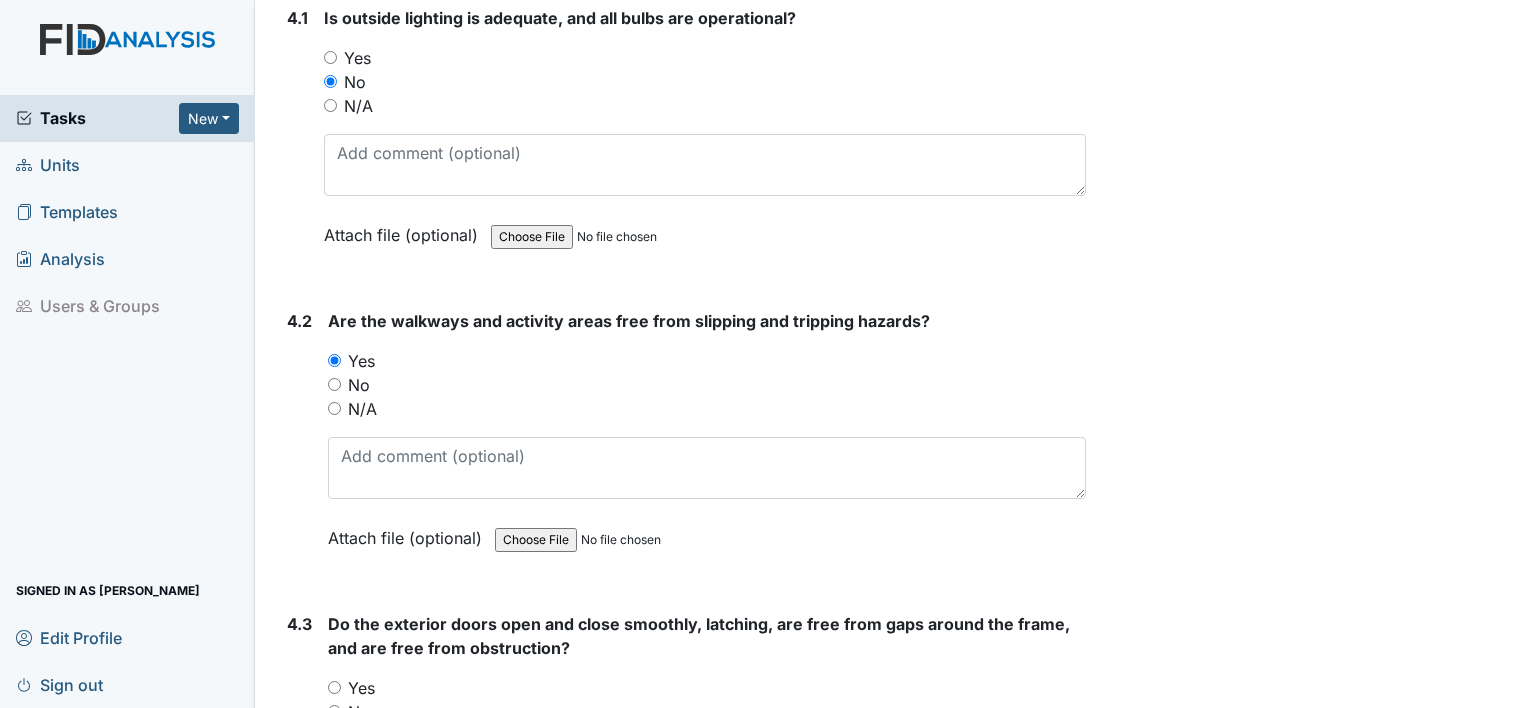 click on "Yes" at bounding box center (334, 687) 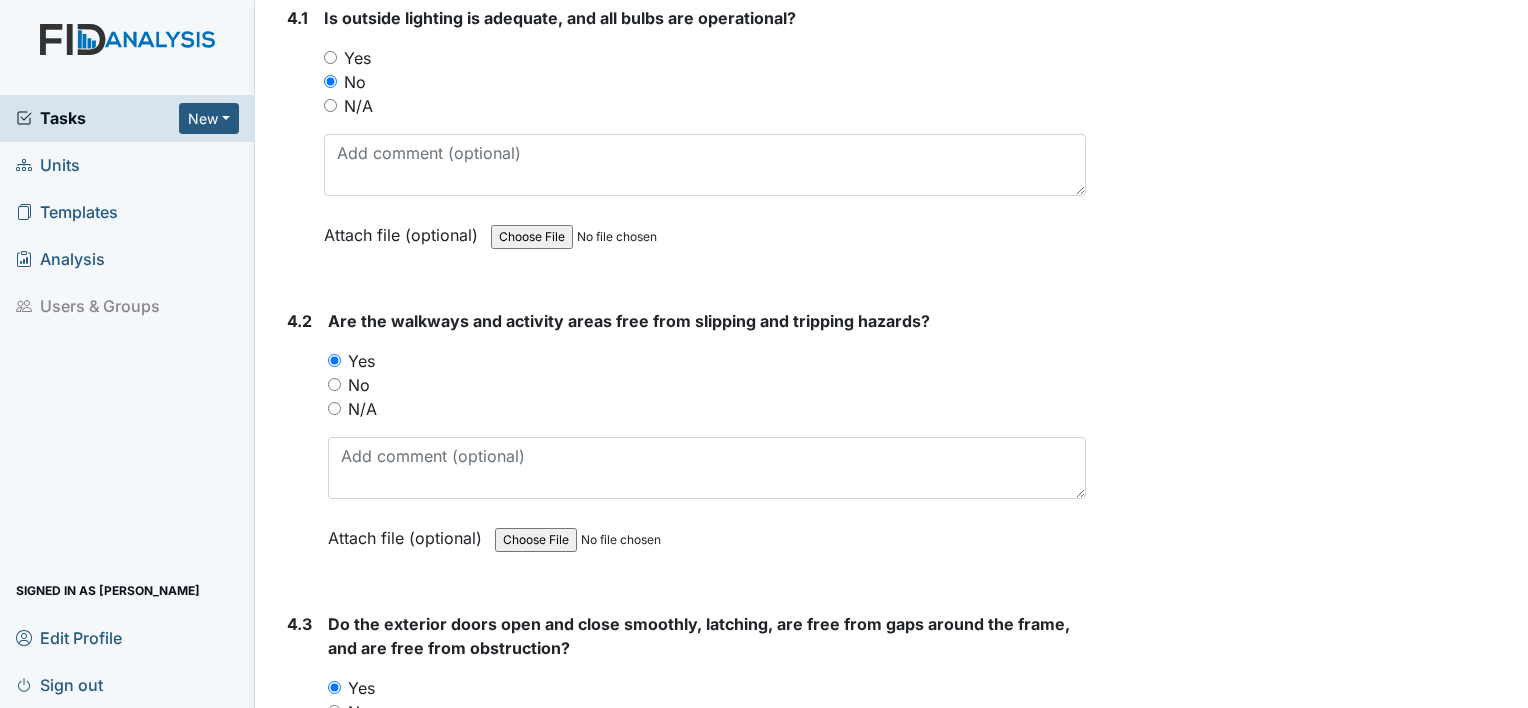 click on "4.3" at bounding box center [299, 759] 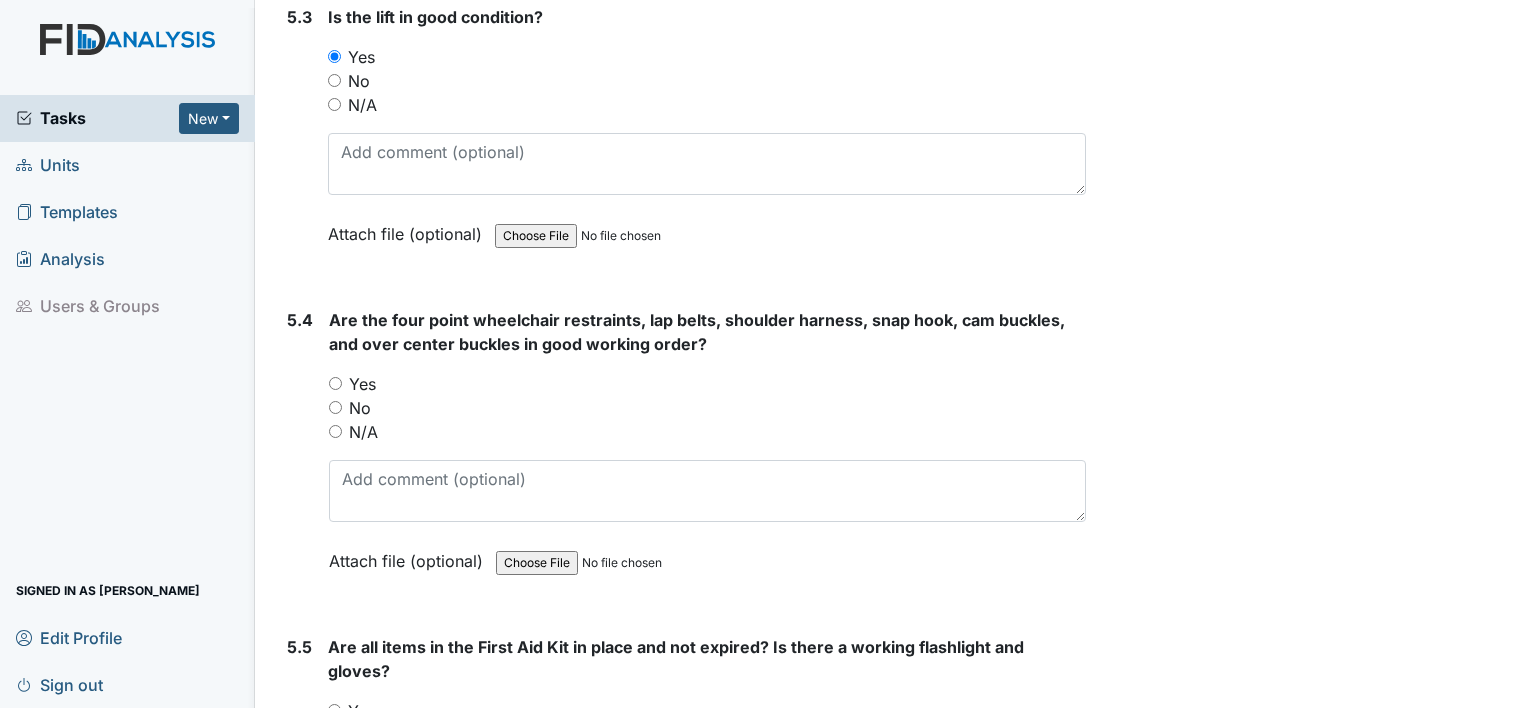 scroll, scrollTop: 14849, scrollLeft: 0, axis: vertical 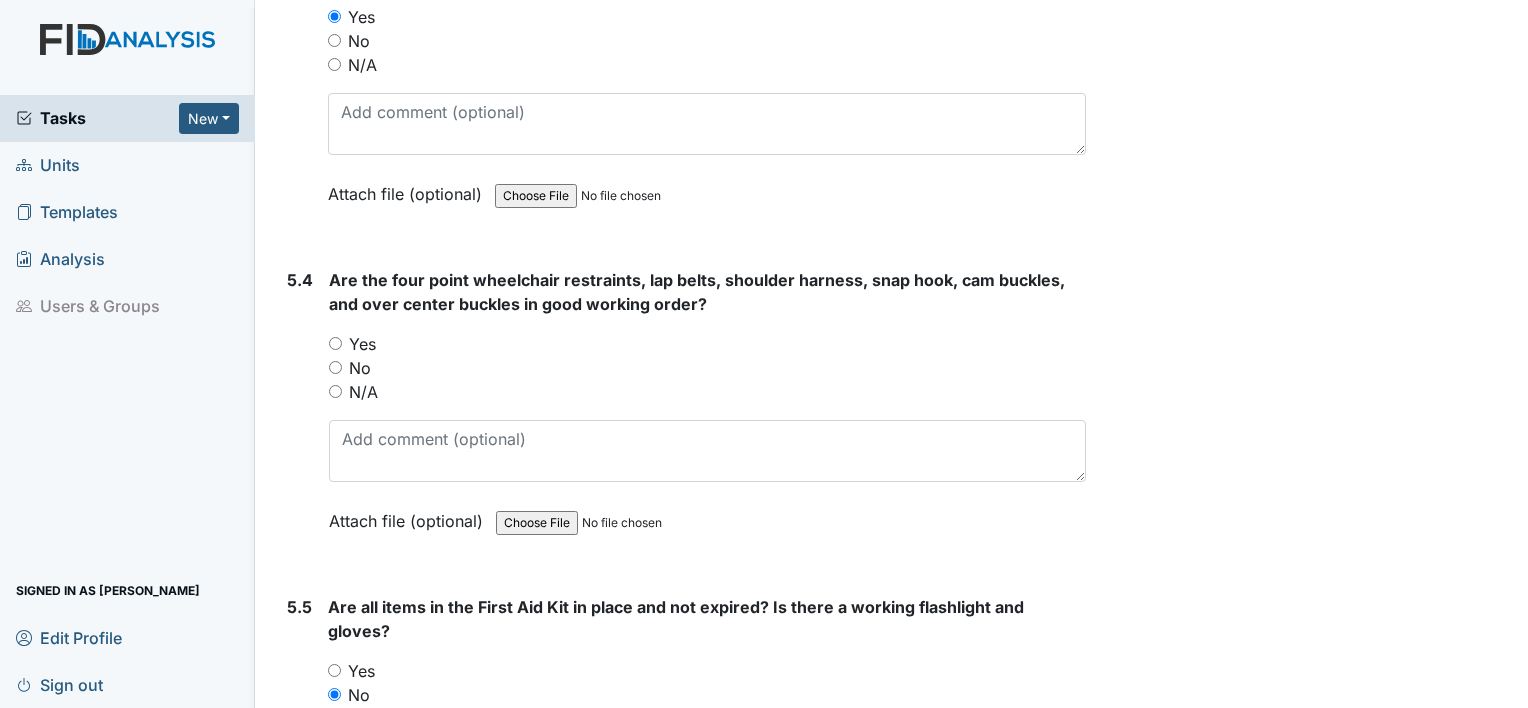 drag, startPoint x: 335, startPoint y: 292, endPoint x: 312, endPoint y: 293, distance: 23.021729 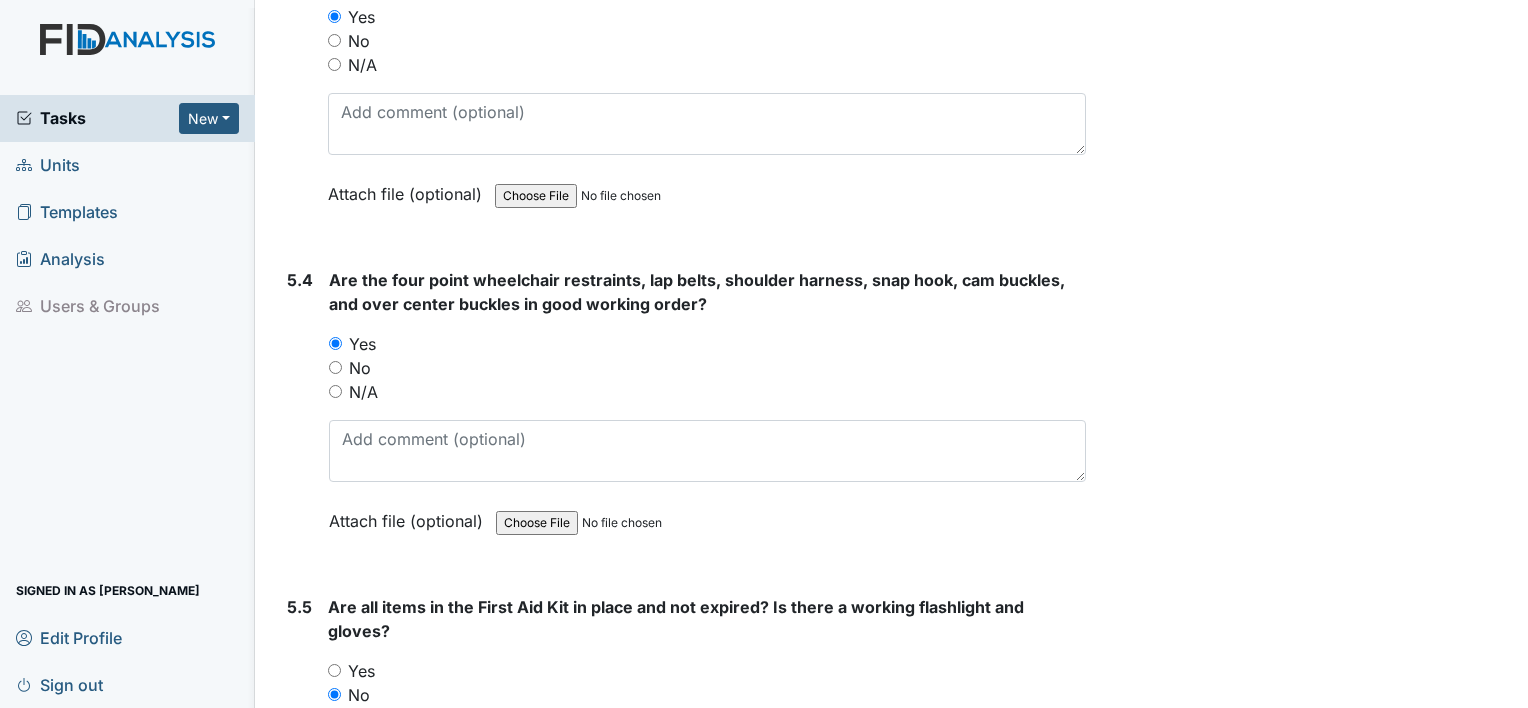 drag, startPoint x: 302, startPoint y: 448, endPoint x: 288, endPoint y: 469, distance: 25.23886 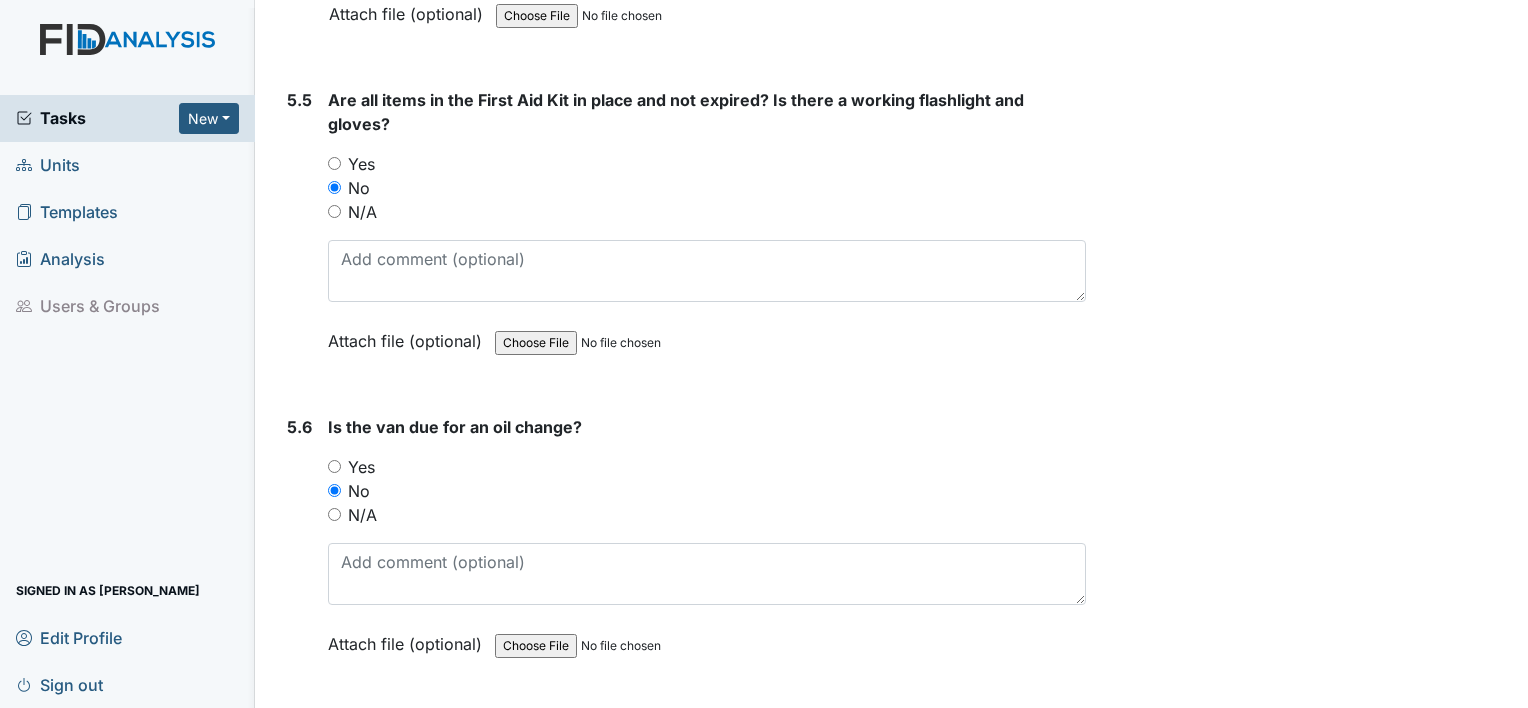 scroll, scrollTop: 15369, scrollLeft: 0, axis: vertical 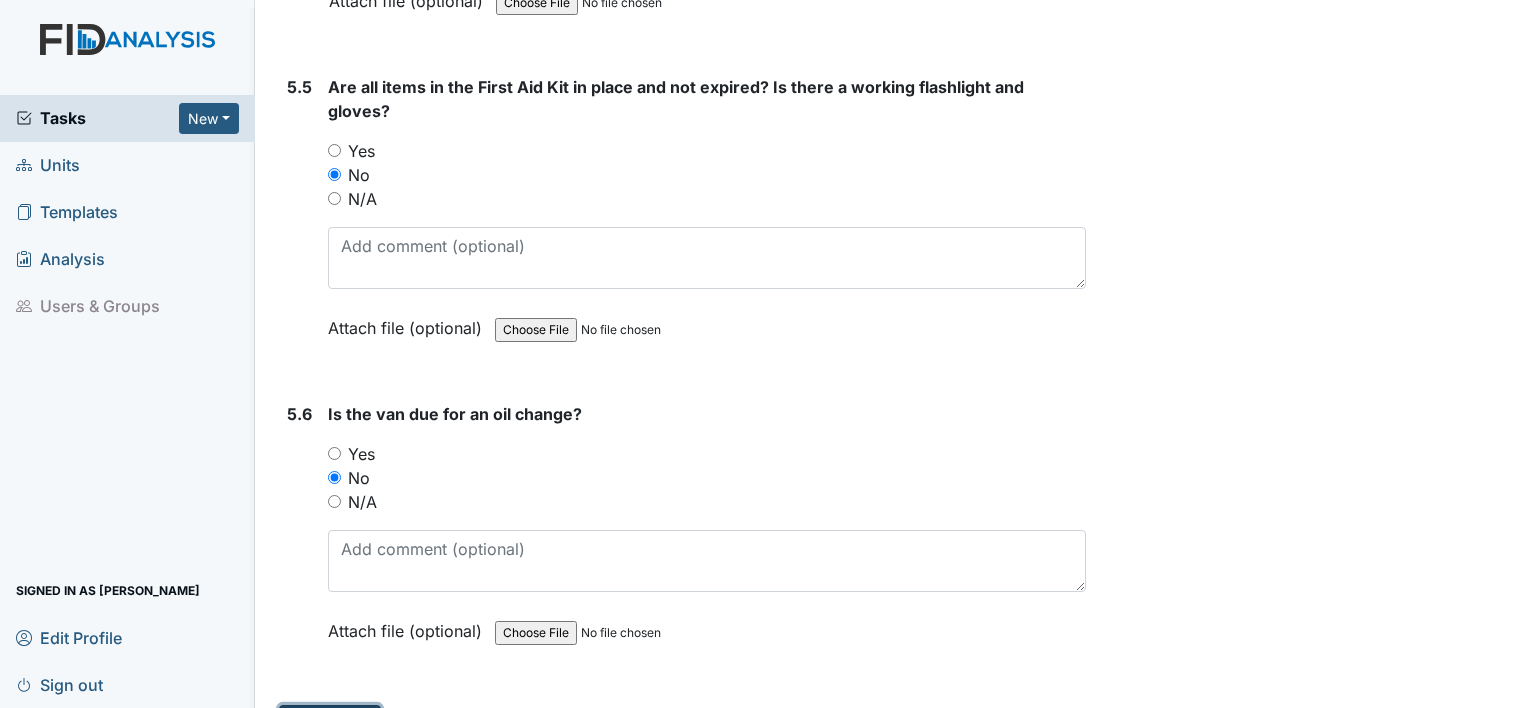 click on "Submit" at bounding box center [330, 724] 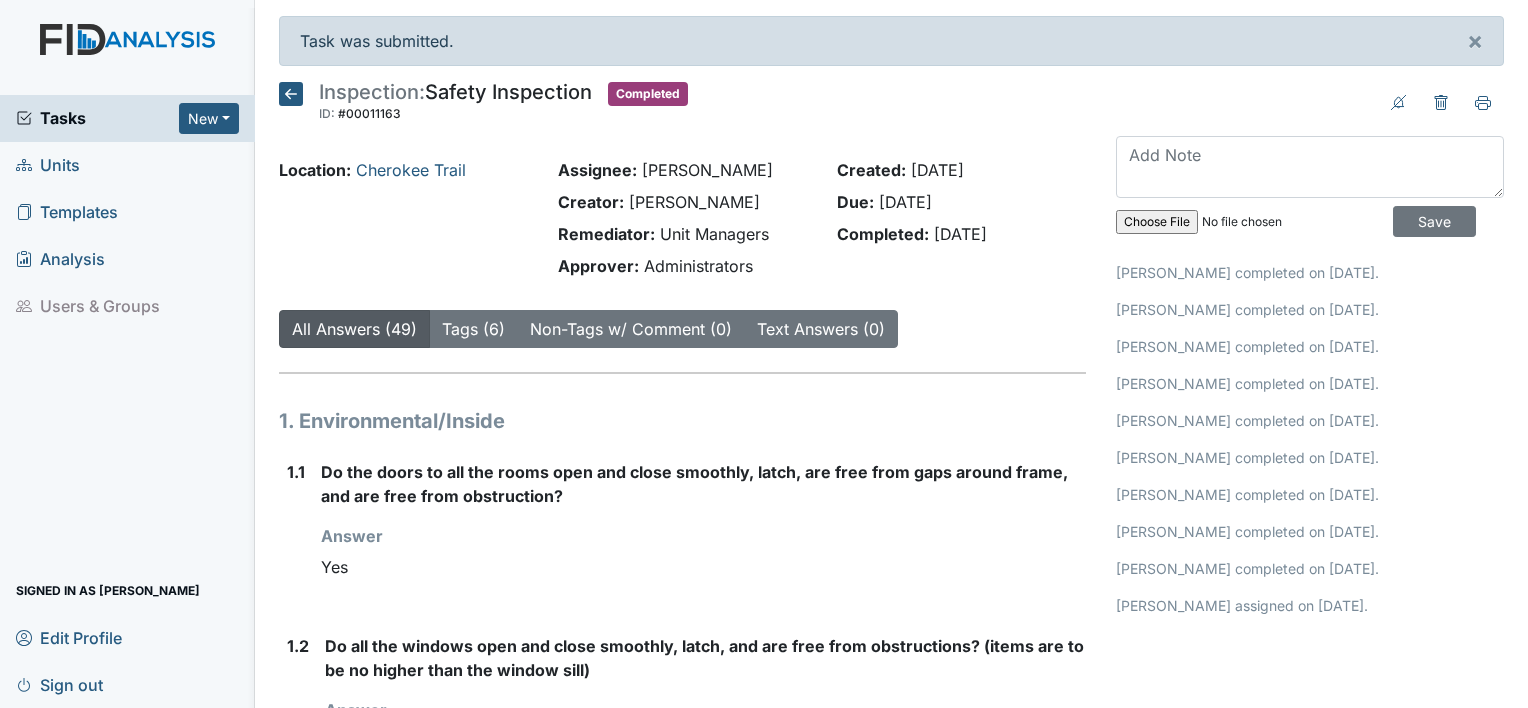 scroll, scrollTop: 0, scrollLeft: 0, axis: both 